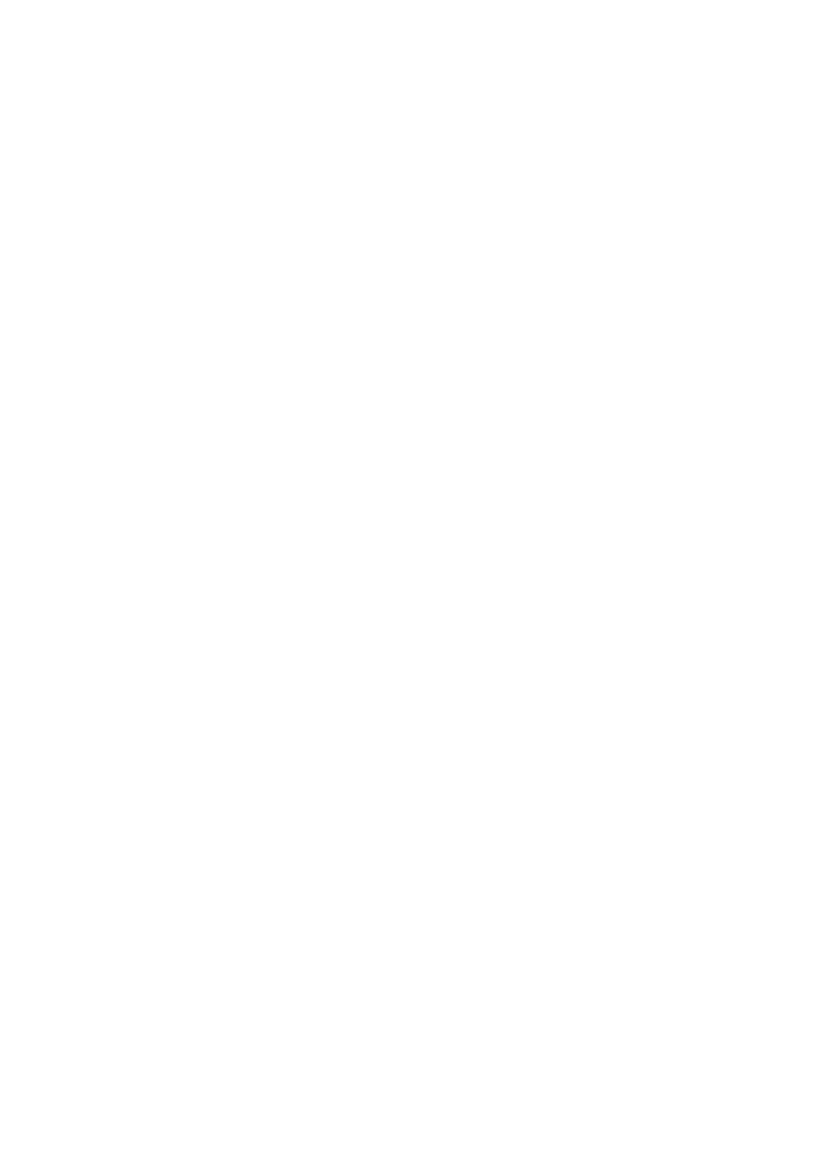 scroll, scrollTop: 0, scrollLeft: 0, axis: both 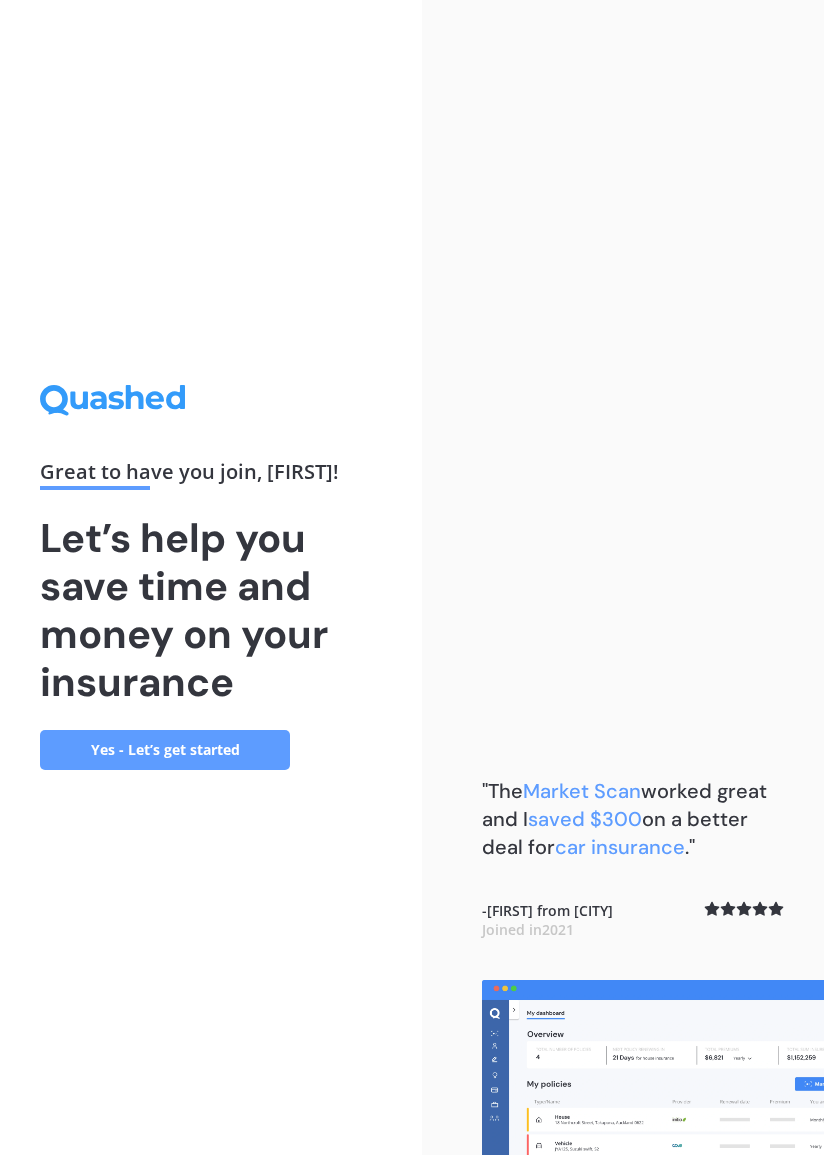 click on "Yes - Let’s get started" at bounding box center [165, 750] 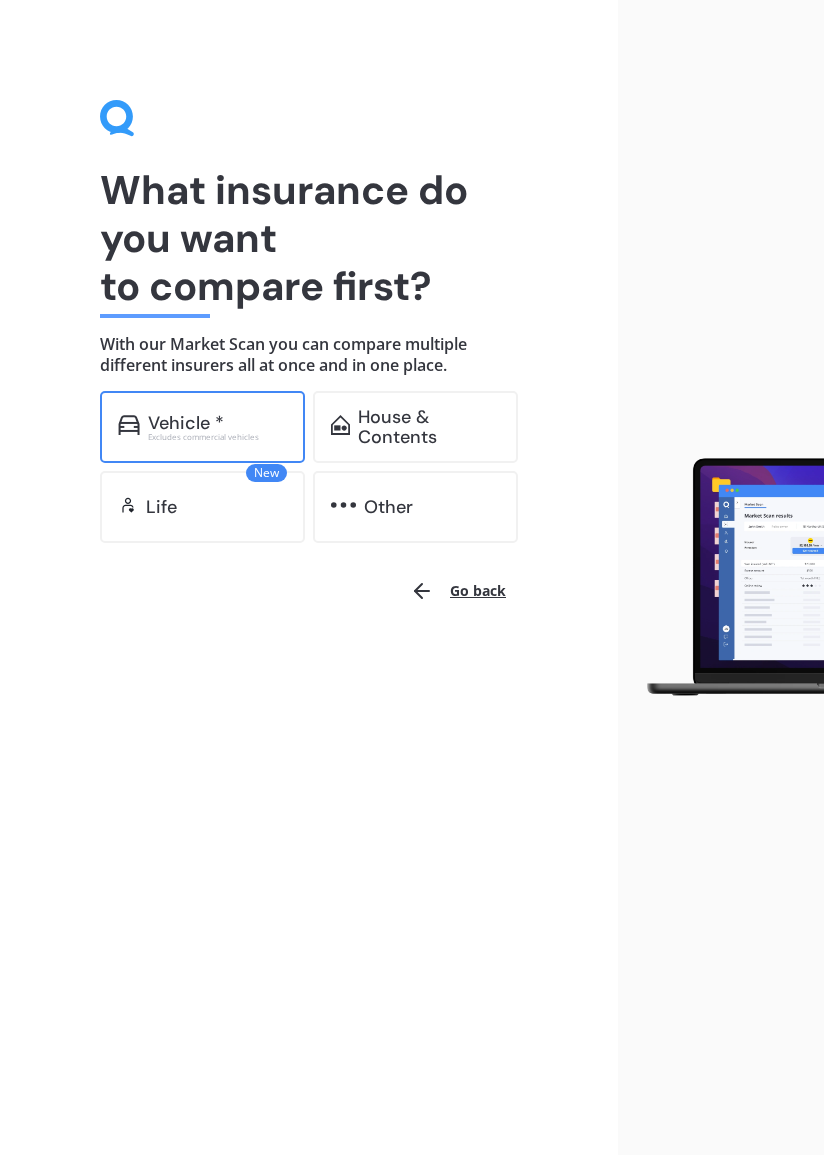 click on "Vehicle *" at bounding box center [186, 423] 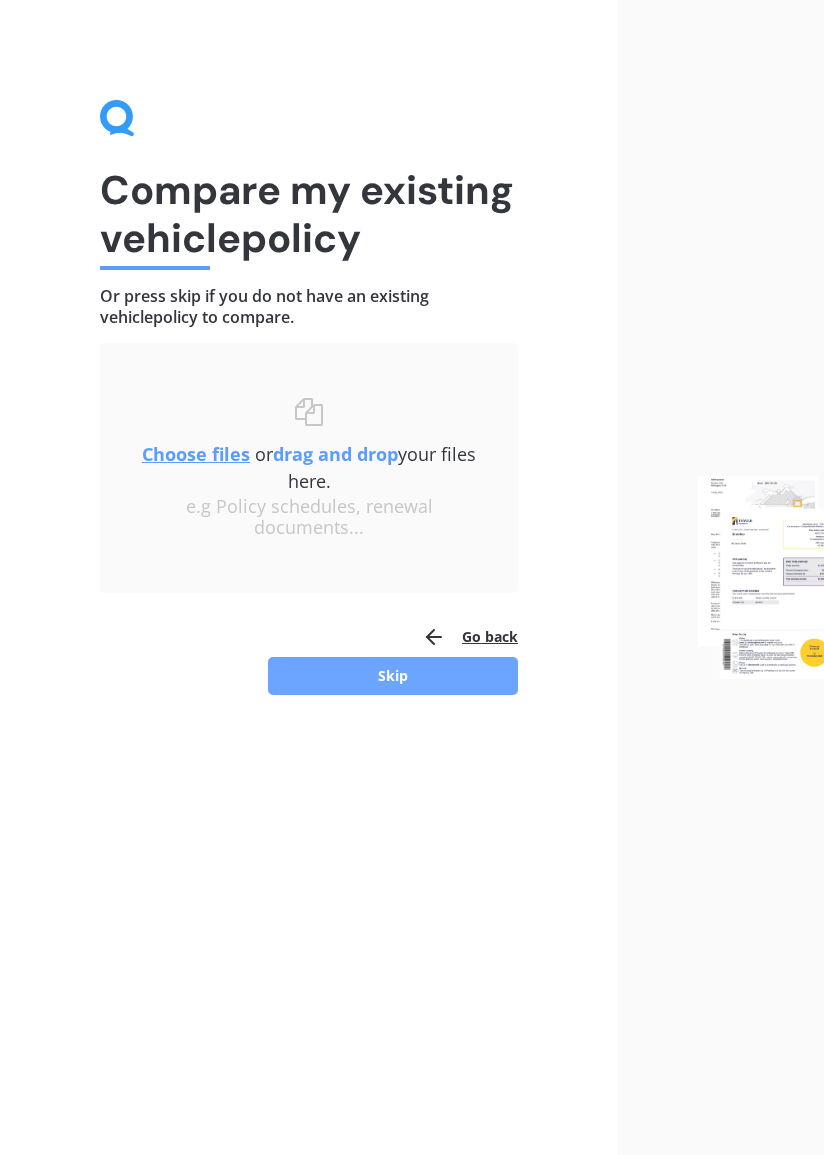 click on "Skip" at bounding box center [393, 676] 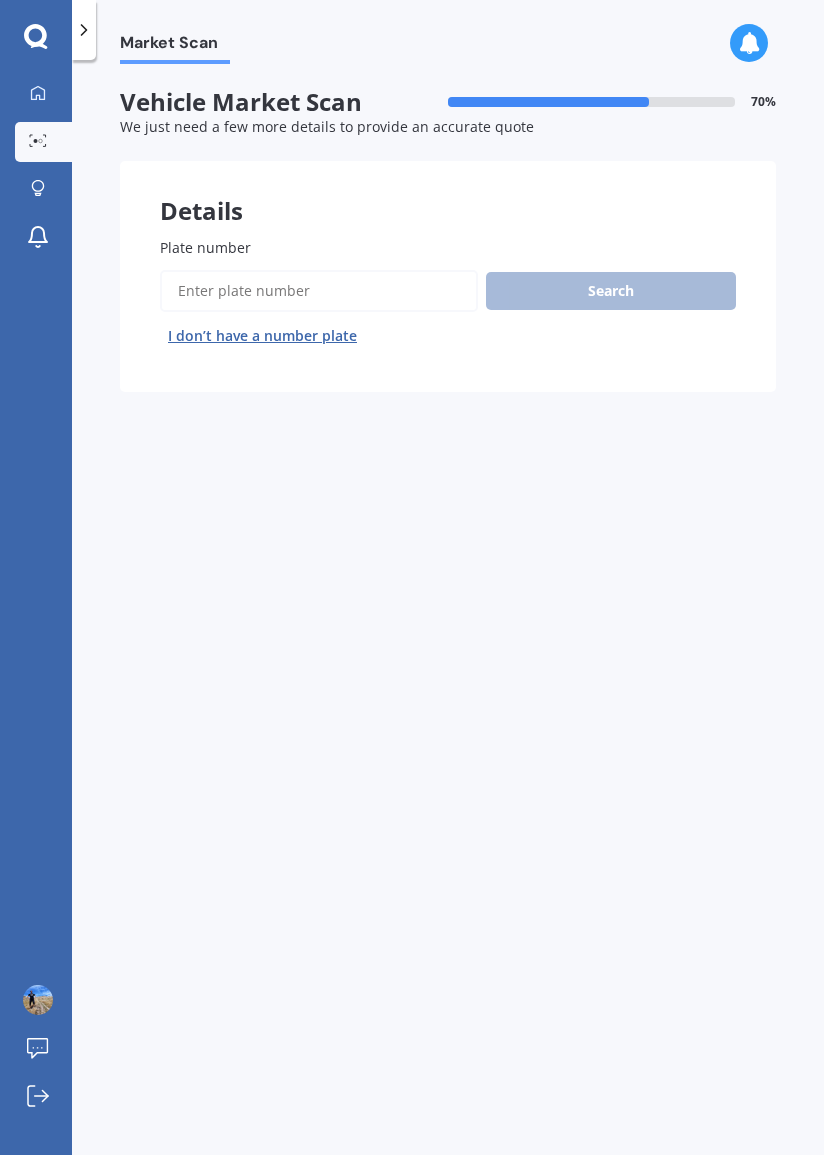click on "Plate number" at bounding box center (319, 291) 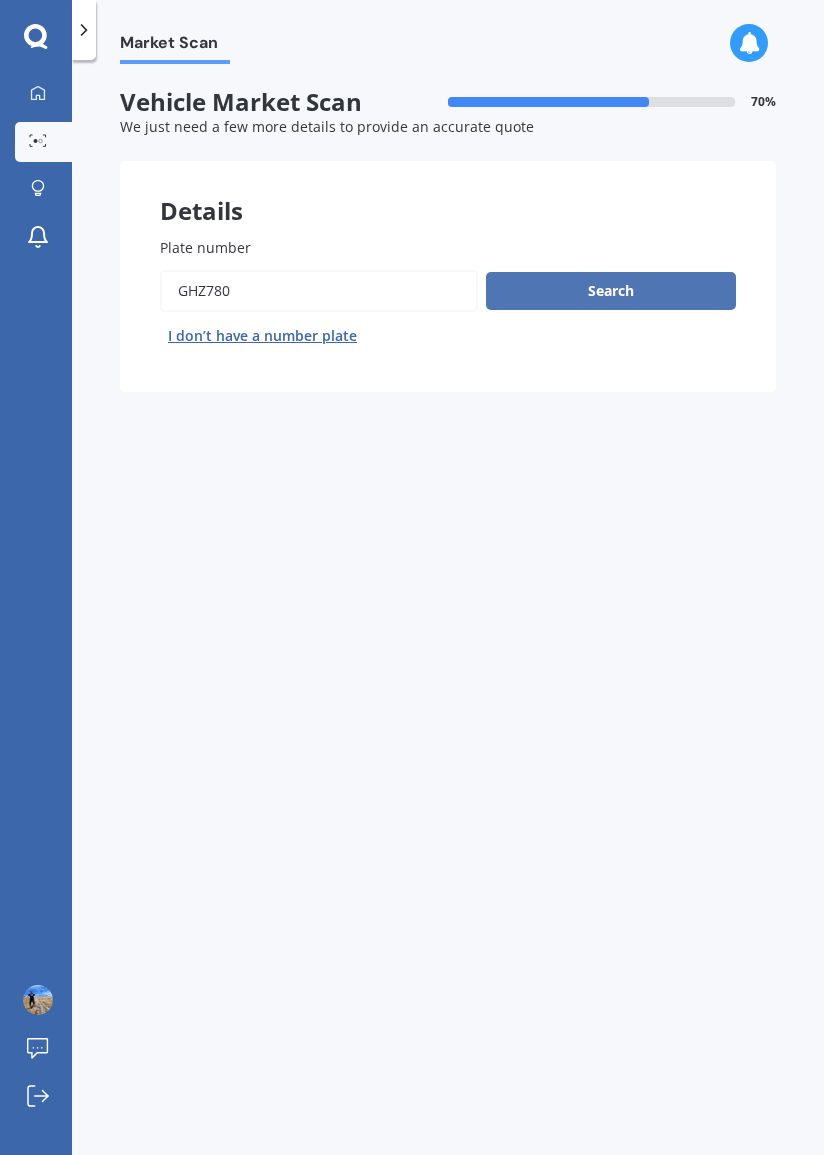 type on "ghz780" 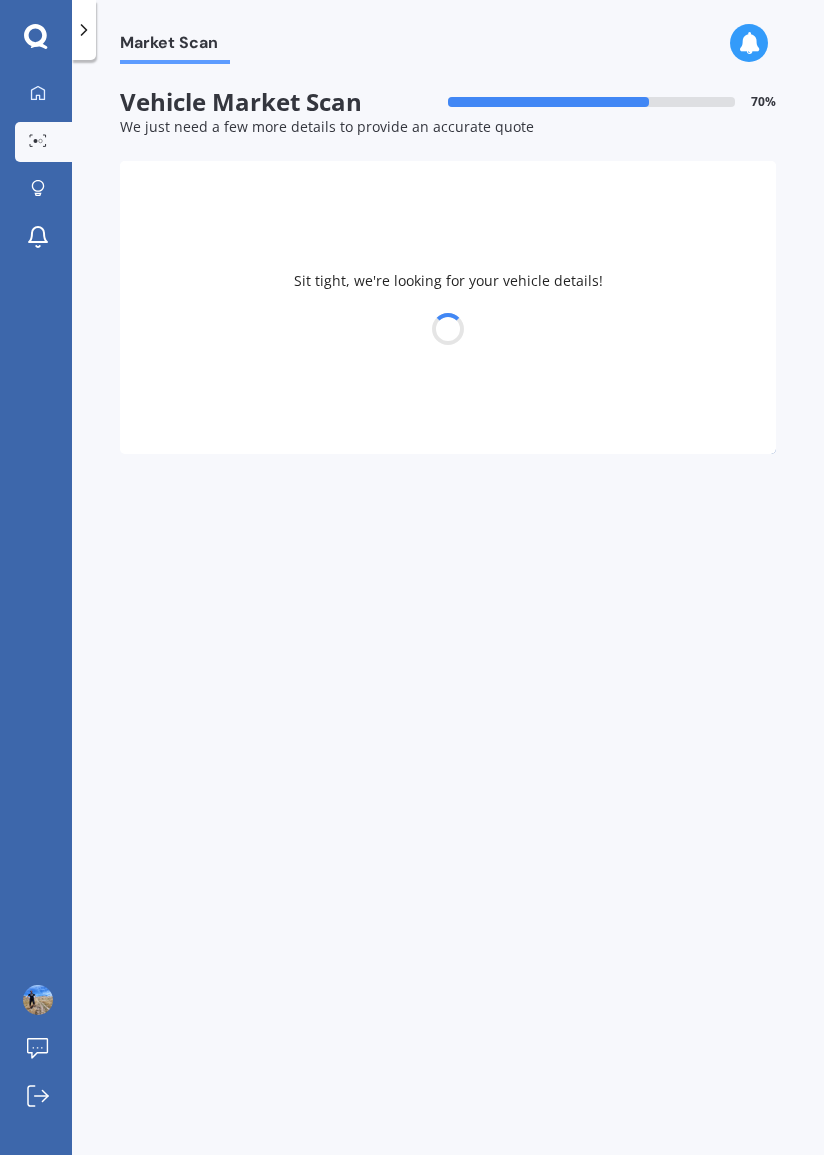 select on "SKODA" 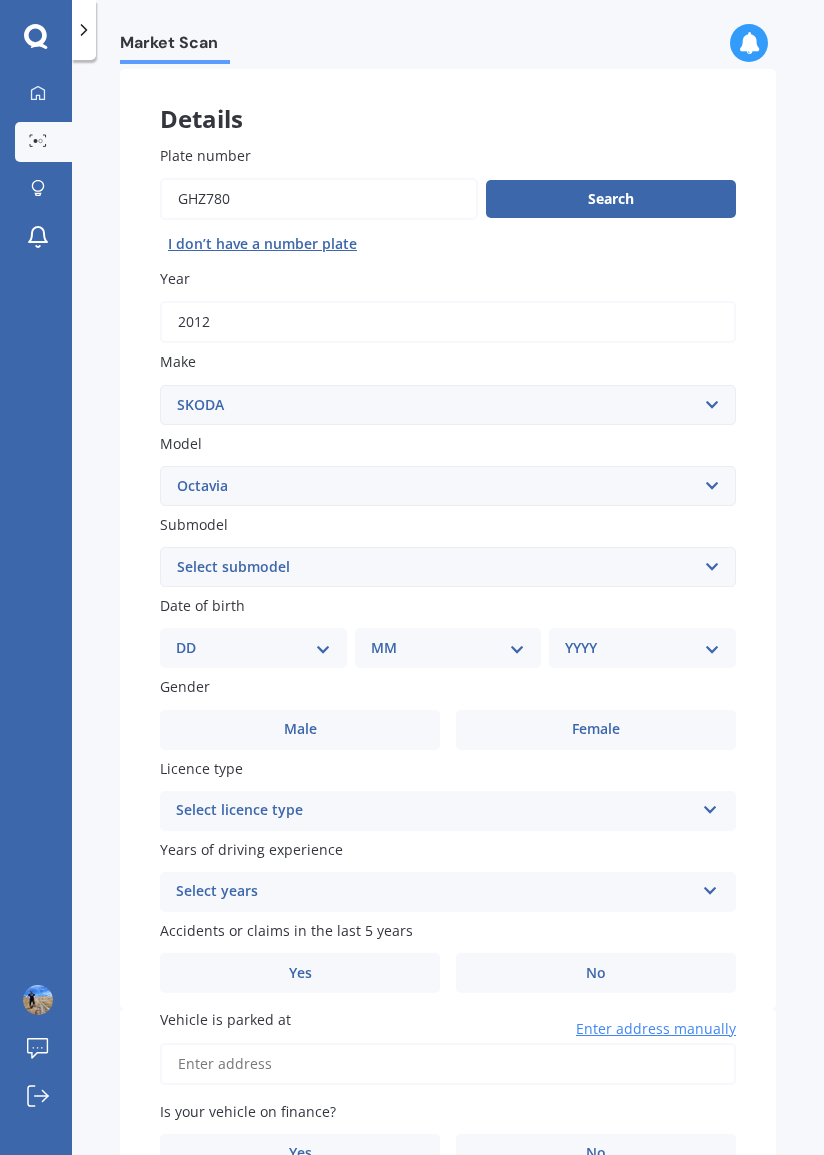 scroll, scrollTop: 101, scrollLeft: 0, axis: vertical 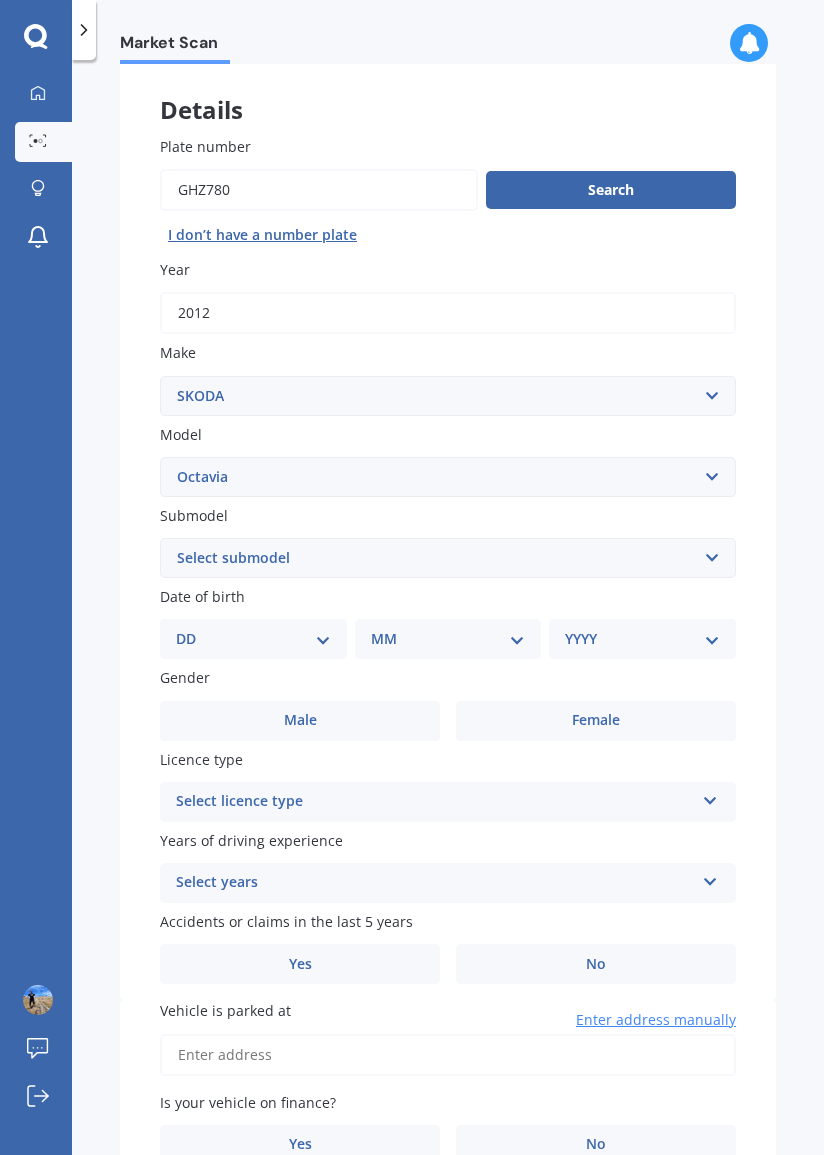 click on "Select submodel (All other) Combi  vRS 2.0 TDI Combi 1.6 TDI Combi 1.9 TDI Combi 2.0 FSI Combi 2.0 TDI Combi 4X4 2.0 Turbo Diesel Combi Scout 4X4 2.0 Turbo Diesel Combi vRS 2.0 Turbo Petrol Liftback 1.9 TDI Liftback 2.0 FSI Liftback 2.0 TDI Liftback 2.0 vRS  Turbo Petrol Liftback 2.0 vRS TDI RS TSI 169KW DSG WGN Saloon 1.8 TSI Turbo Petrol TSI 90 DSG" at bounding box center (448, 558) 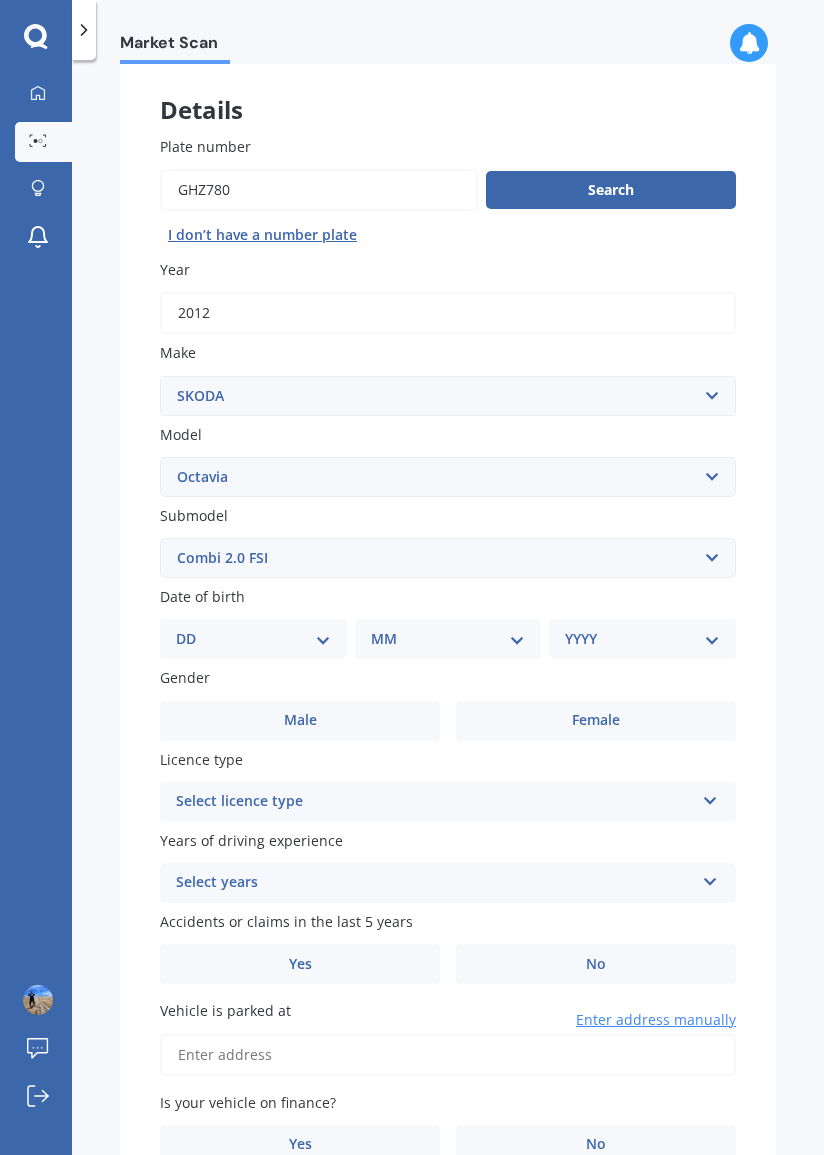 click on "DD 01 02 03 04 05 06 07 08 09 10 11 12 13 14 15 16 17 18 19 20 21 22 23 24 25 26 27 28 29 30 31" at bounding box center (253, 639) 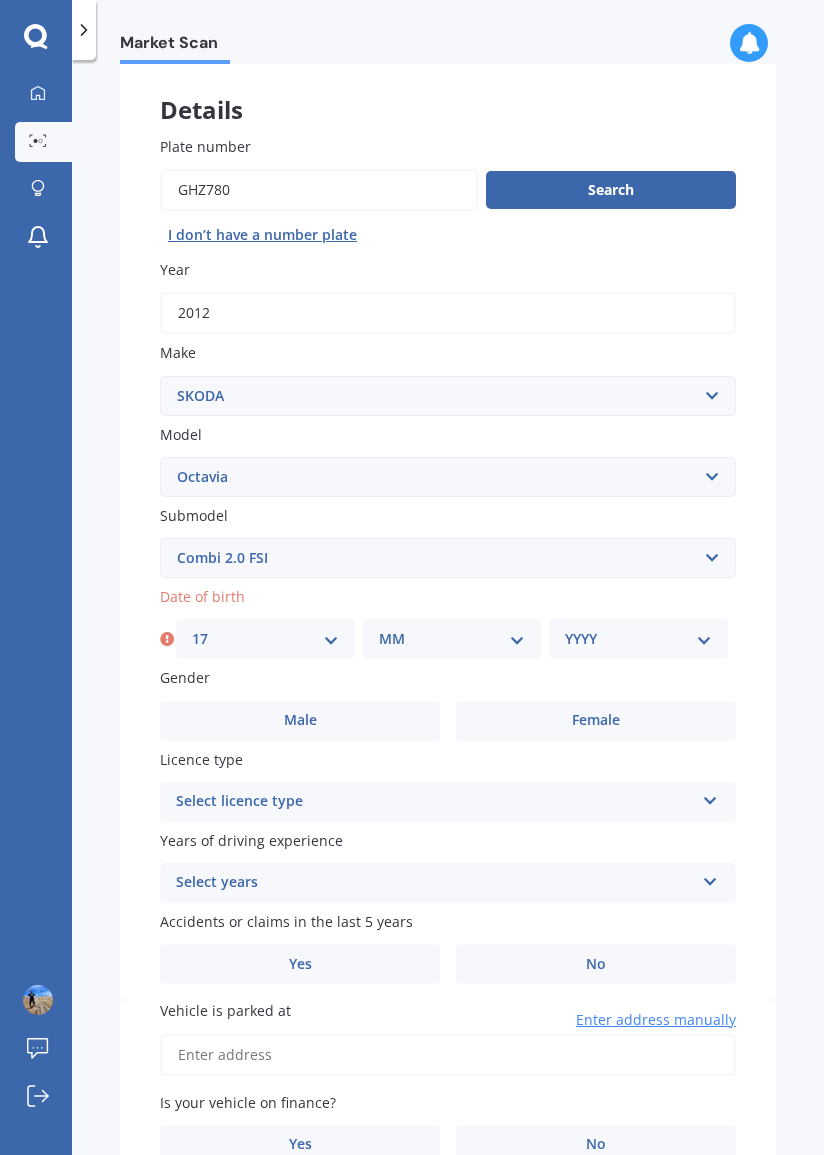 click on "MM 01 02 03 04 05 06 07 08 09 10 11 12" at bounding box center [452, 639] 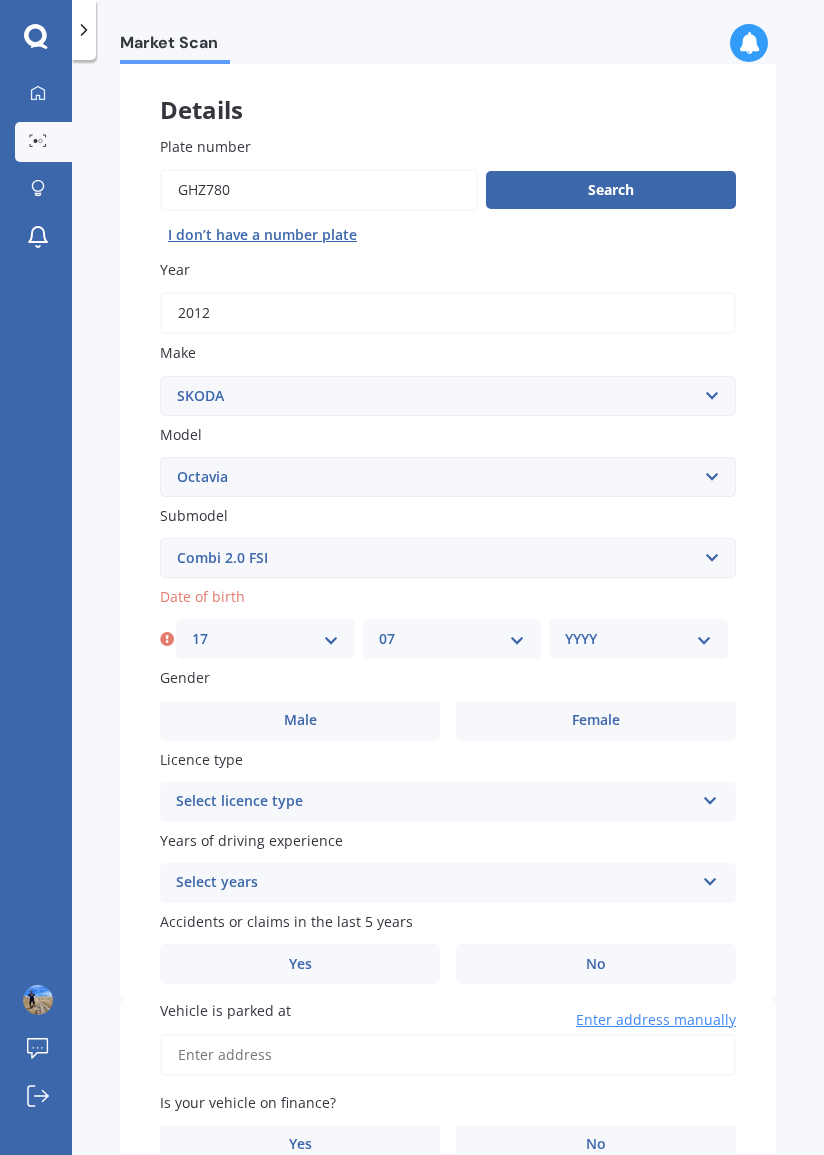 click on "YYYY 2025 2024 2023 2022 2021 2020 2019 2018 2017 2016 2015 2014 2013 2012 2011 2010 2009 2008 2007 2006 2005 2004 2003 2002 2001 2000 1999 1998 1997 1996 1995 1994 1993 1992 1991 1990 1989 1988 1987 1986 1985 1984 1983 1982 1981 1980 1979 1978 1977 1976 1975 1974 1973 1972 1971 1970 1969 1968 1967 1966 1965 1964 1963 1962 1961 1960 1959 1958 1957 1956 1955 1954 1953 1952 1951 1950 1949 1948 1947 1946 1945 1944 1943 1942 1941 1940 1939 1938 1937 1936 1935 1934 1933 1932 1931 1930 1929 1928 1927 1926" at bounding box center [638, 639] 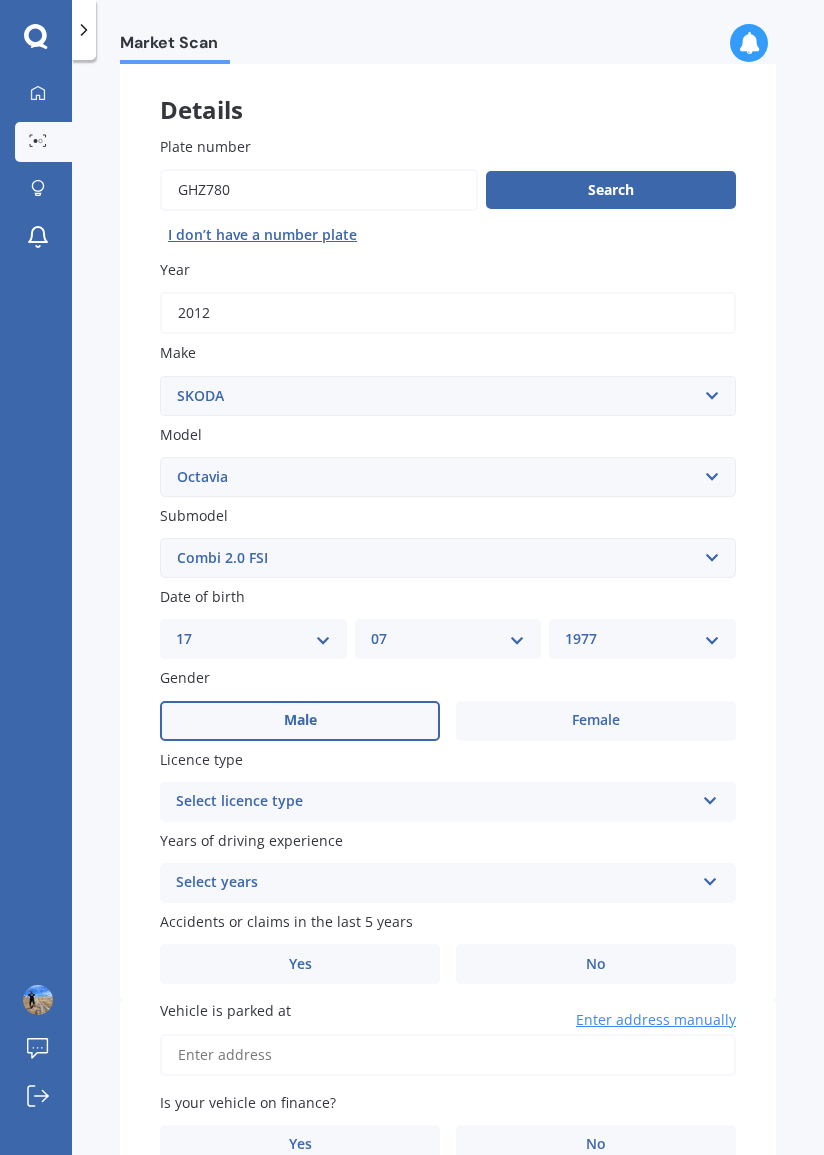 click on "Male" at bounding box center (300, 721) 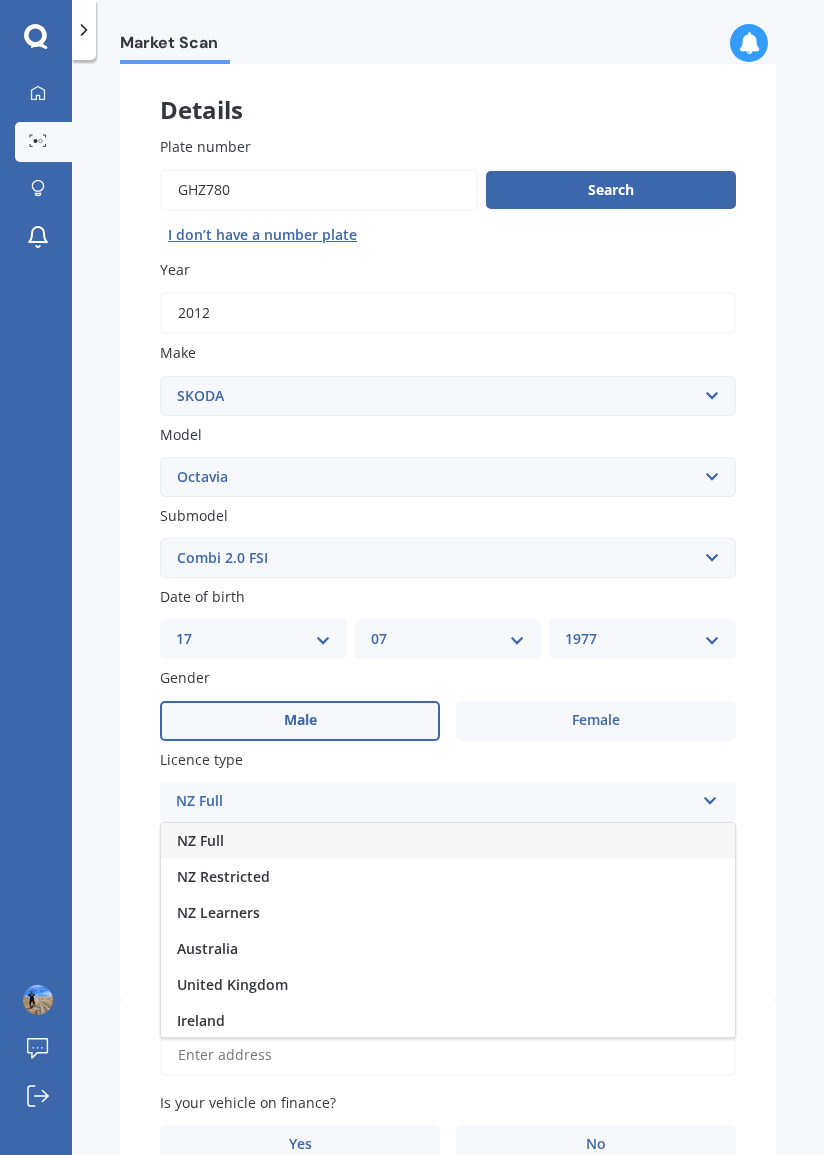 click on "NZ Full" at bounding box center (448, 841) 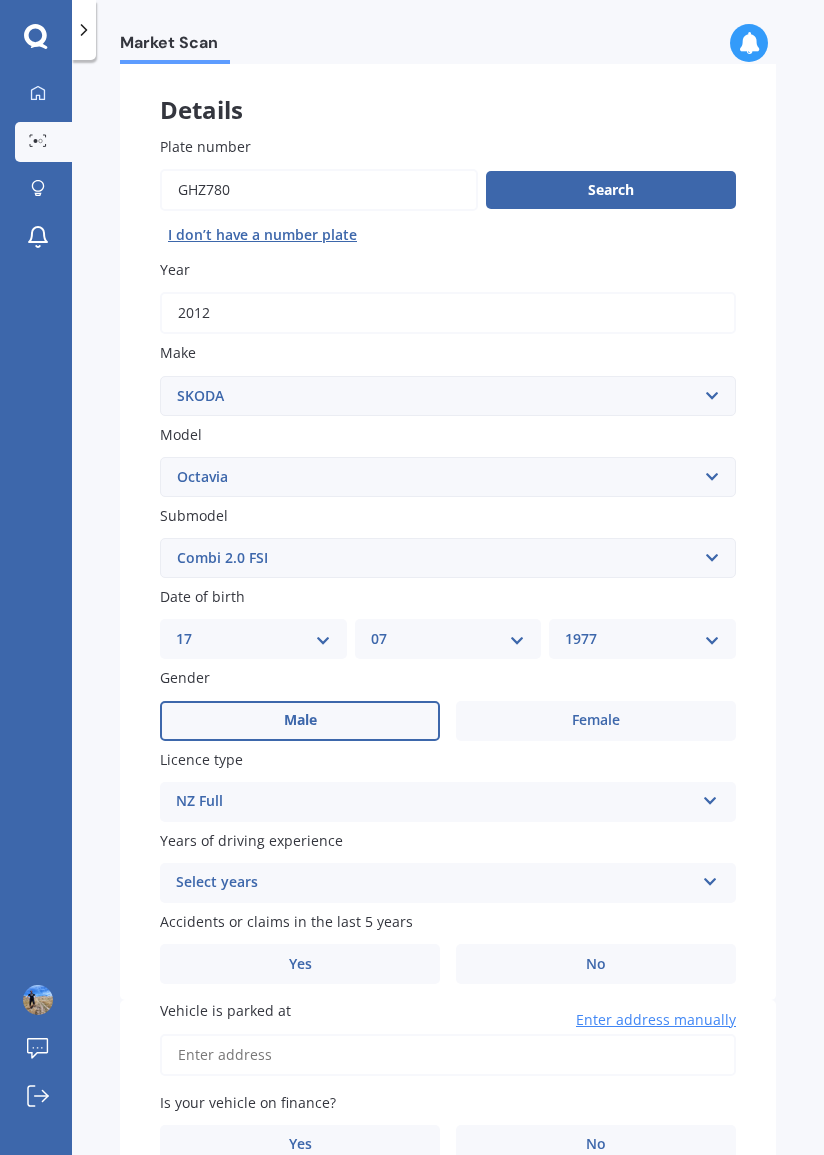 click on "Select years" at bounding box center (435, 883) 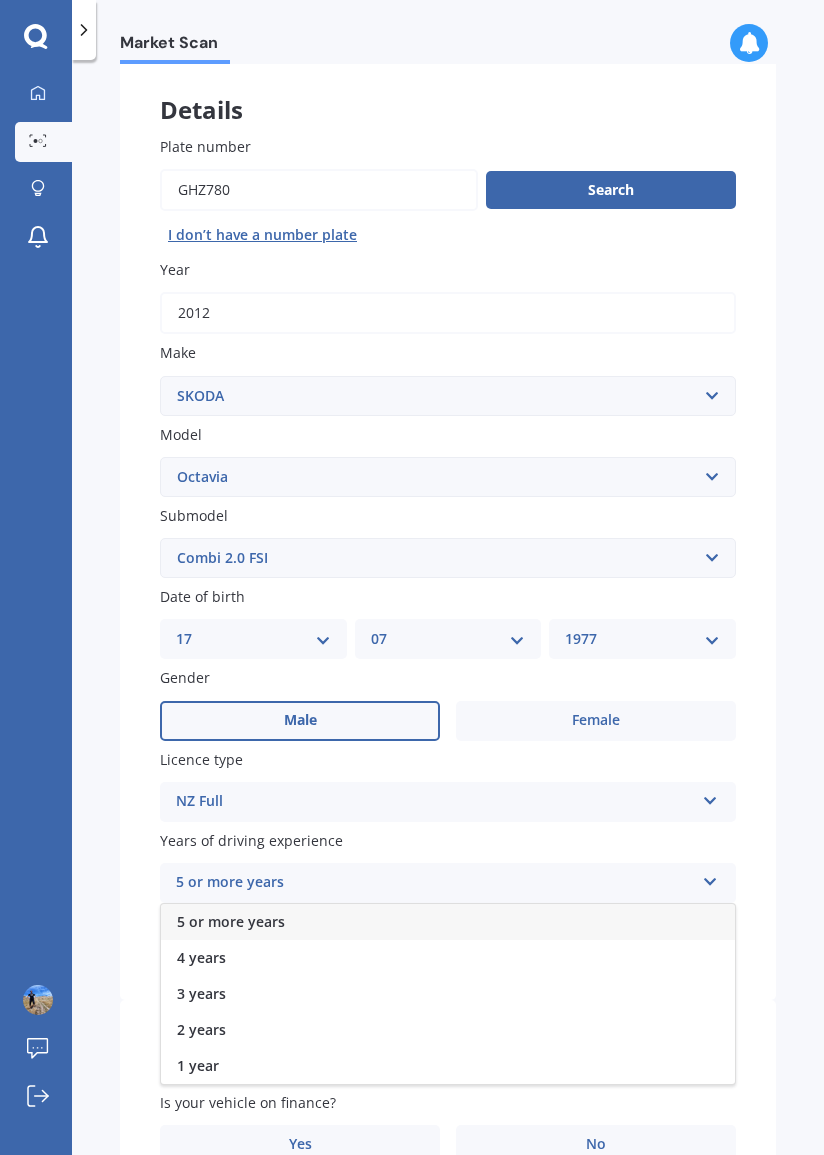 click on "5 or more years" at bounding box center [448, 922] 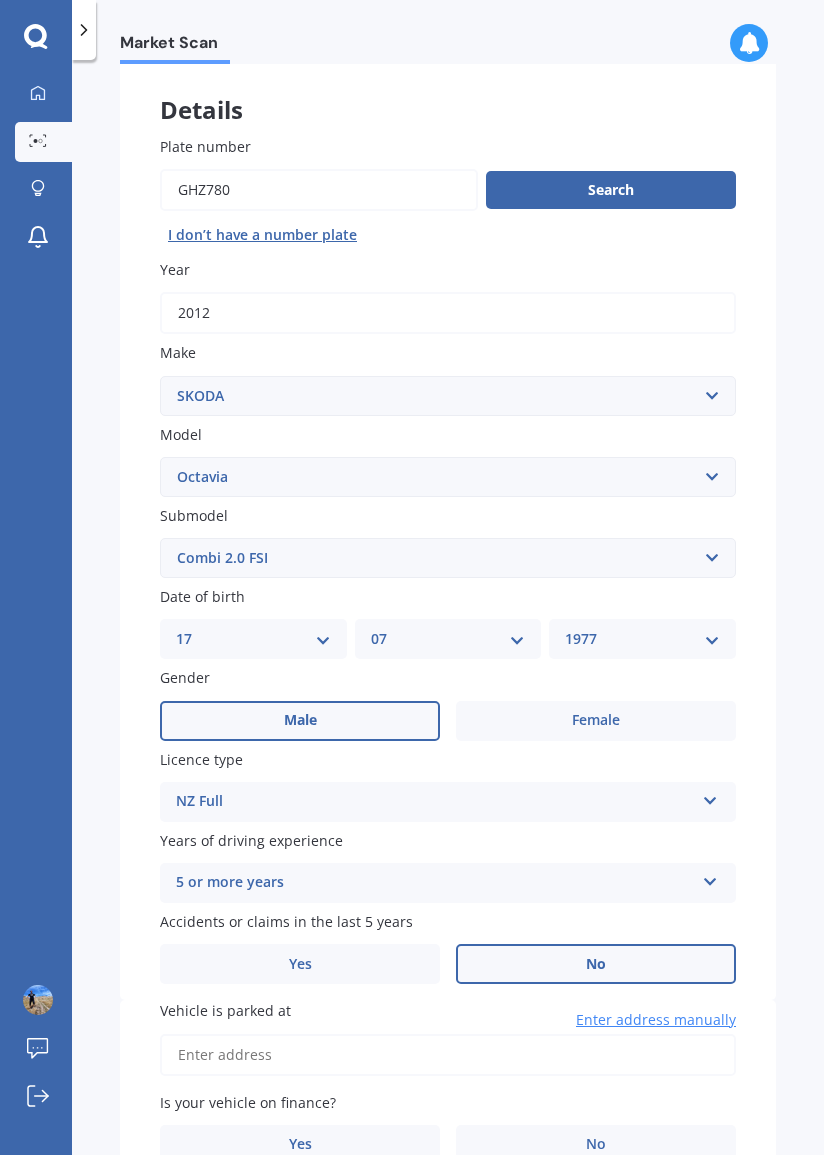 click on "No" at bounding box center (596, 964) 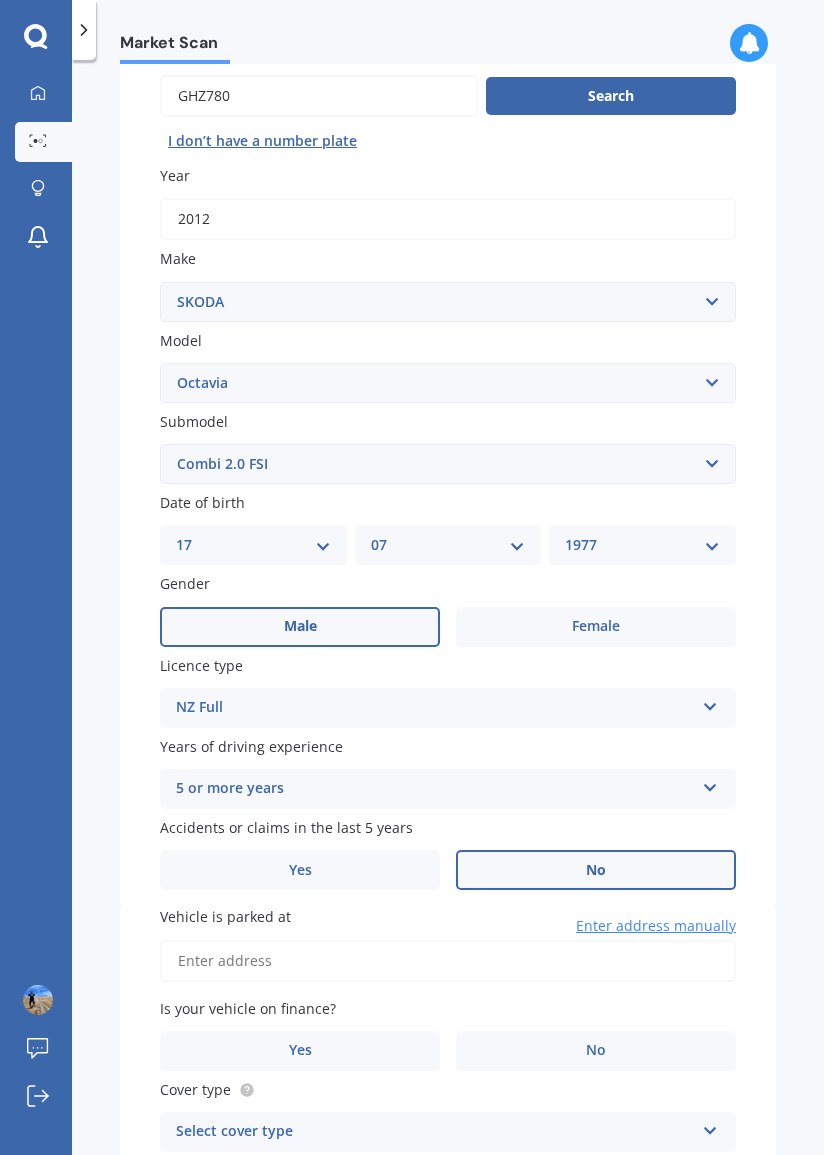 scroll, scrollTop: 287, scrollLeft: 0, axis: vertical 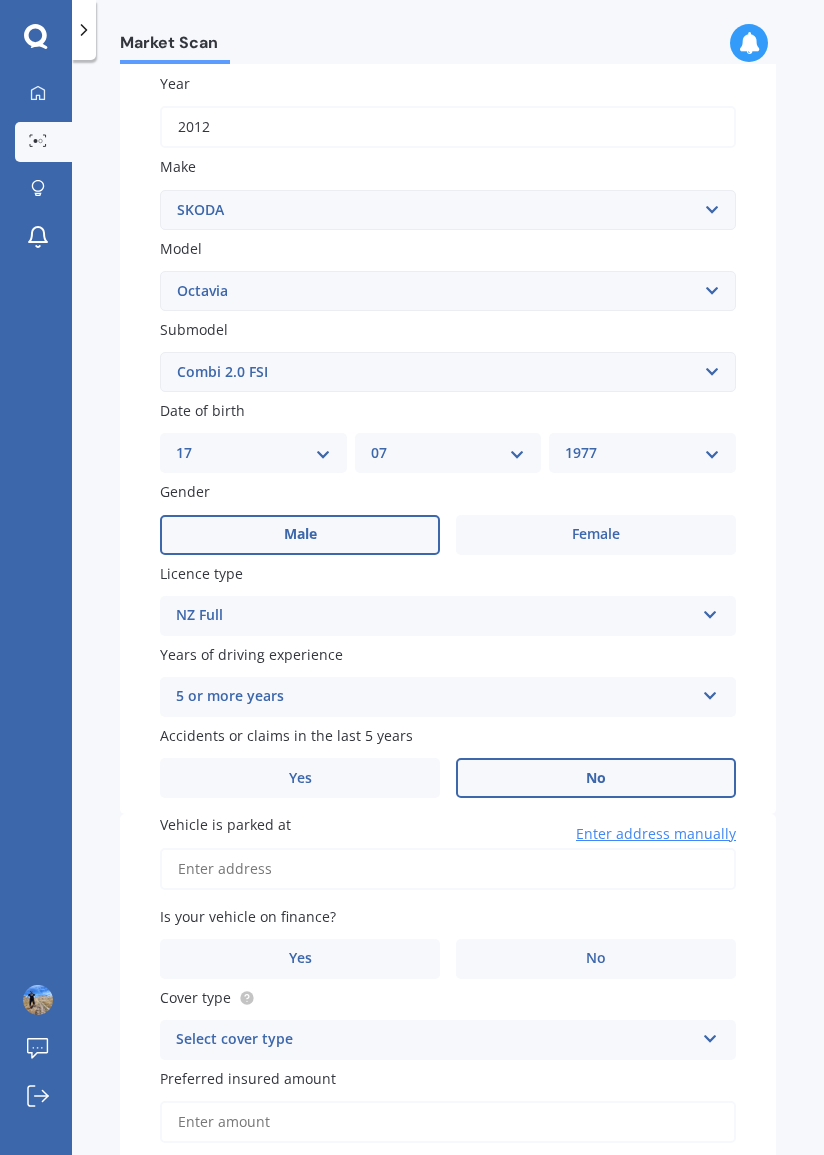 click on "Vehicle is parked at" at bounding box center (448, 869) 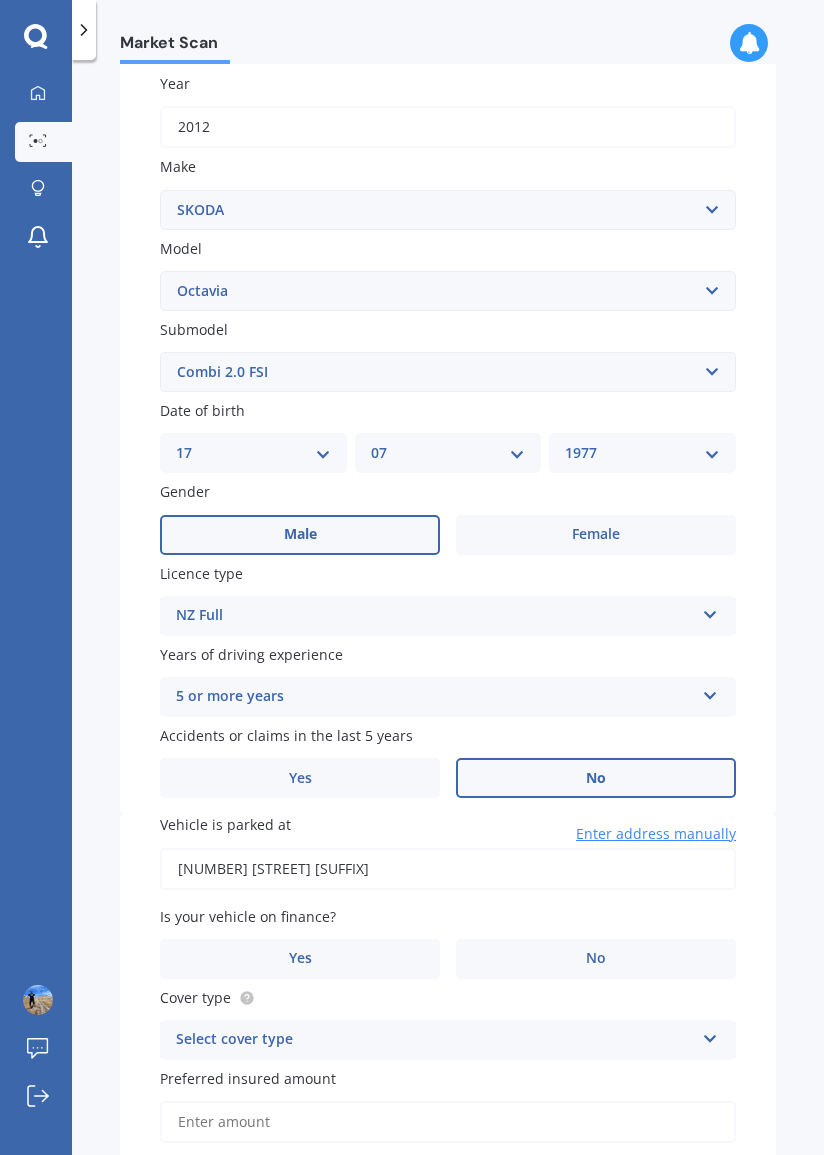 click on "3a ashford place" at bounding box center (448, 869) 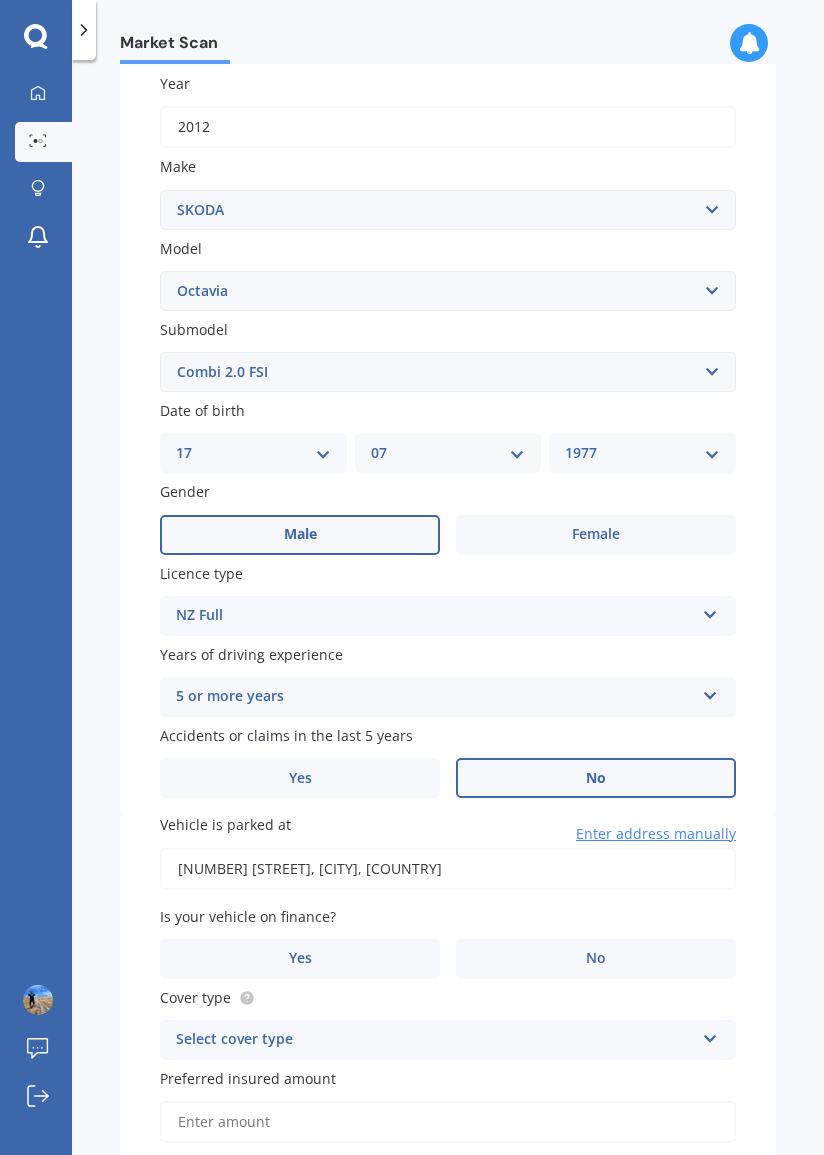 type on "3A Ashford Place, Havelock North 4130" 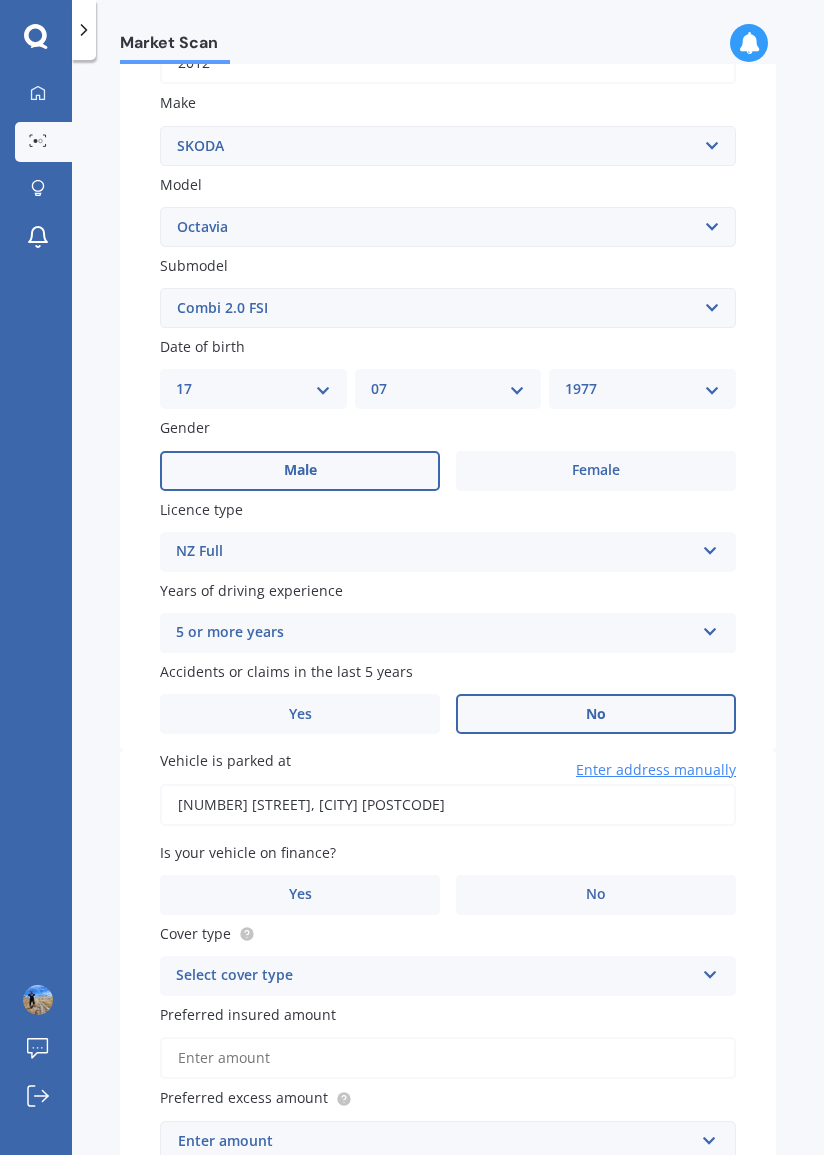 scroll, scrollTop: 365, scrollLeft: 0, axis: vertical 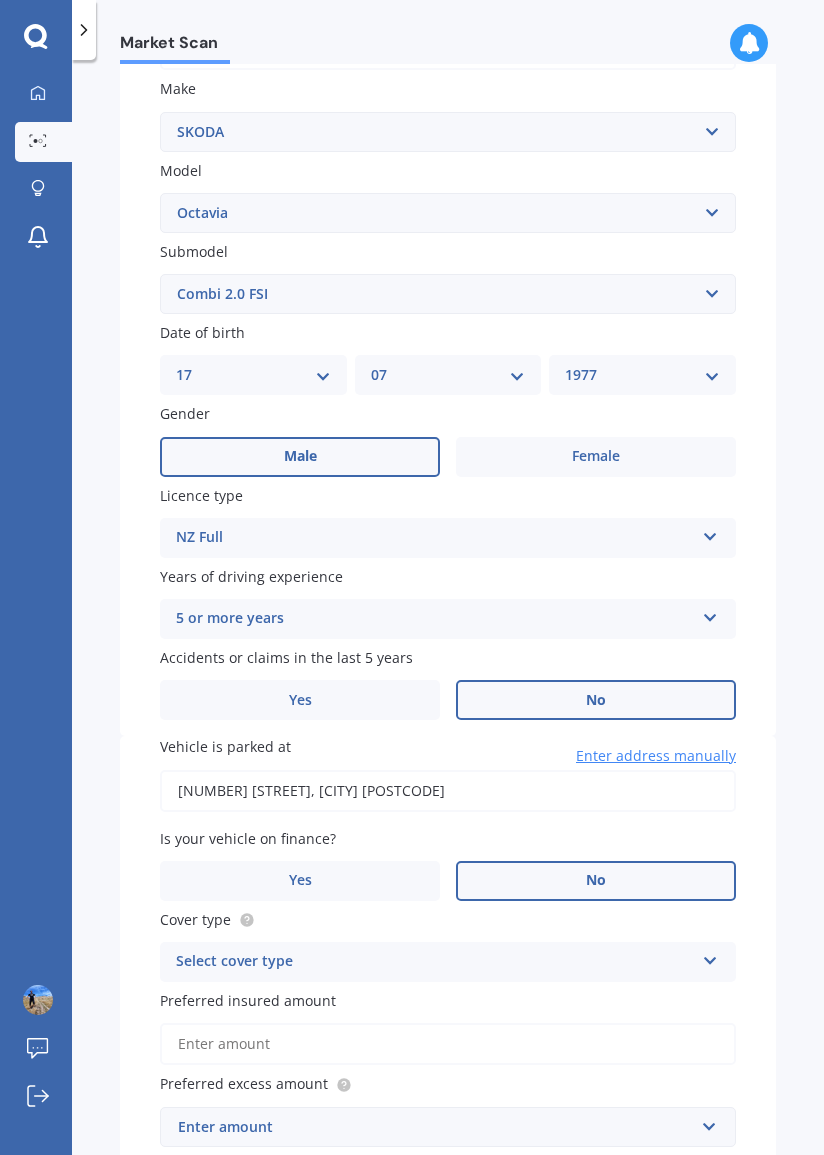 click on "No" at bounding box center (596, 881) 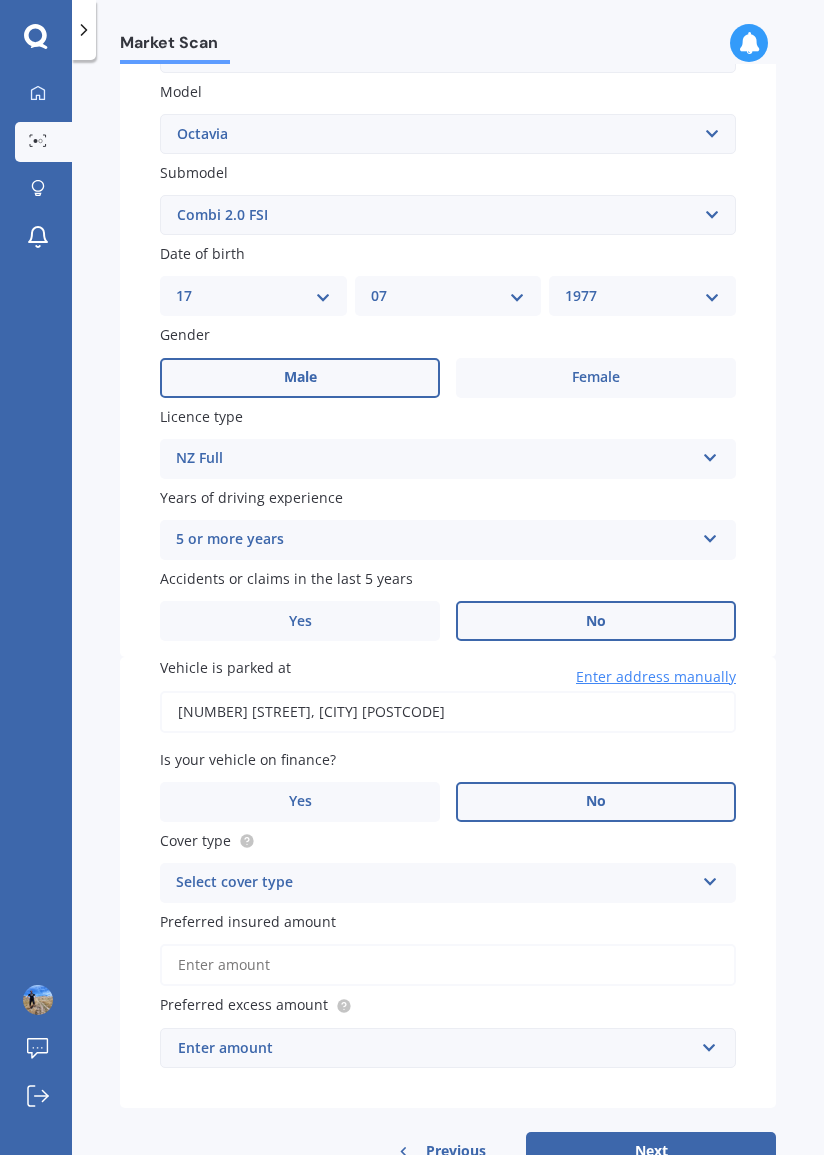 scroll, scrollTop: 518, scrollLeft: 0, axis: vertical 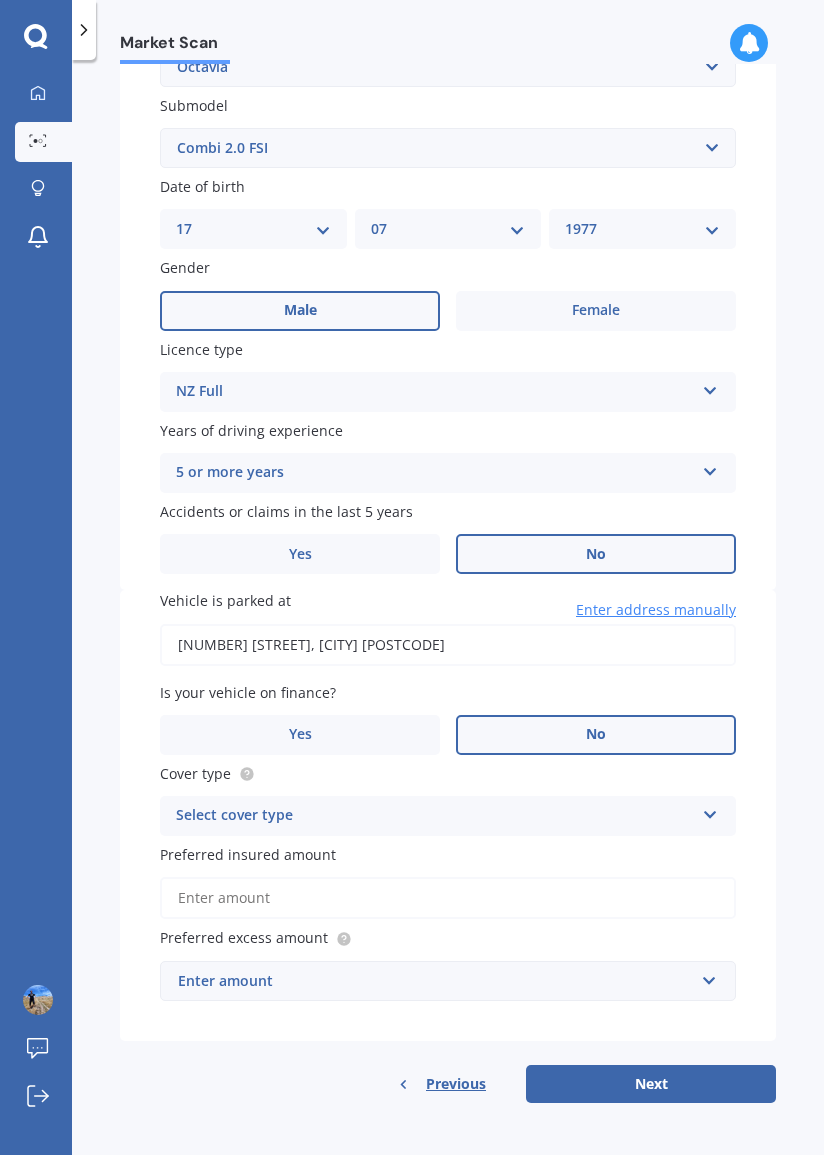 click on "Select cover type" at bounding box center [435, 816] 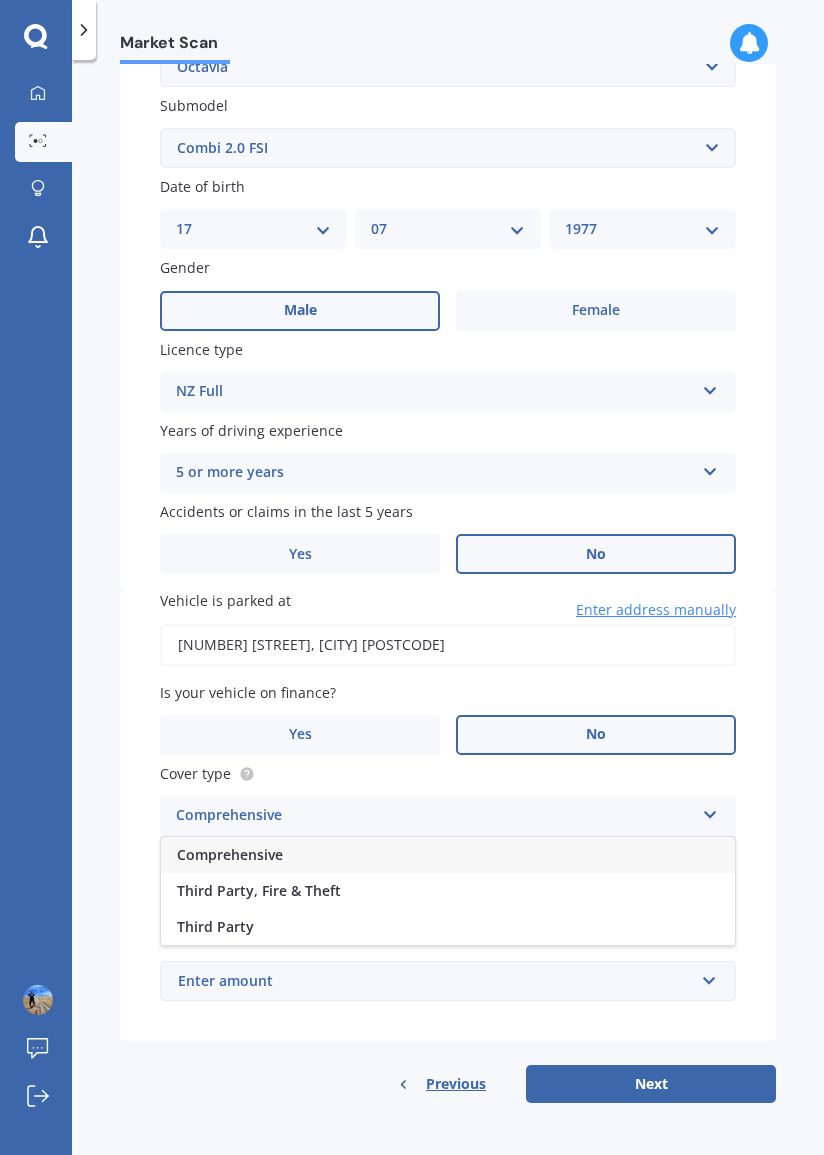 click on "Comprehensive" at bounding box center (448, 855) 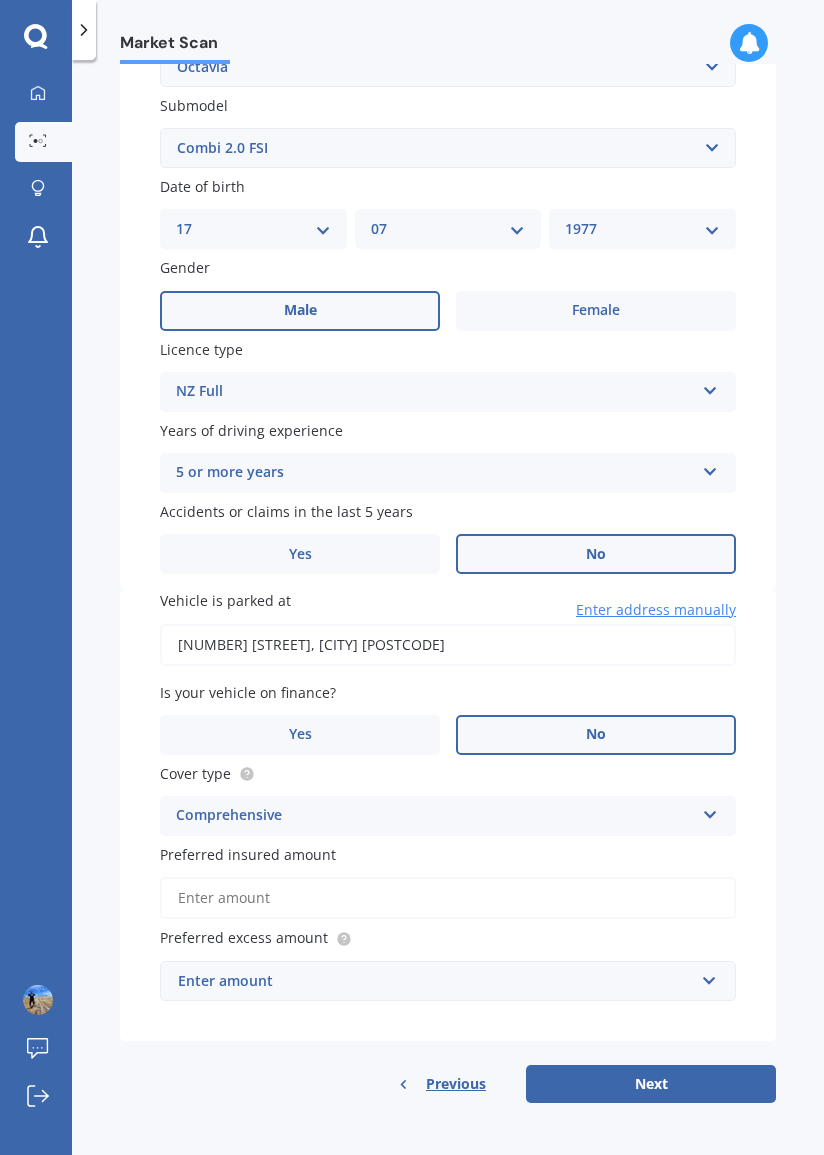 click on "Preferred insured amount" at bounding box center (448, 898) 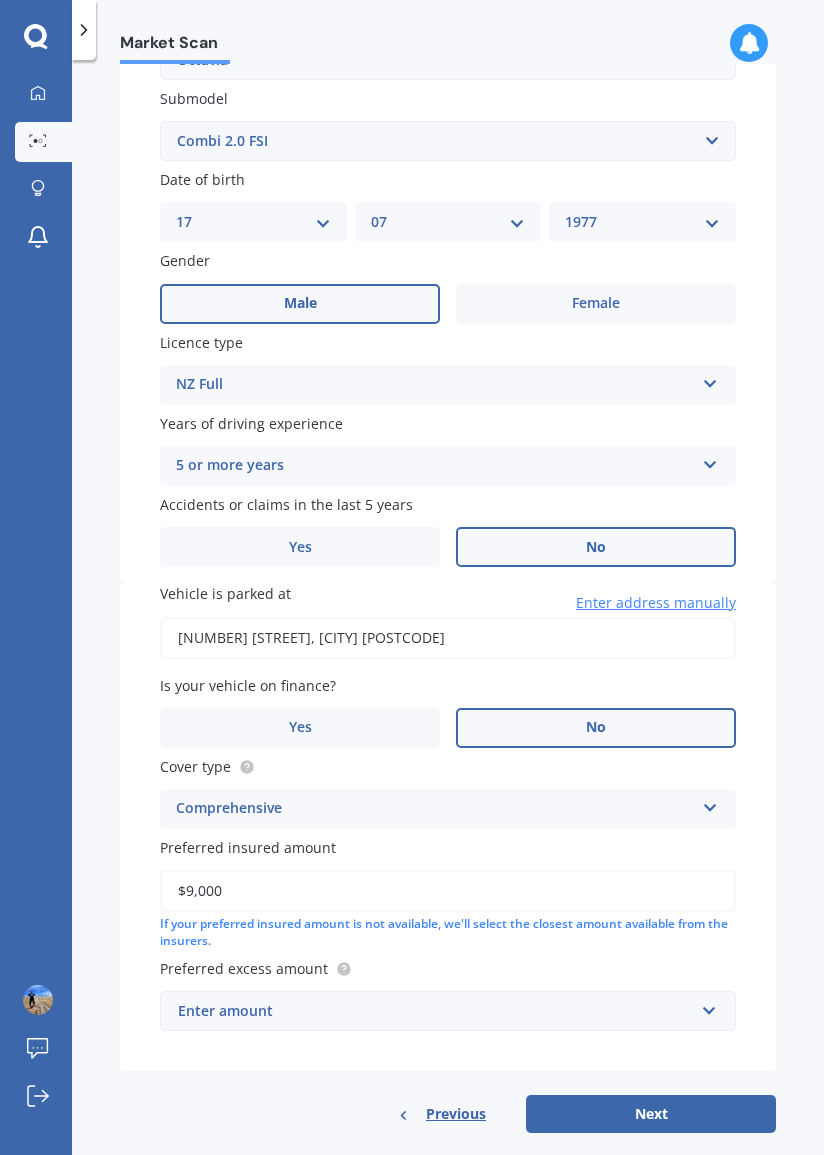 type on "$9,000" 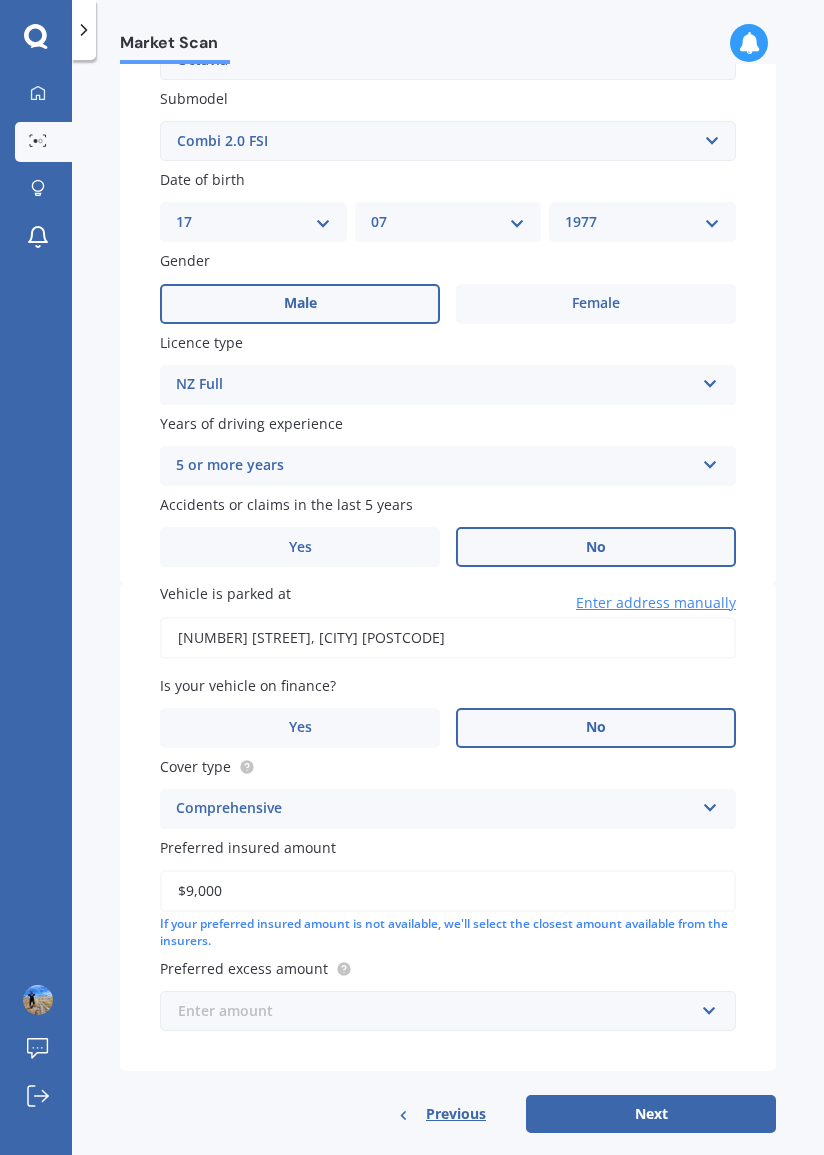 click at bounding box center [441, 1011] 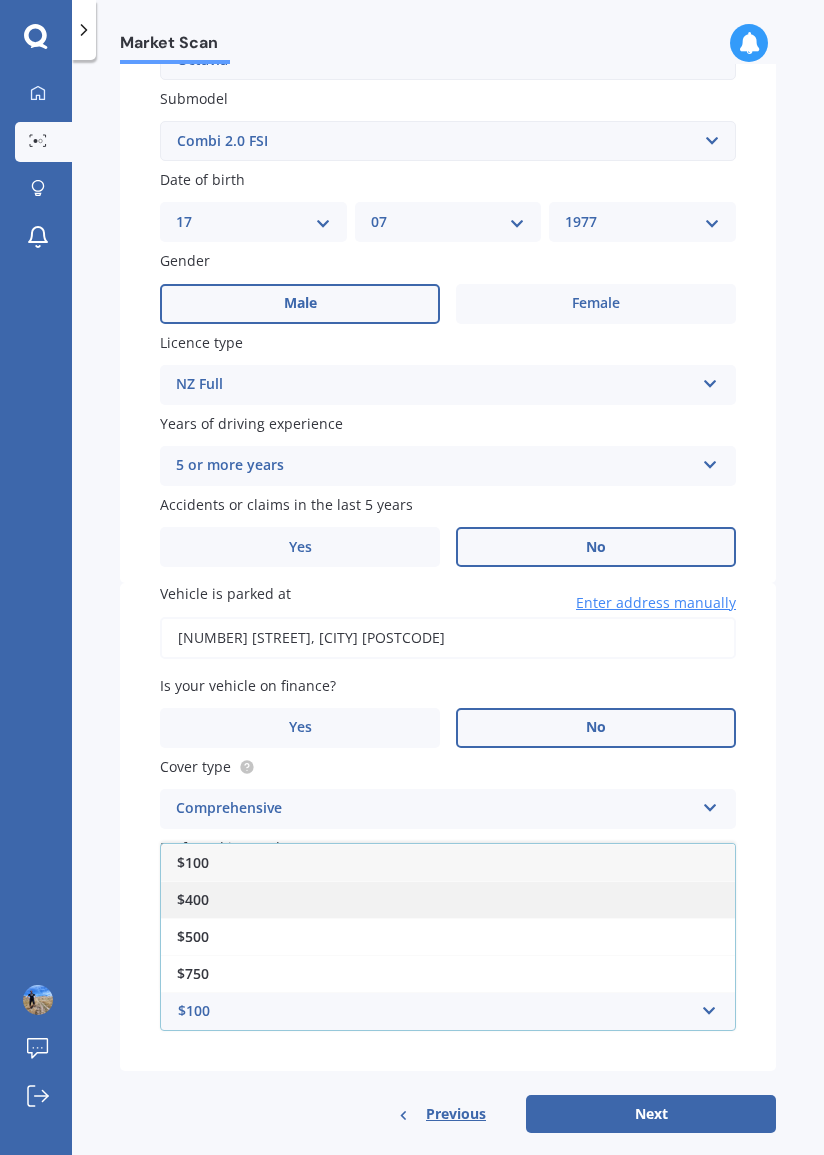 click on "$400" at bounding box center [448, 899] 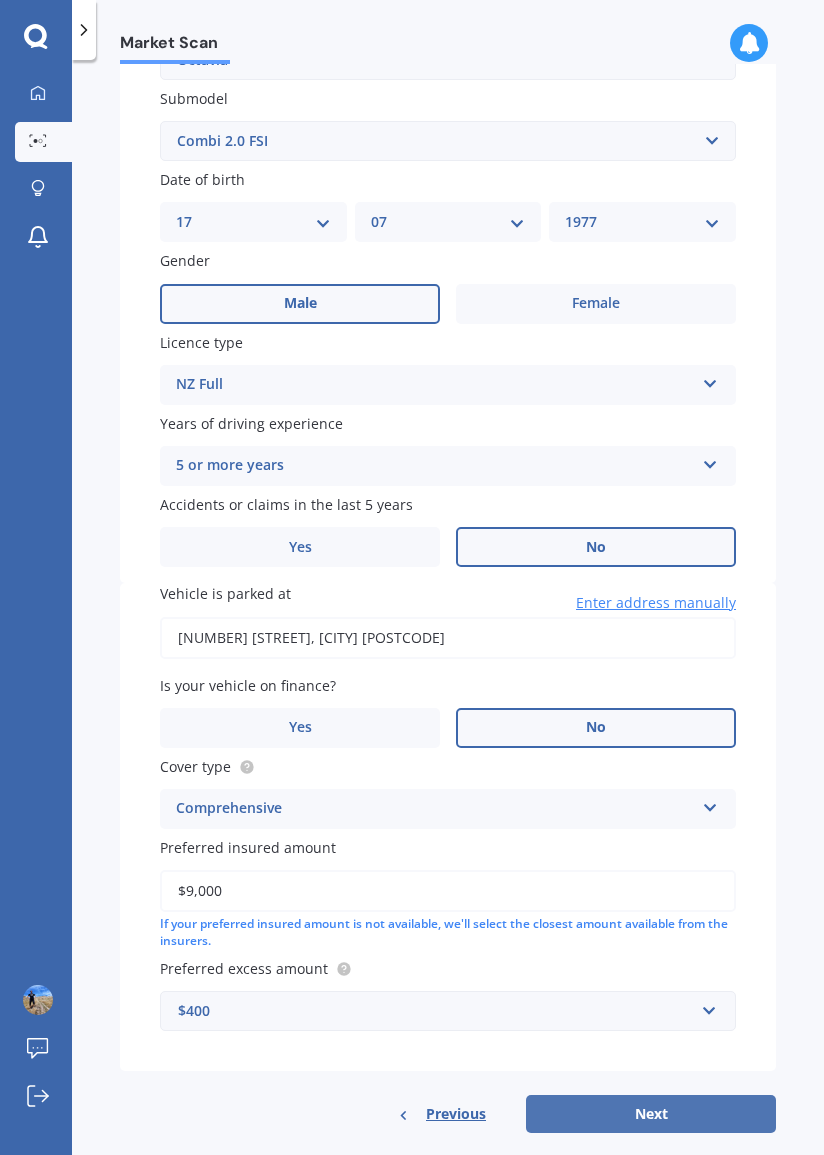 click on "Next" at bounding box center [651, 1114] 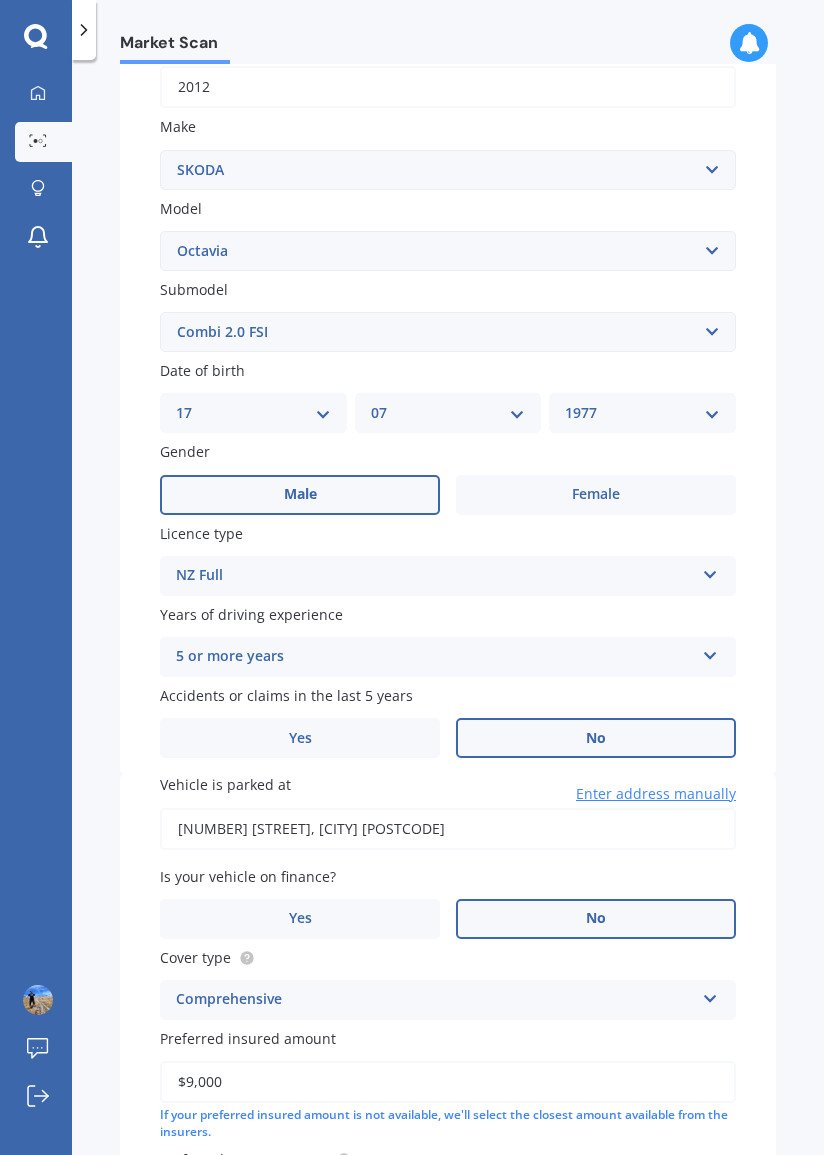select on "17" 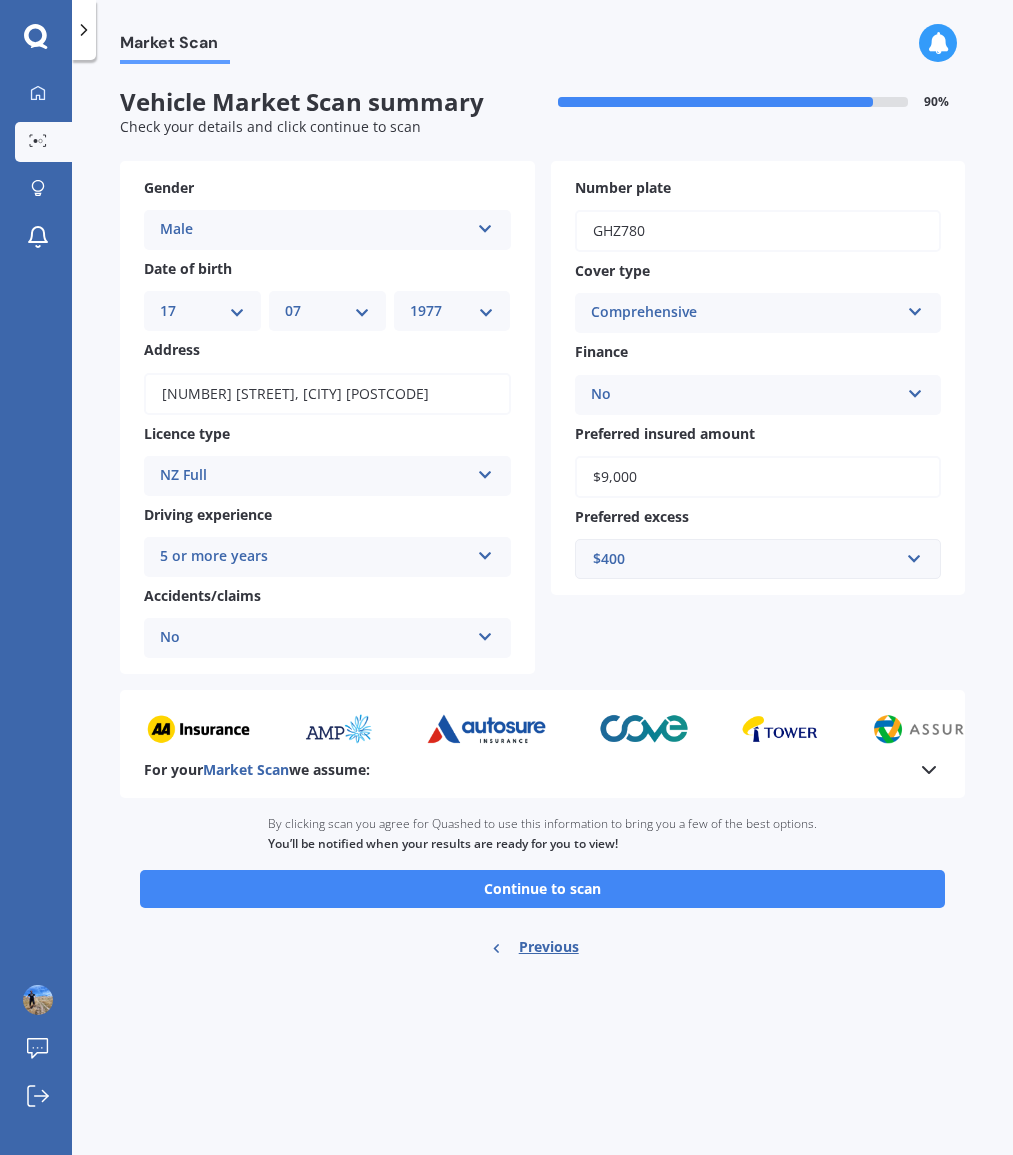 scroll, scrollTop: 0, scrollLeft: 0, axis: both 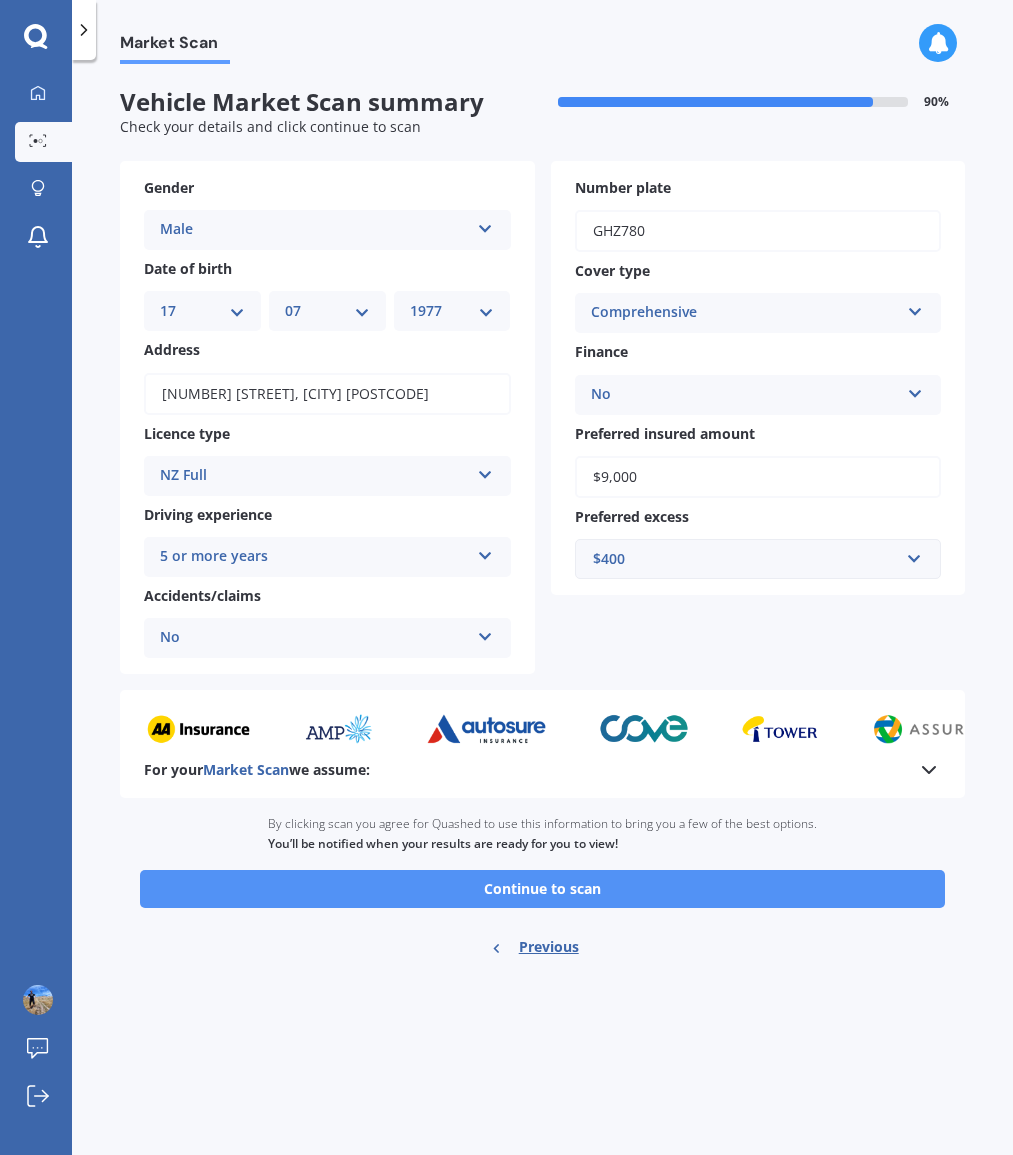 click on "Continue to scan" at bounding box center (542, 889) 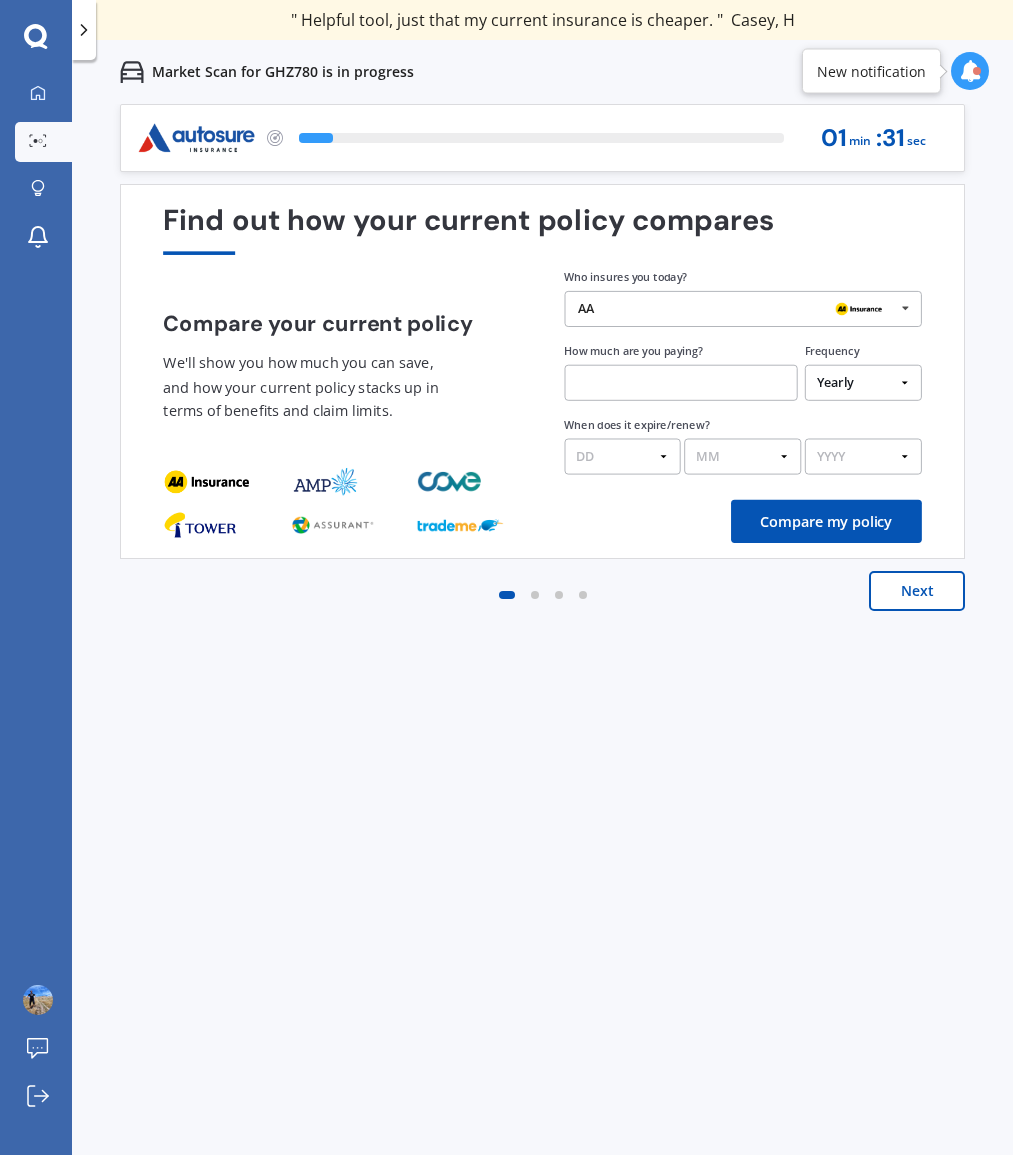 click on "Next" at bounding box center [917, 591] 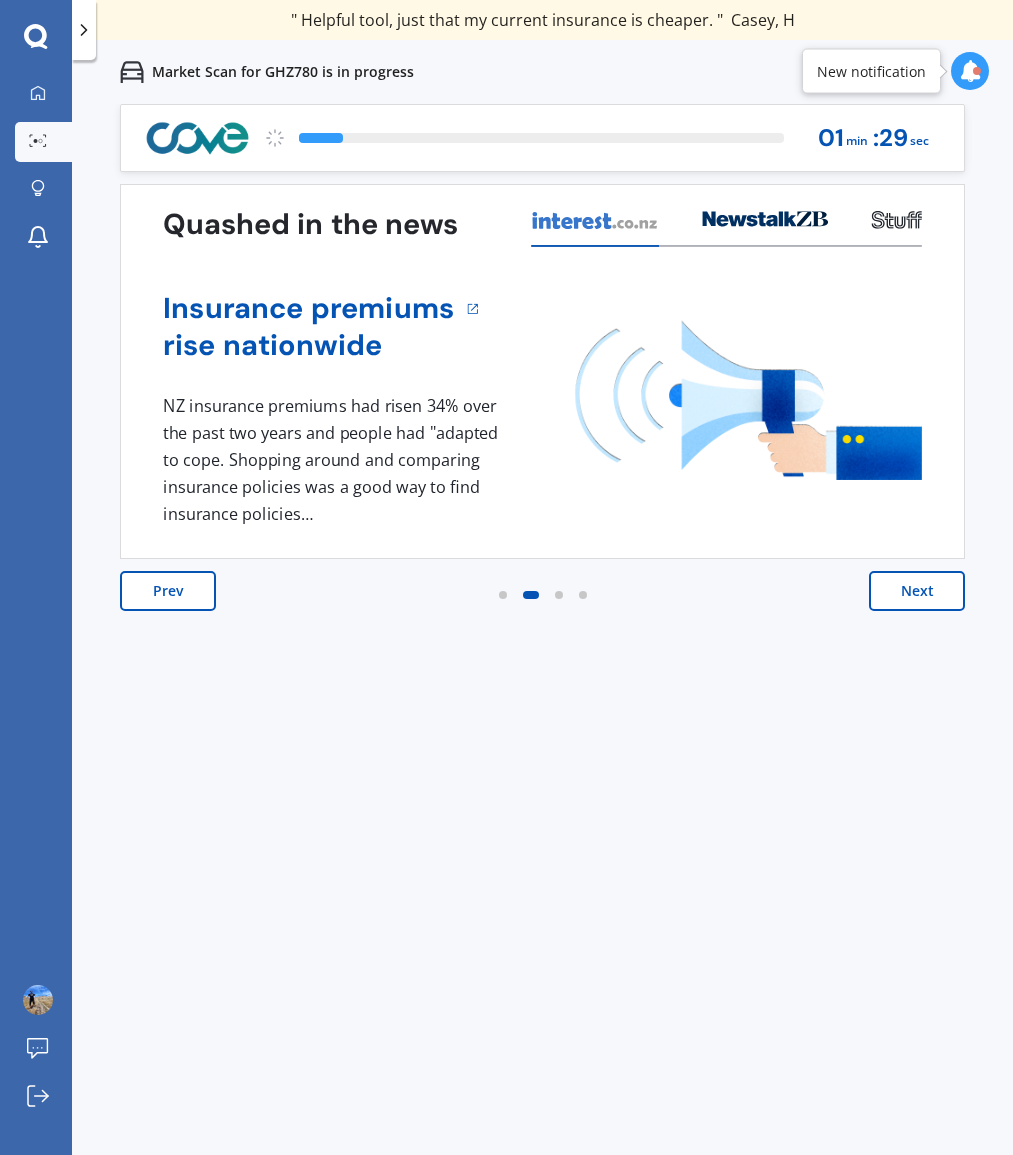 click on "Next" at bounding box center (917, 591) 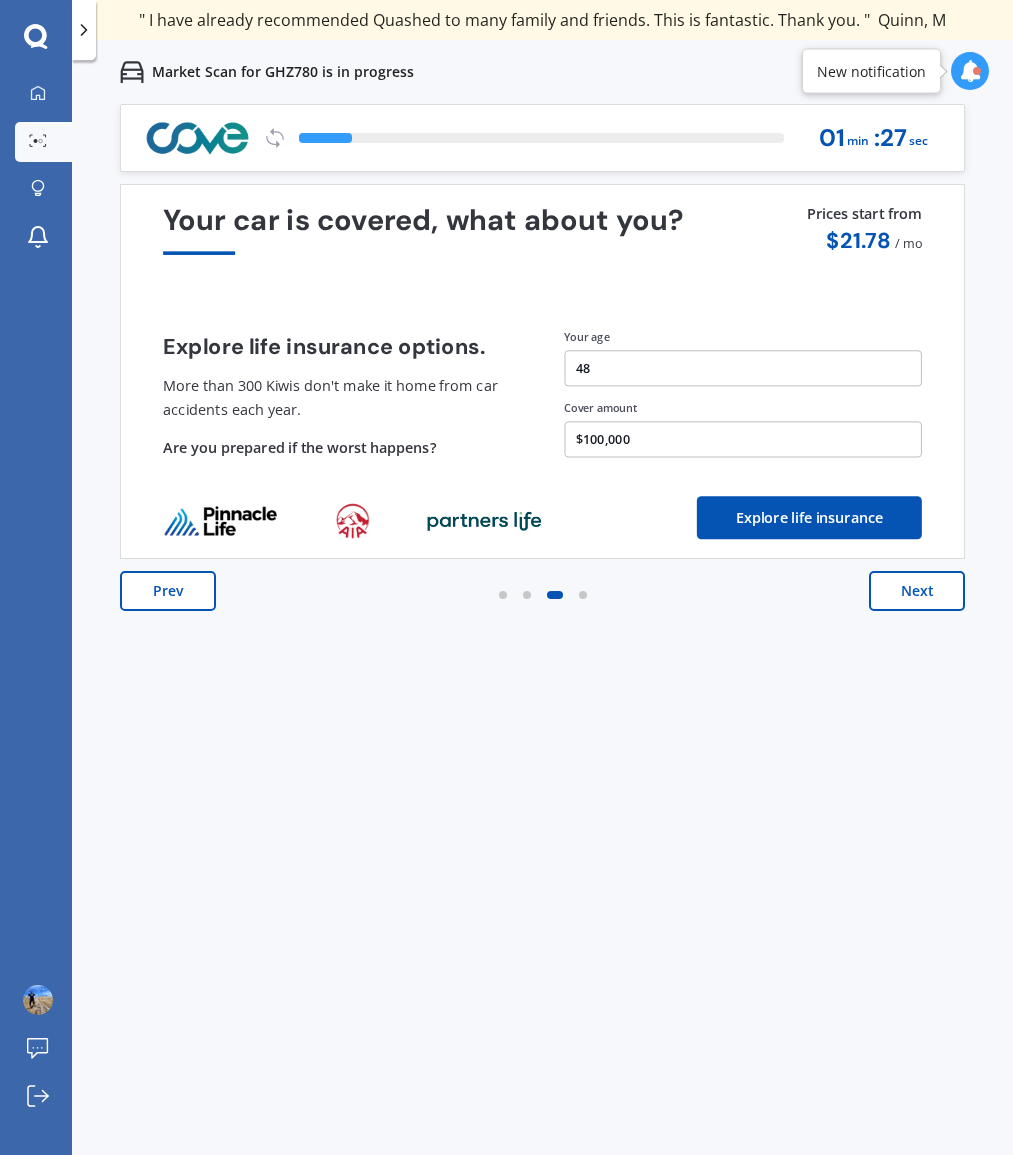 click on "Next" at bounding box center (917, 591) 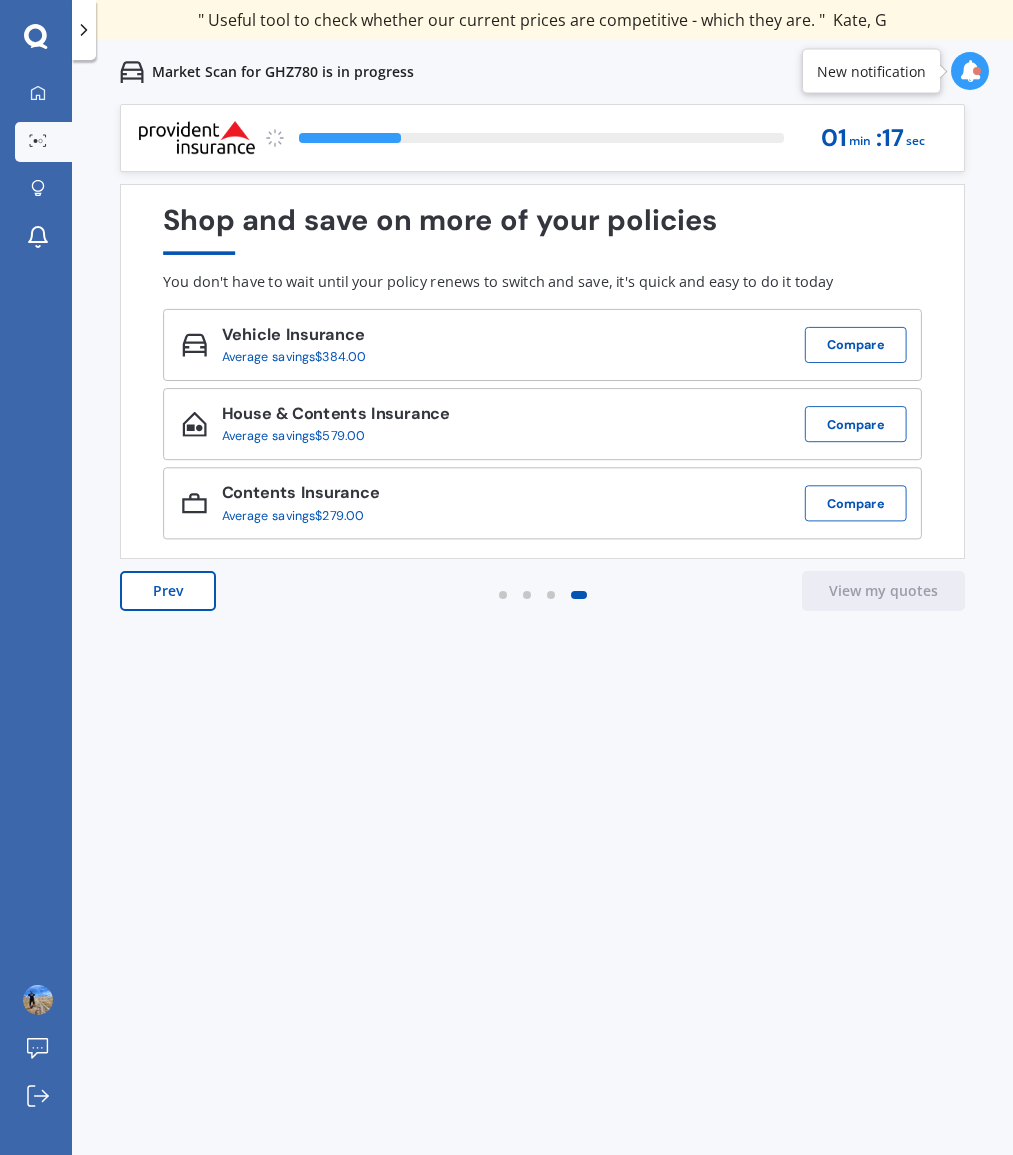 click at bounding box center (970, 71) 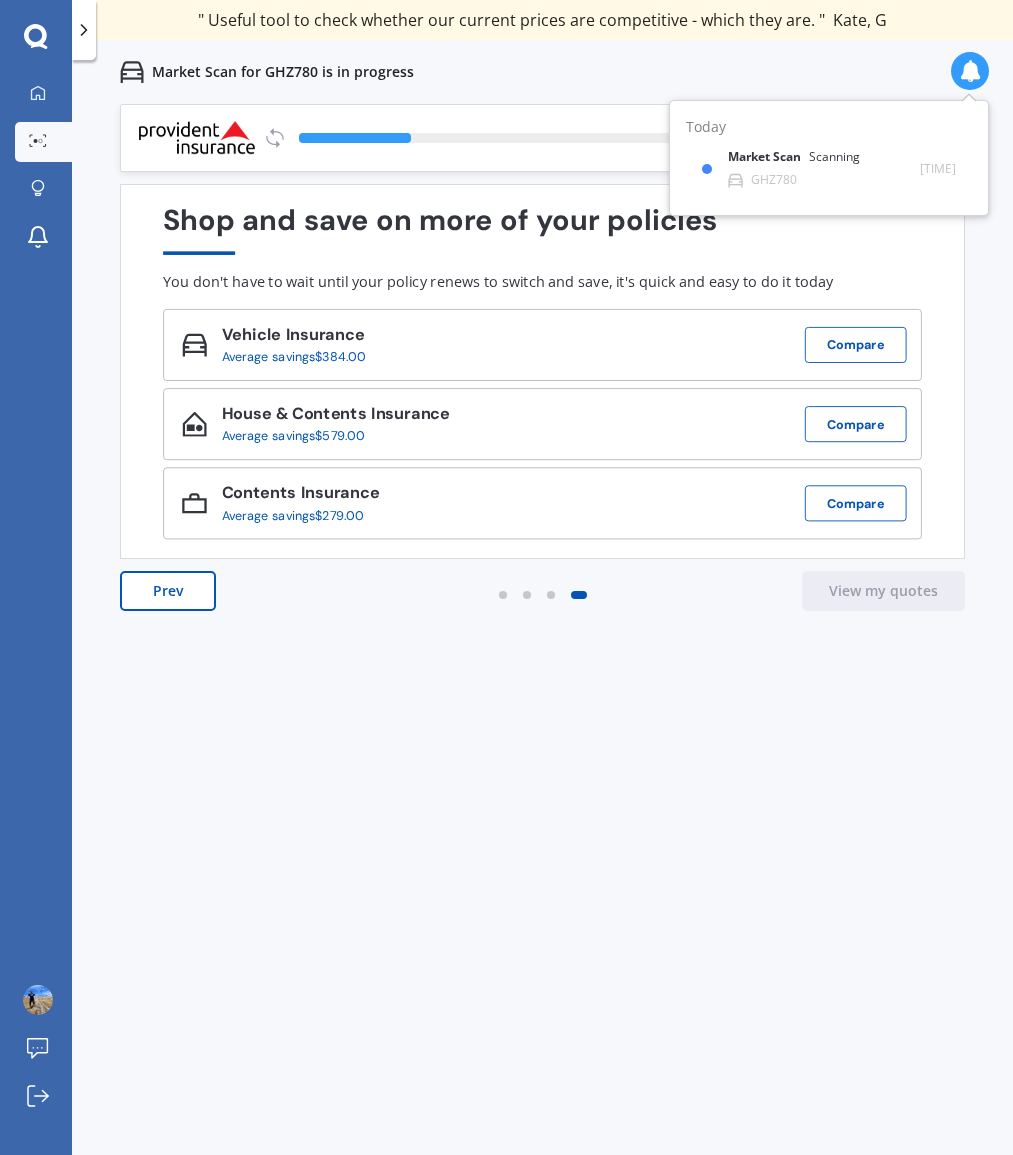 click on "Previous 60,000+ Kiwis have signed up to shop and save on insurance with us " Helpful tool, just that my current insurance is cheaper. " Casey, H " I have already recommended Quashed to many family and friends. This is fantastic. Thank you. " Quinn, M " A very useful tool and is easy to use. Highly recommended! " Yang, Z " Useful tool to check whether our current prices are competitive - which they are. " Kate, G " My current car insurance was half of the cheapest quoted here, so I'll stick with them. " Hayley, N " Gave exactly the same results. " Phillip, S " It's pretty accurate. Good service. " Mala, P " That was very helpful as it provided all the details required to make the necessary decision. " Tony, I " I've already recommended to a number of people. " Vanessa, J " Good to know my existing cover is so good! " Sheridan, J " Excellent site! I saved $300 off my existing policy. " Lian, G " Great stuff team! first time using it, and it was very clear and concise. " Lewis, B   Next 23 % 01 min :  16 sec" at bounding box center [542, 681] 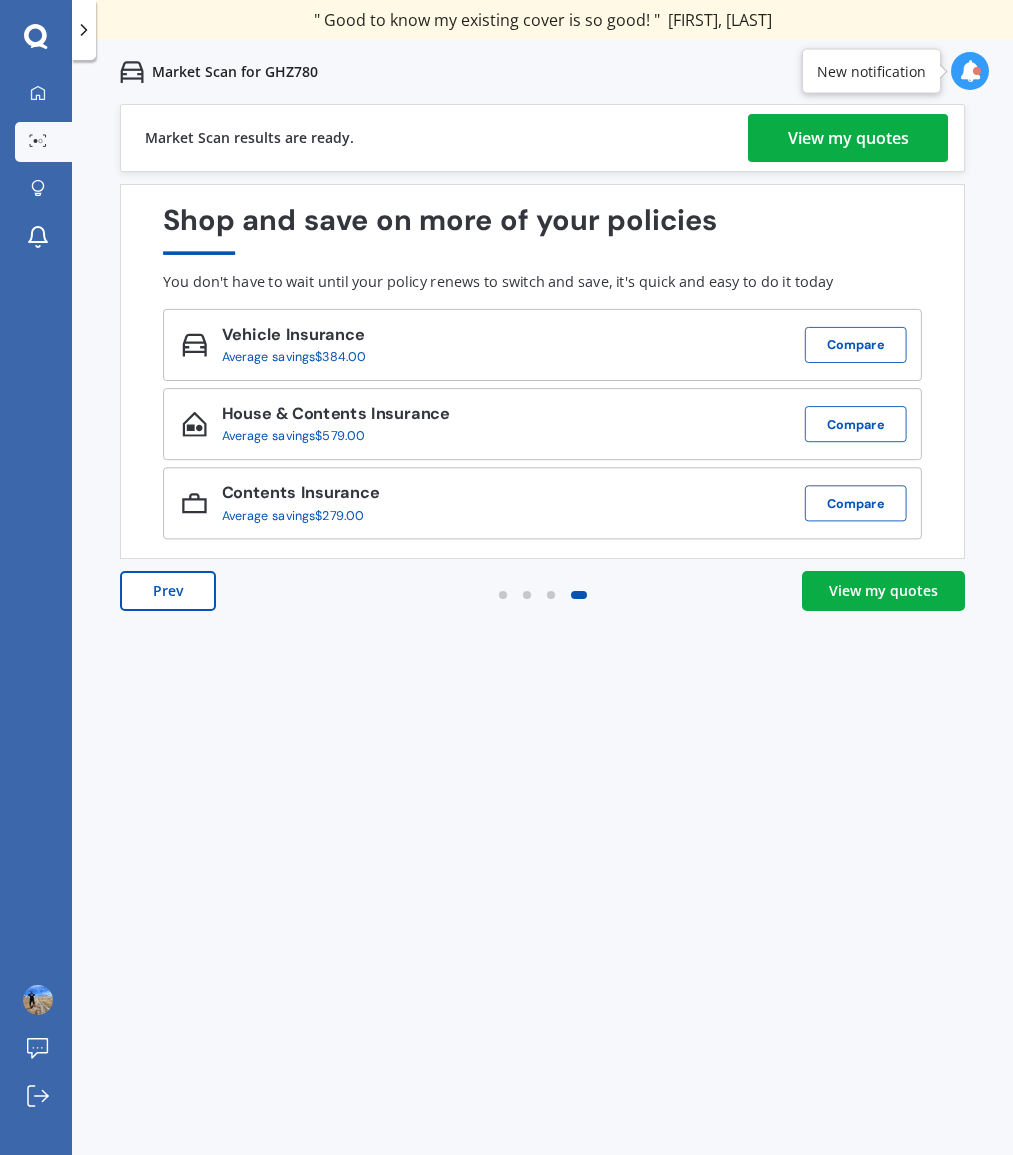 click on "View my quotes" at bounding box center (848, 138) 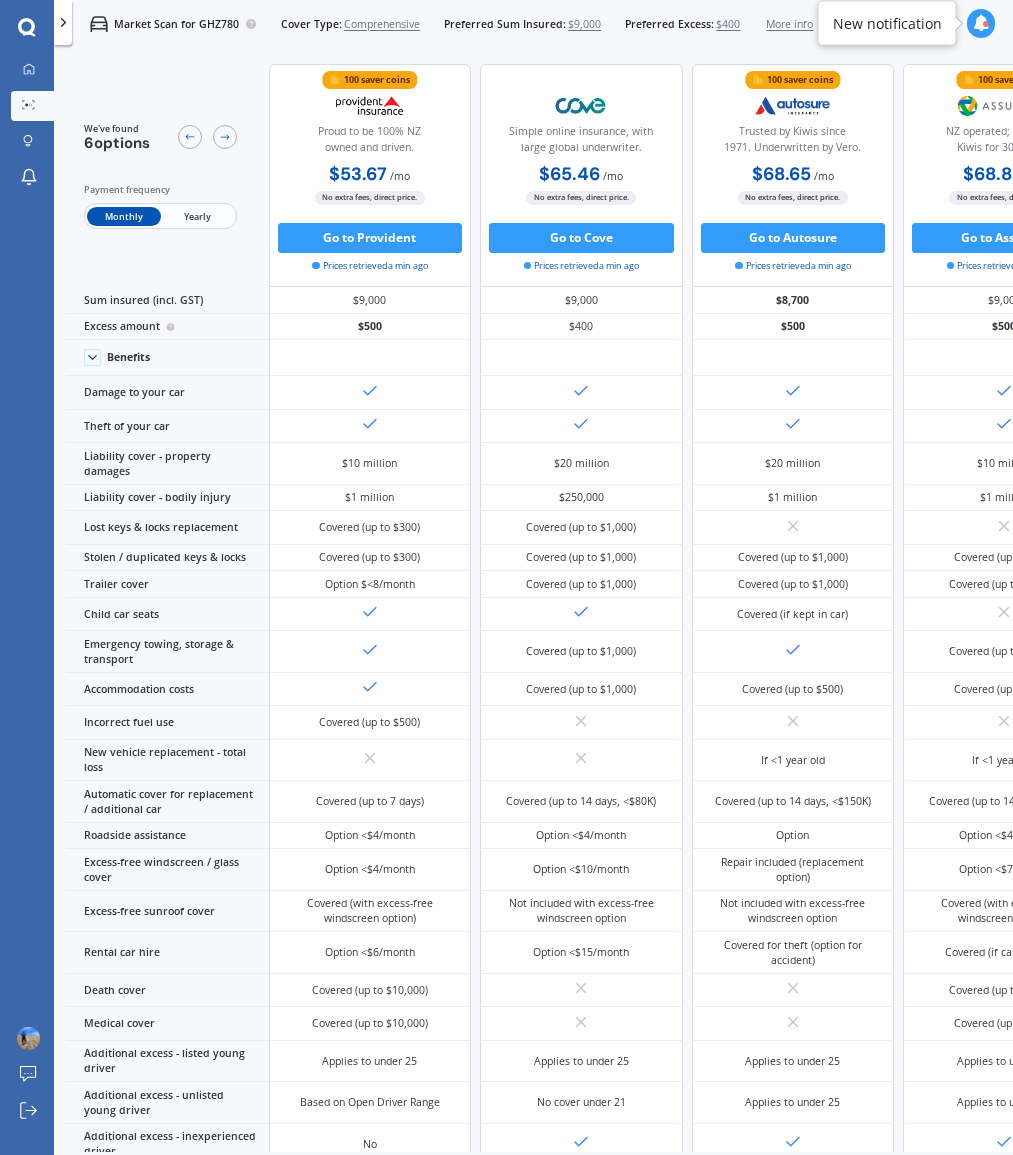click on "Yearly" at bounding box center [197, 217] 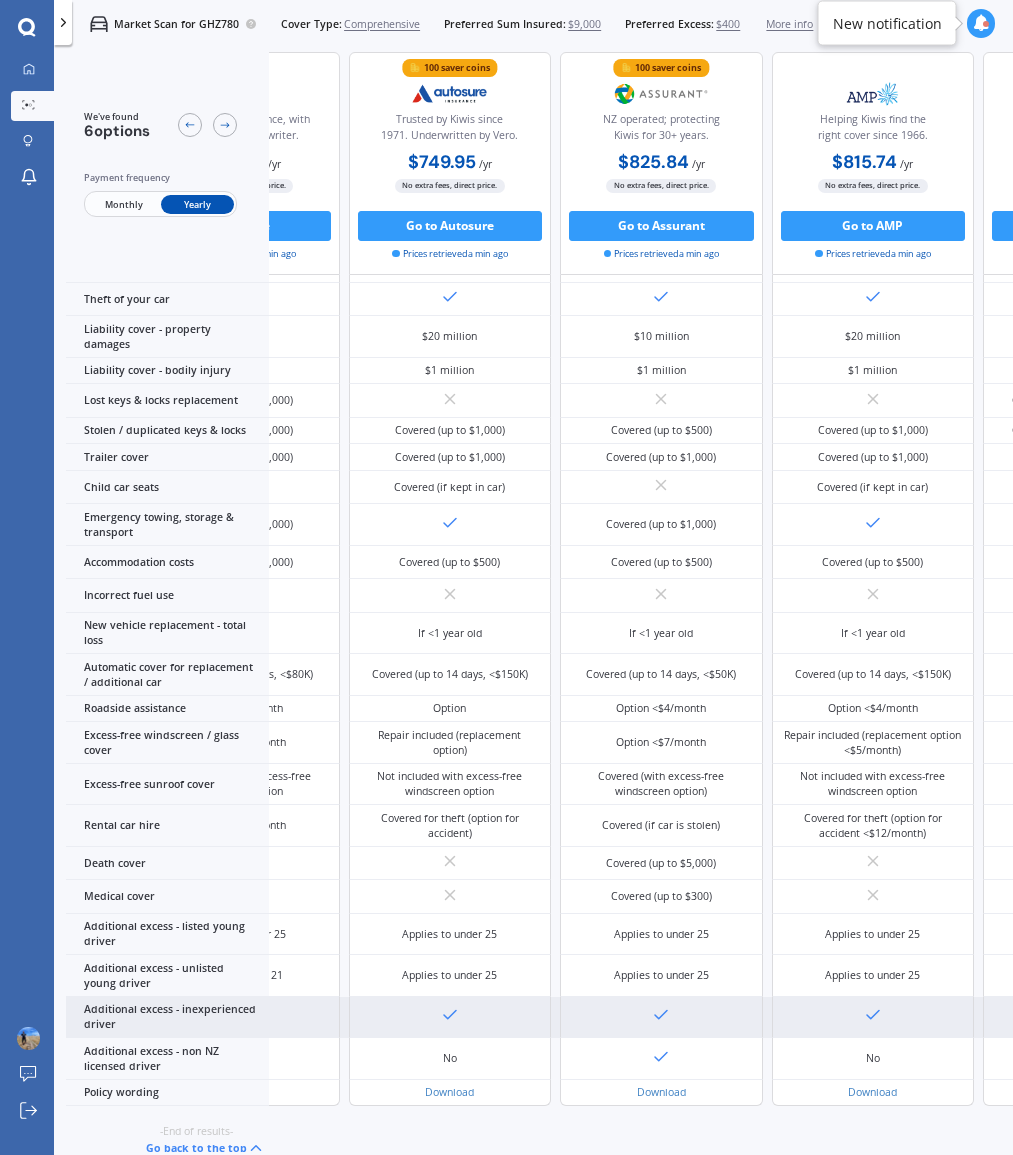 scroll, scrollTop: 170, scrollLeft: 697, axis: both 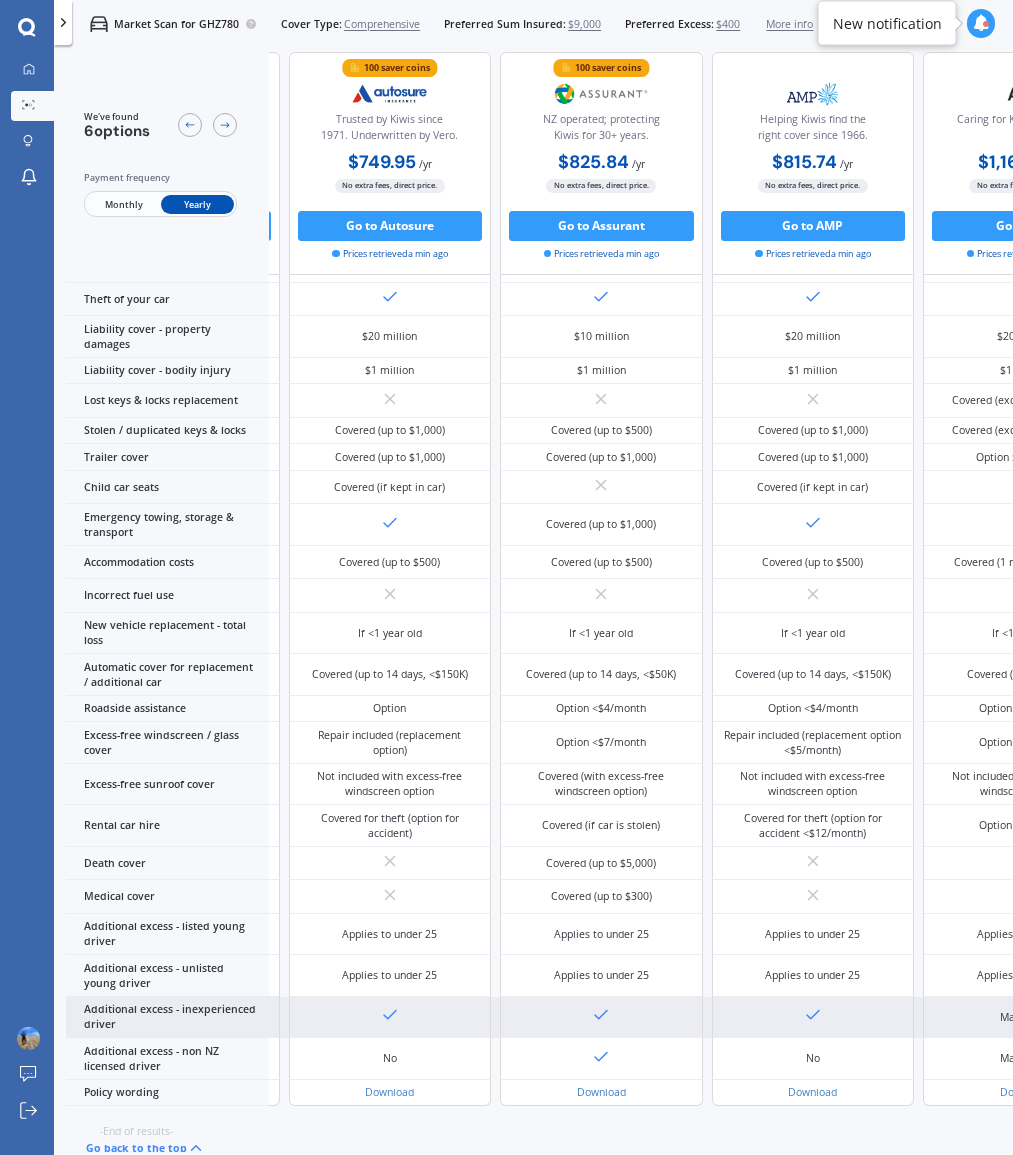 click at bounding box center [390, 1018] 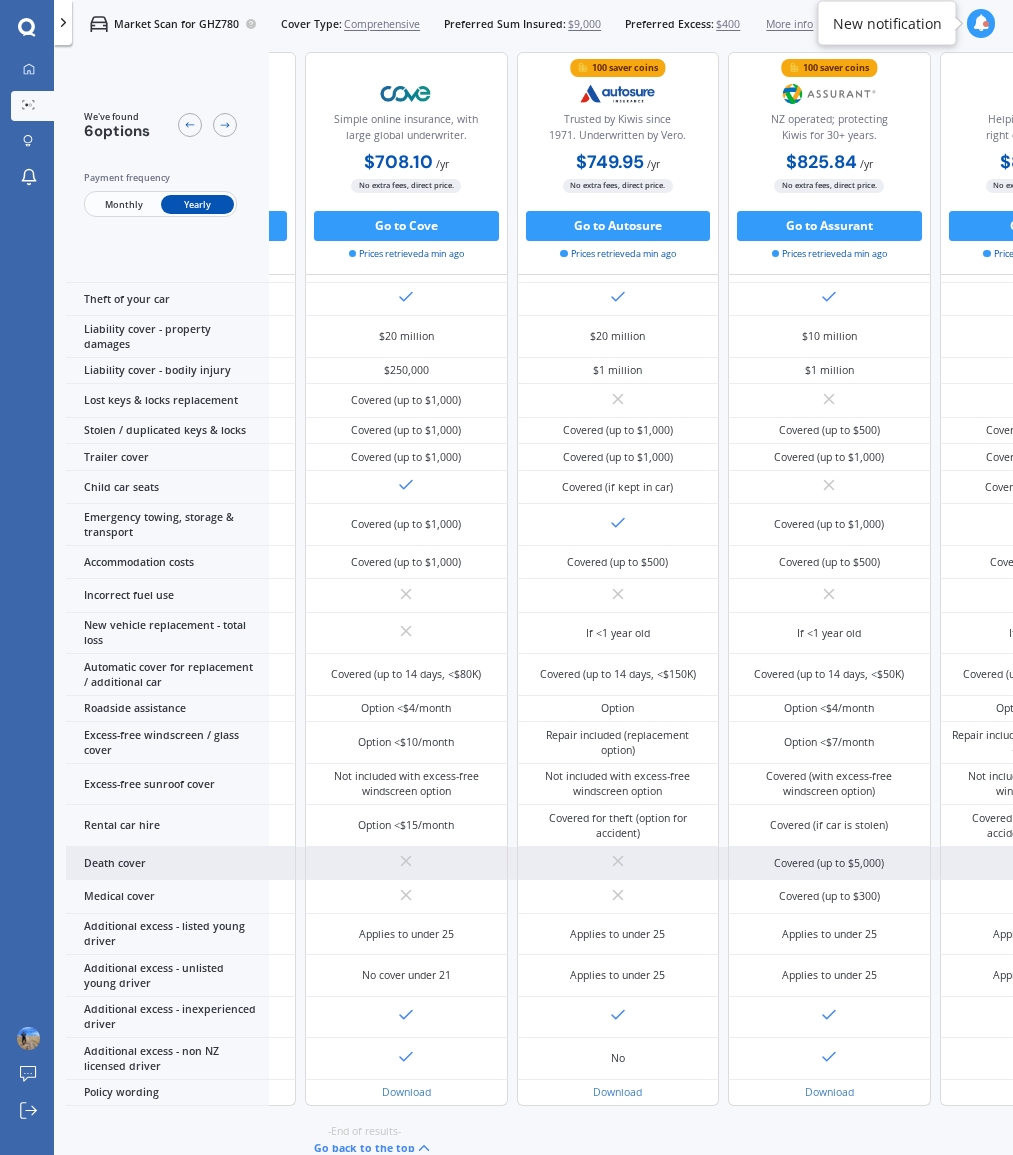 scroll, scrollTop: 170, scrollLeft: 0, axis: vertical 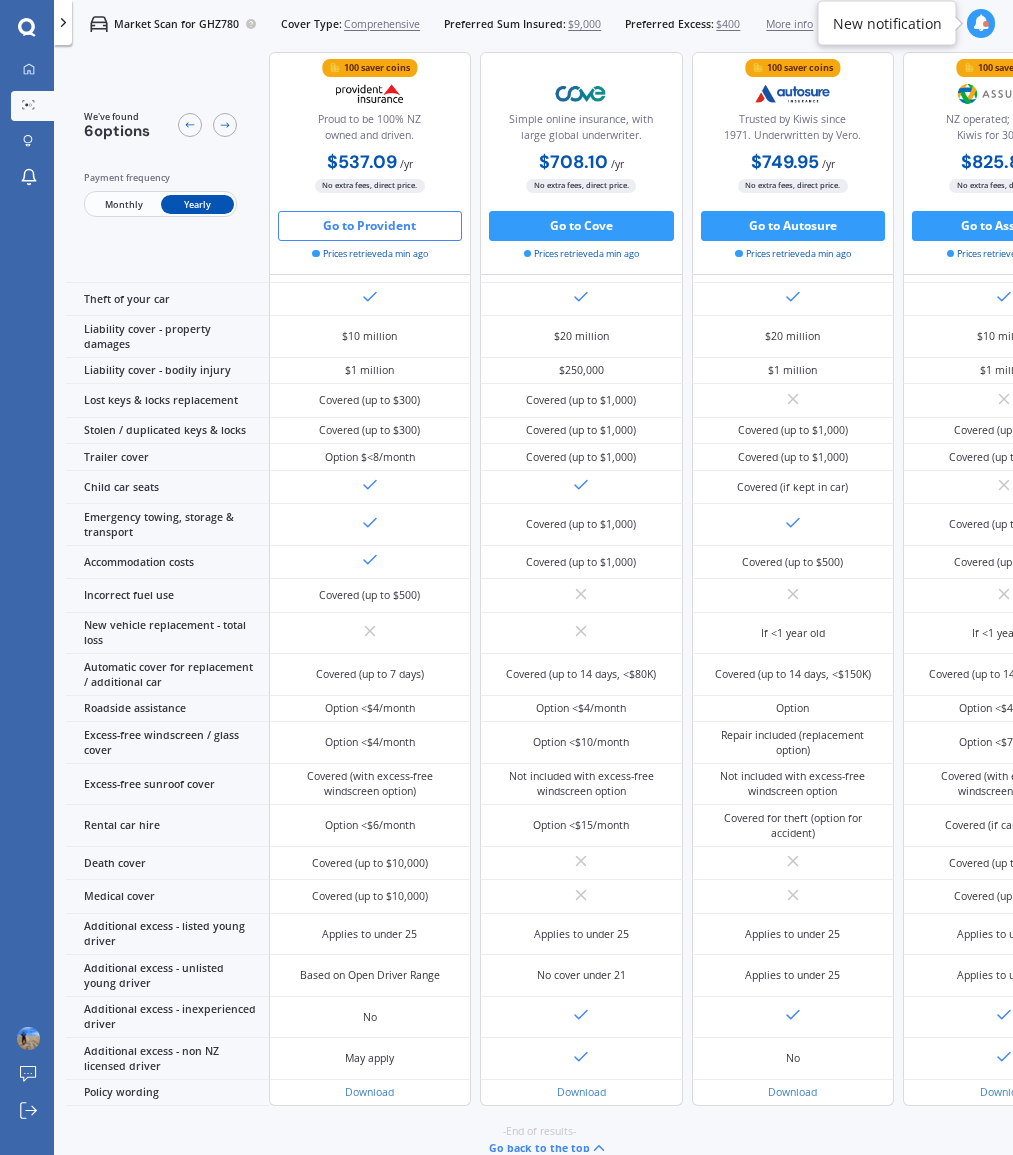 click on "Go to Provident" at bounding box center [370, 226] 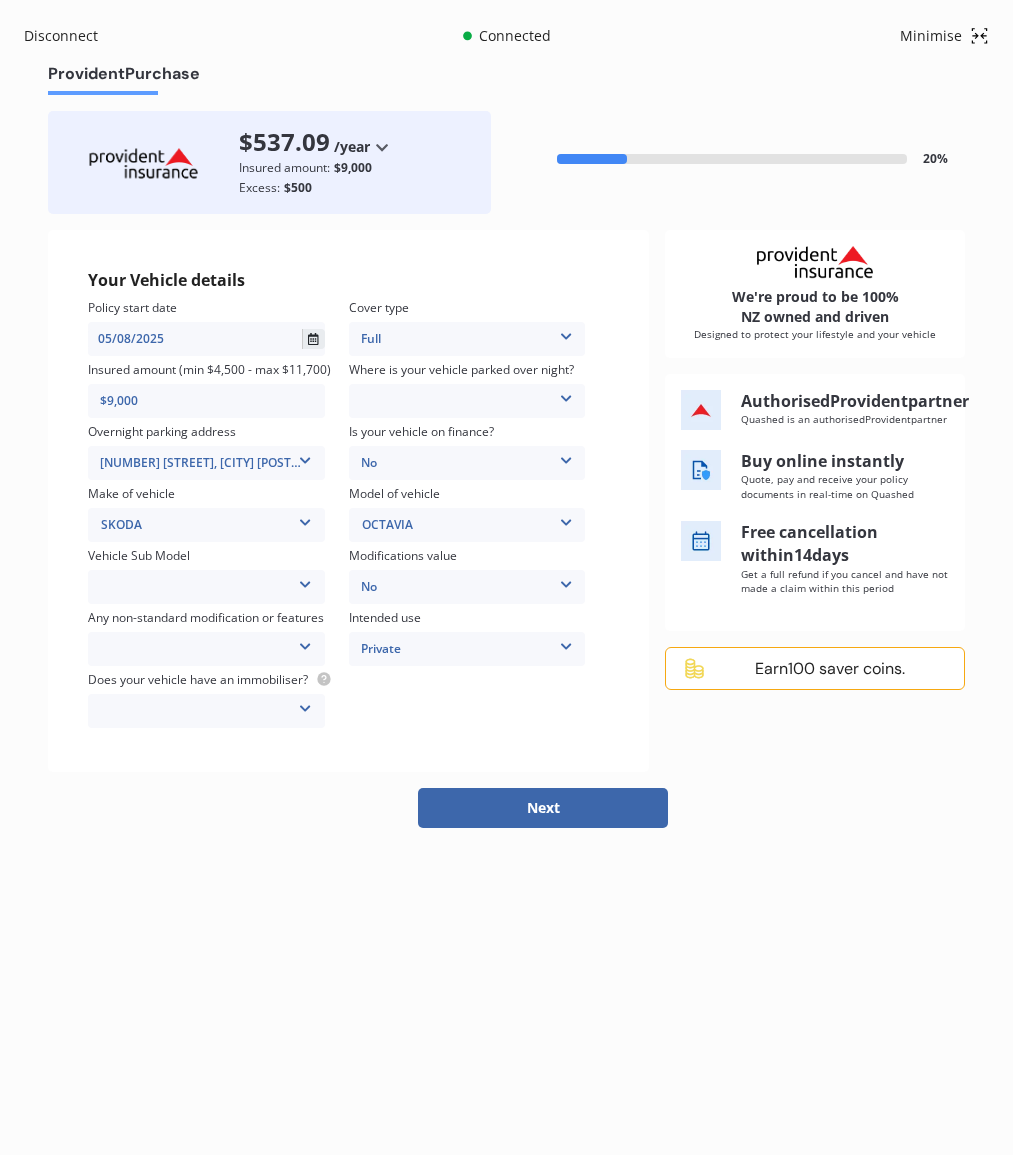 click 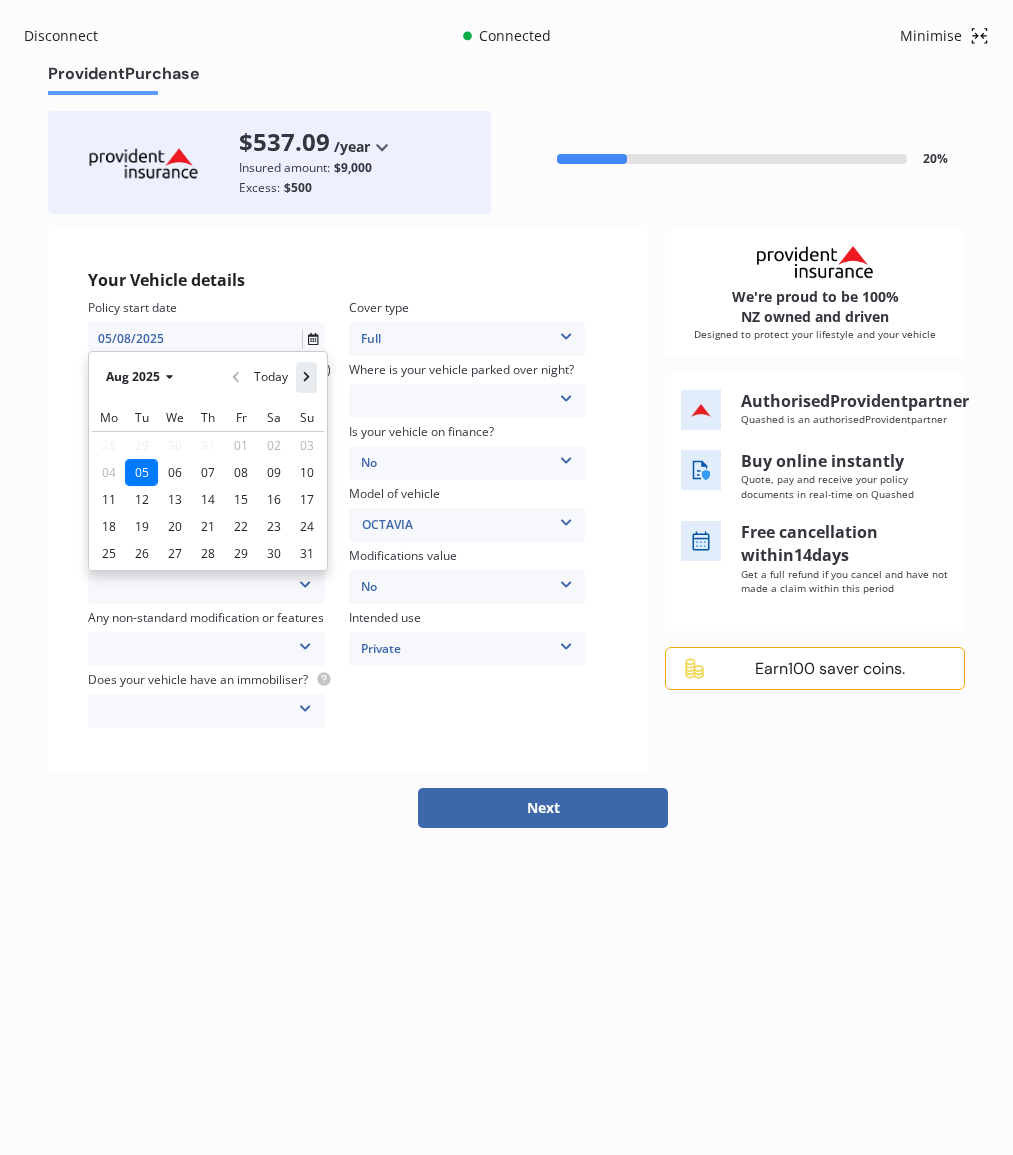 click 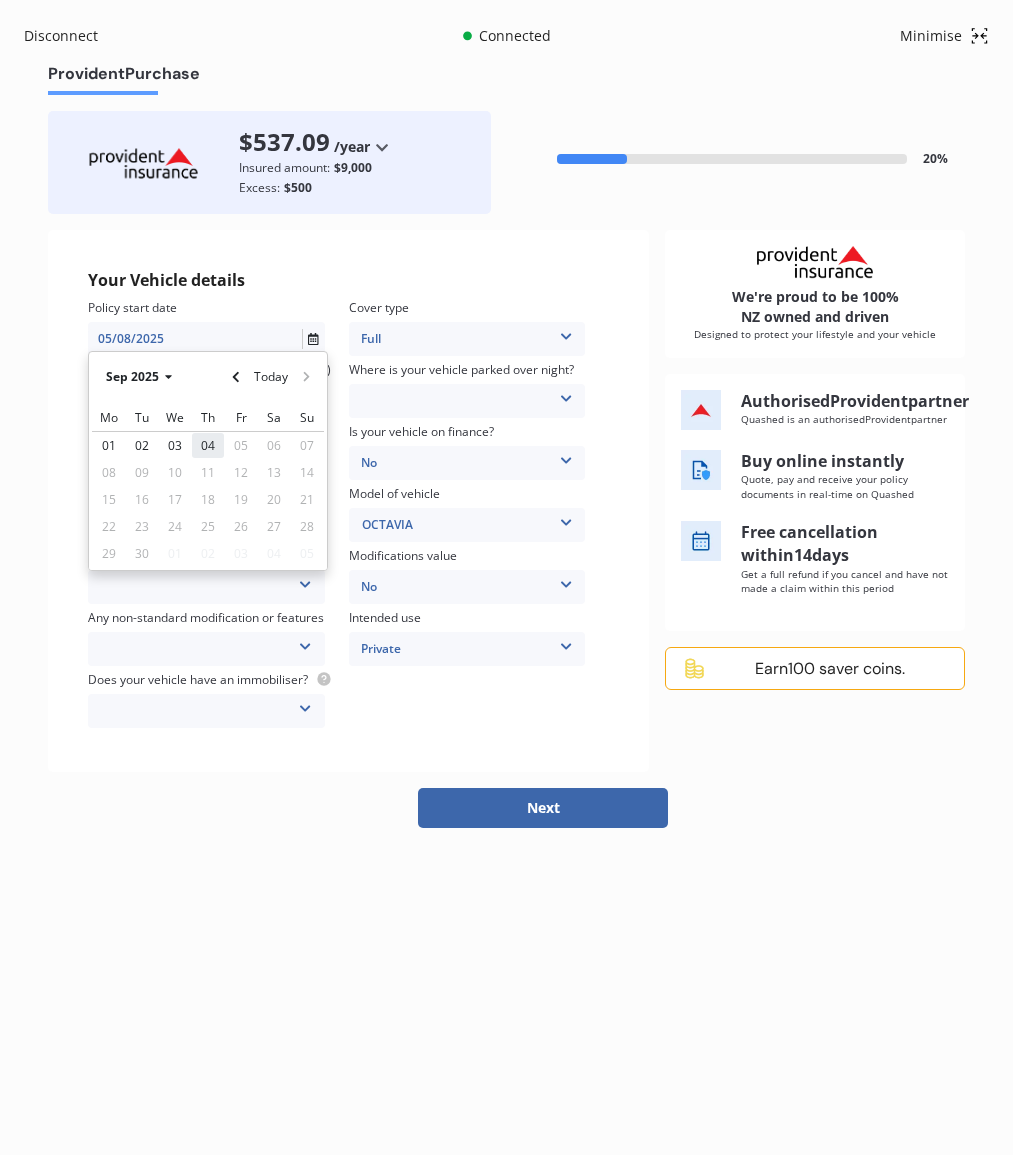 click on "04" at bounding box center (208, 445) 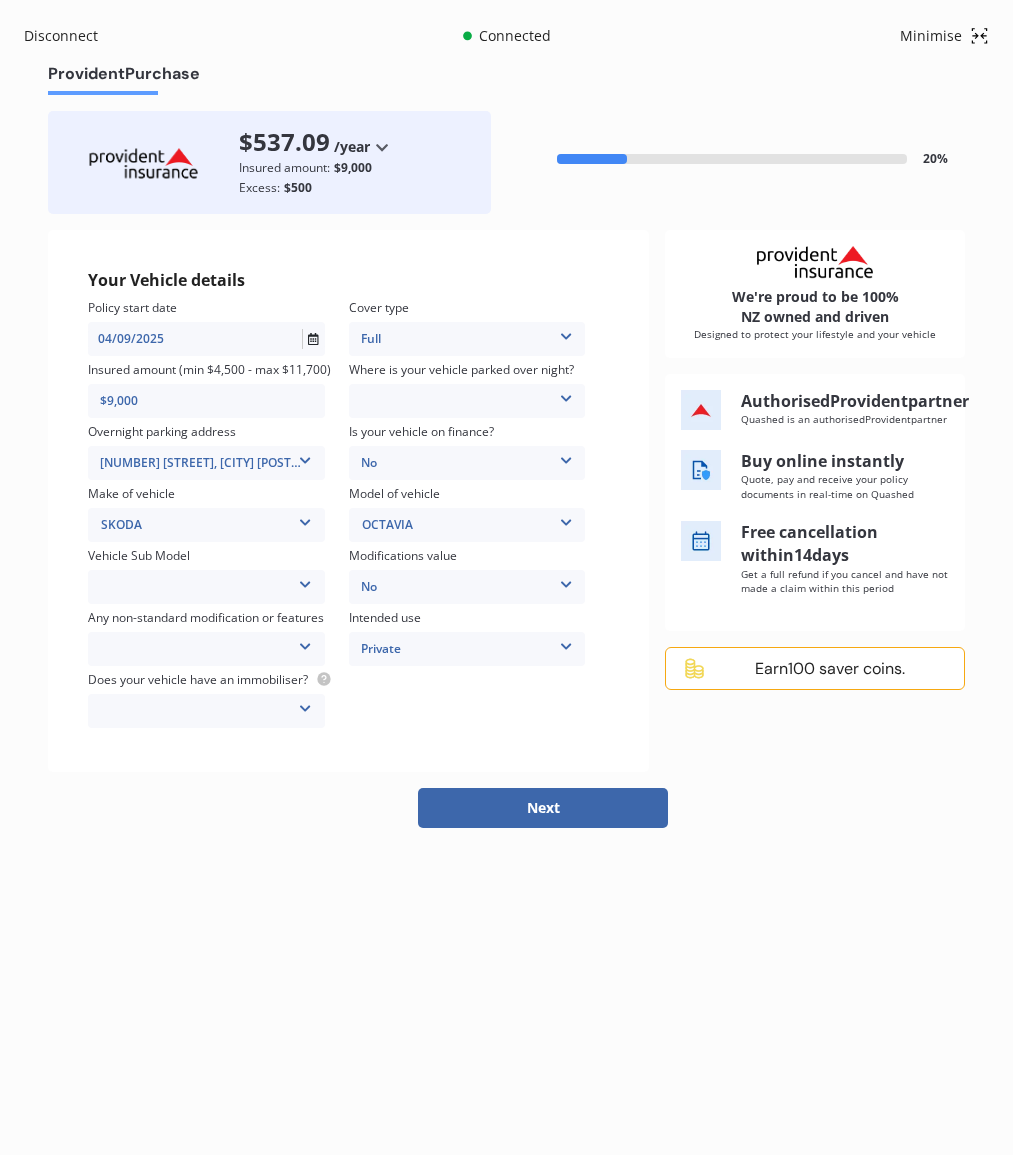 click on "Garage (fully enclosed) Off Street Parking Other" at bounding box center [467, 401] 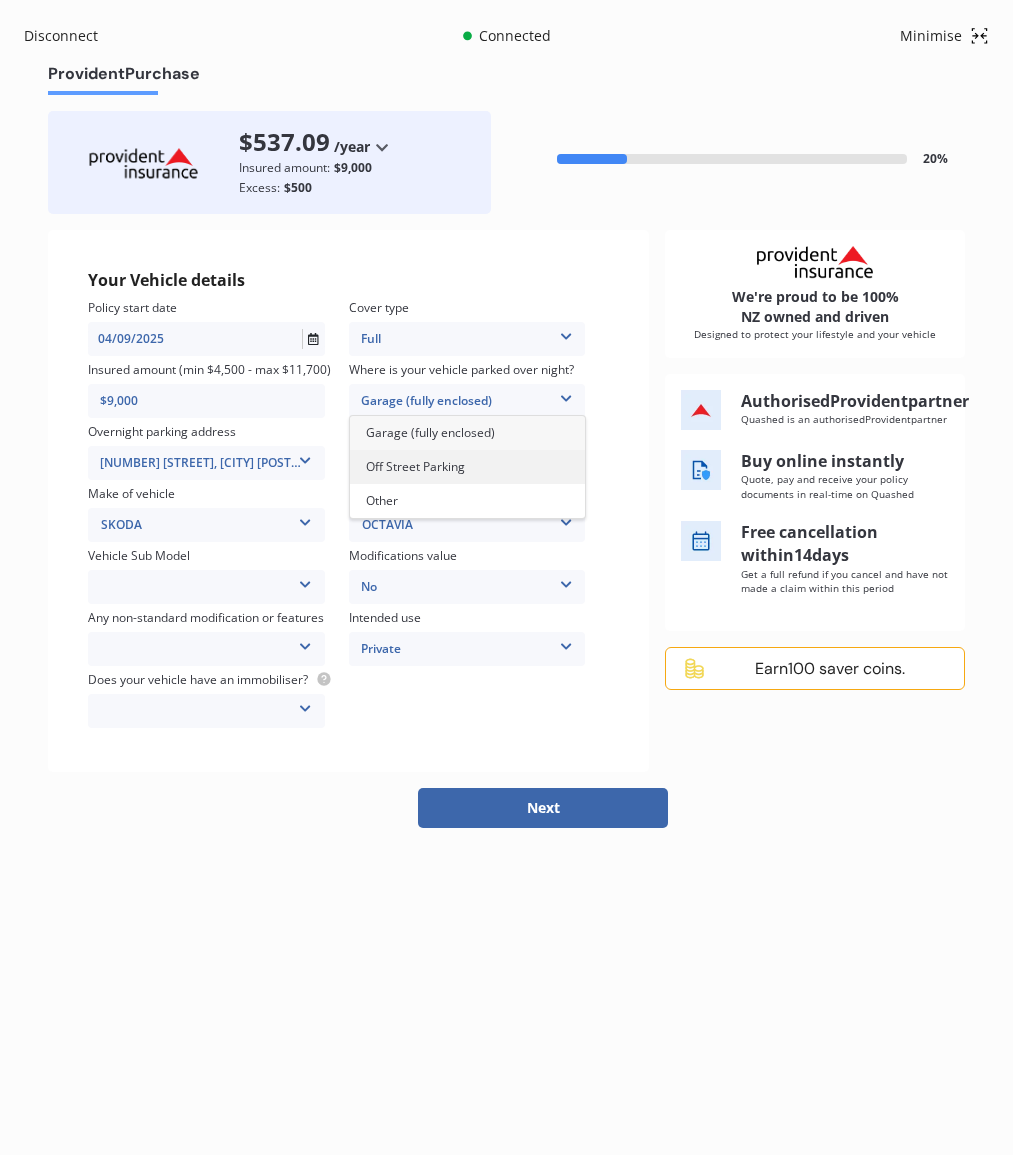 click on "Off Street Parking" at bounding box center [415, 466] 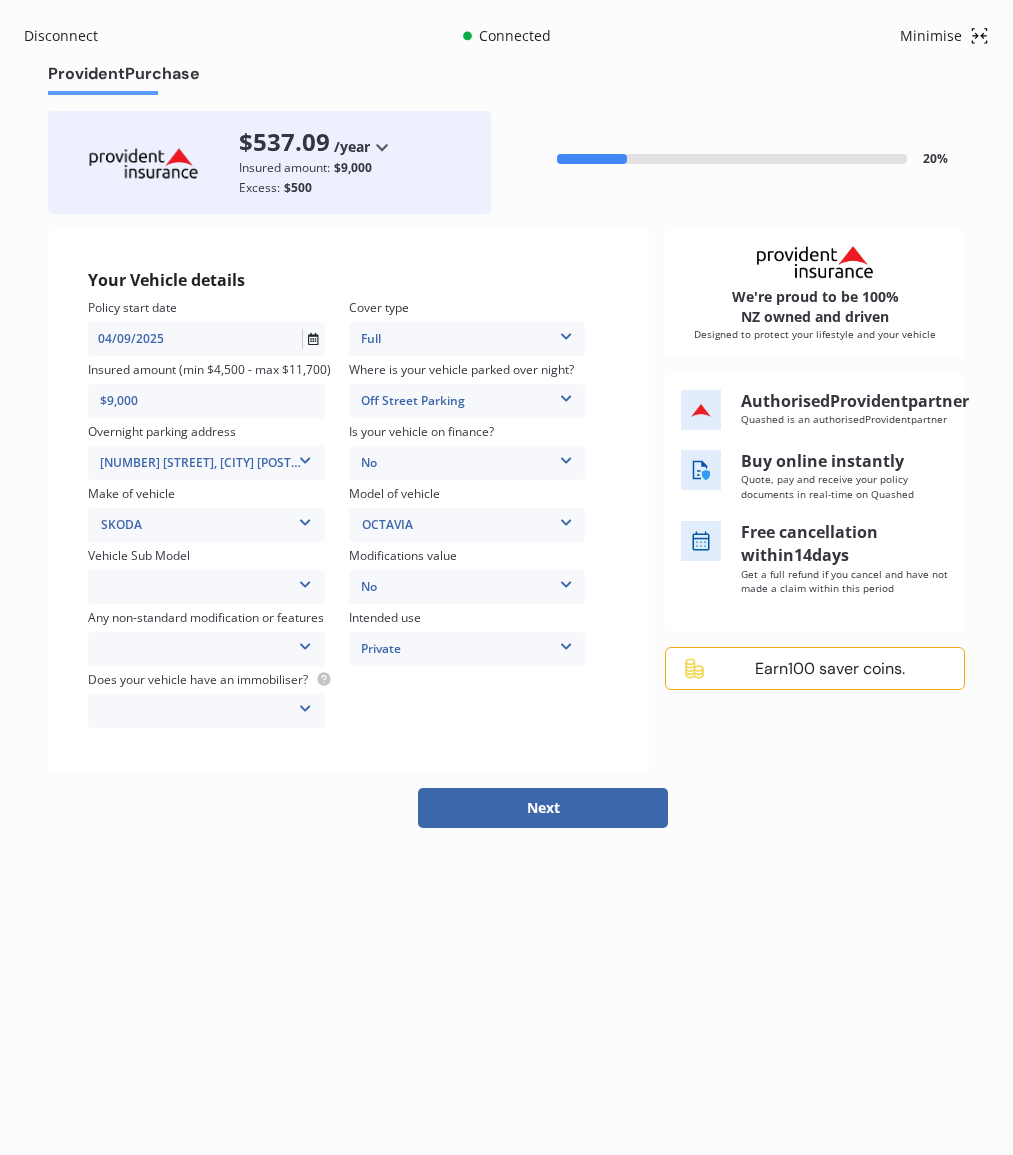 click on "No" at bounding box center [467, 463] 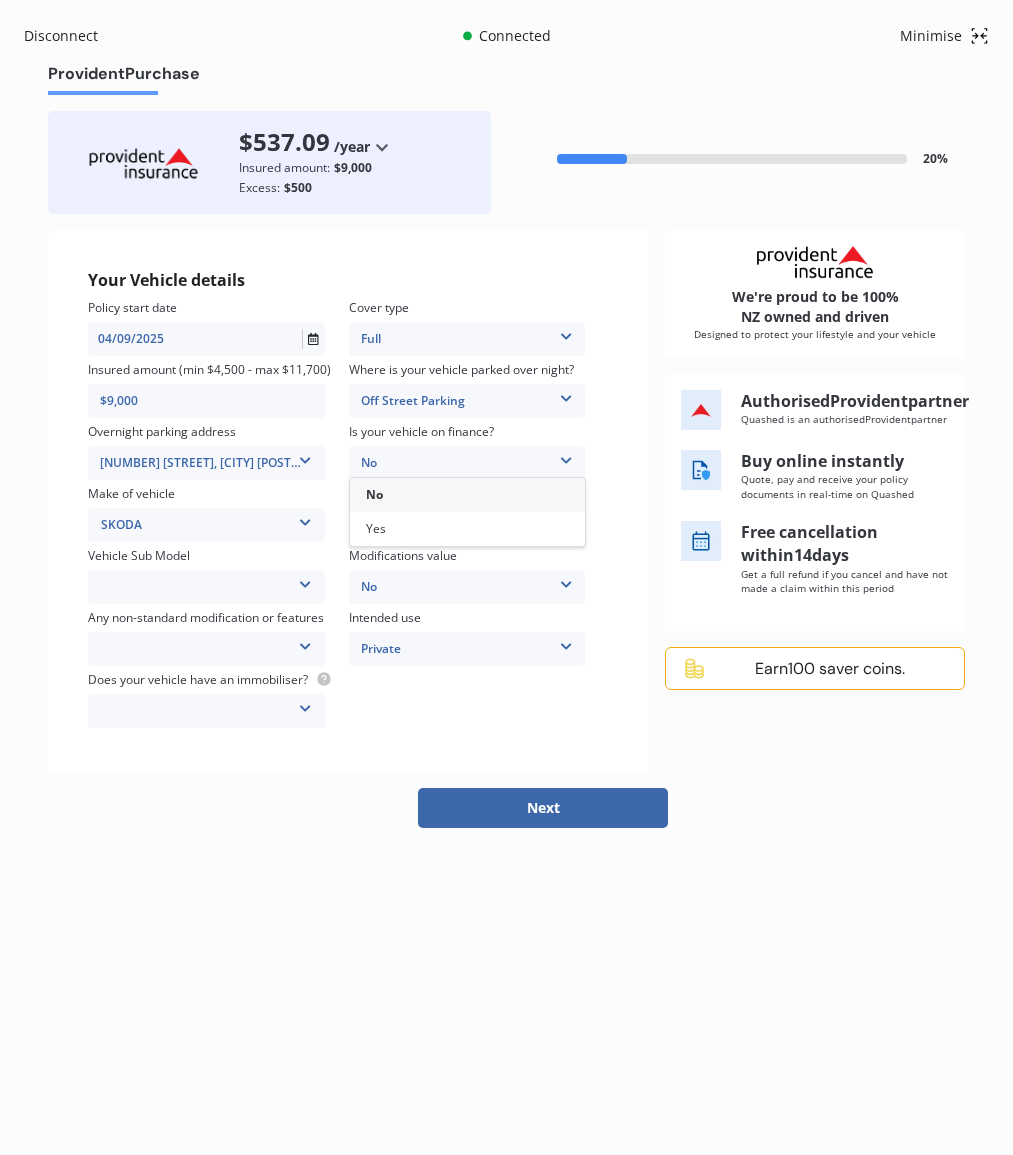 click on "No" at bounding box center (467, 463) 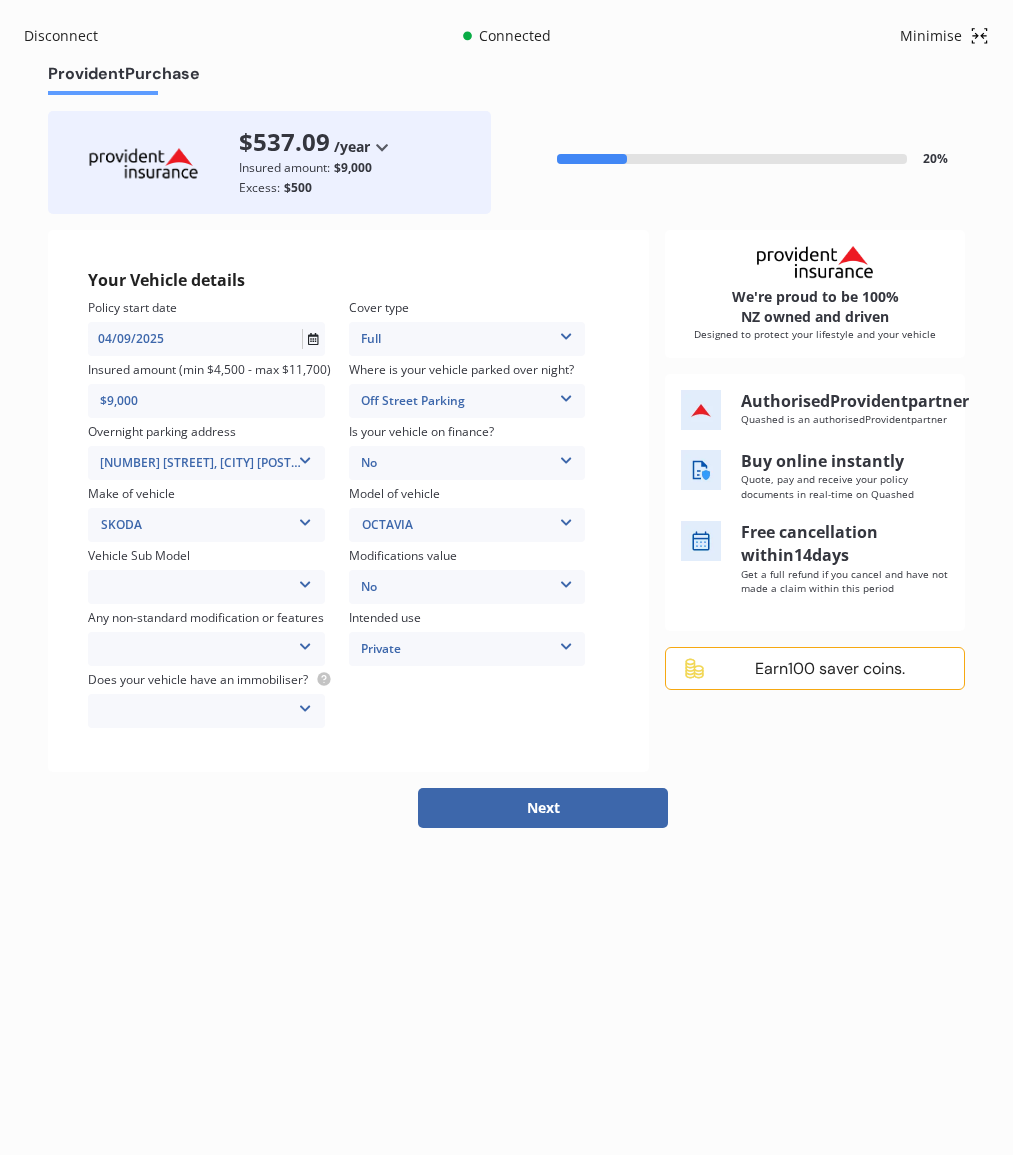 click on "Octavia vRS TSI Liftback 5dr DSG 6sp 2.0T MY12" at bounding box center [206, 587] 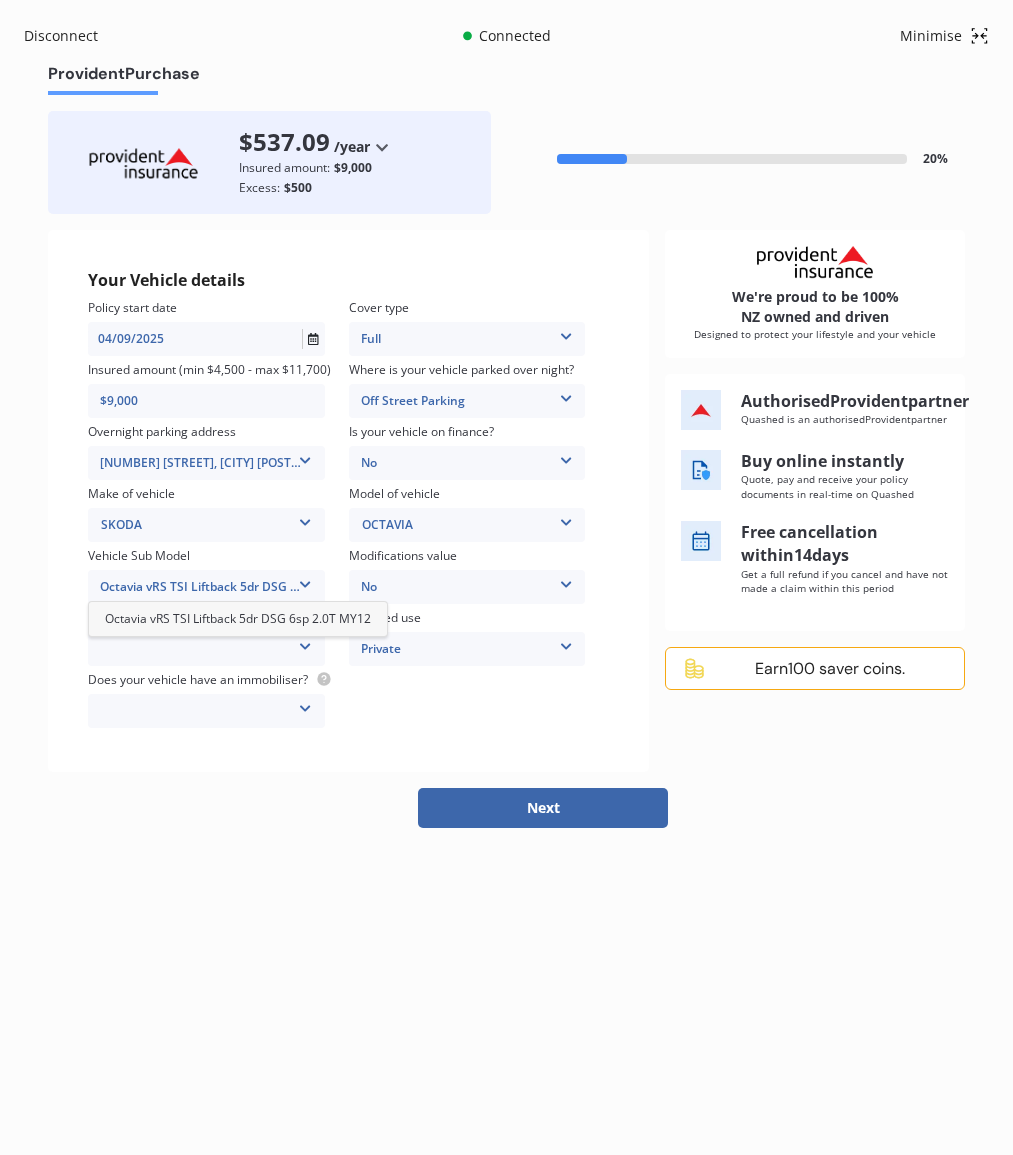 click on "Octavia vRS TSI Liftback 5dr DSG 6sp 2.0T MY12" at bounding box center [238, 618] 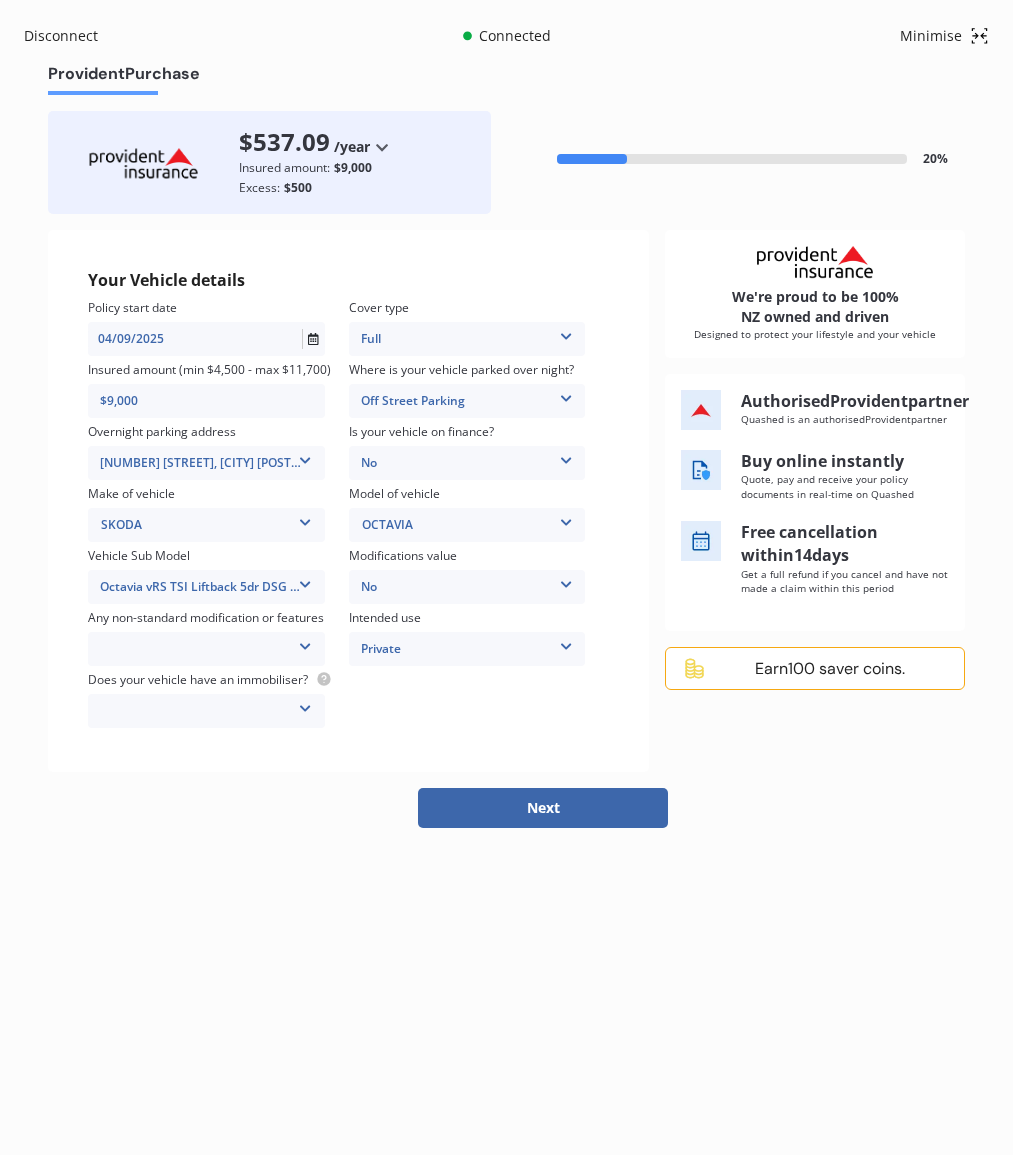 click on "No" at bounding box center [467, 587] 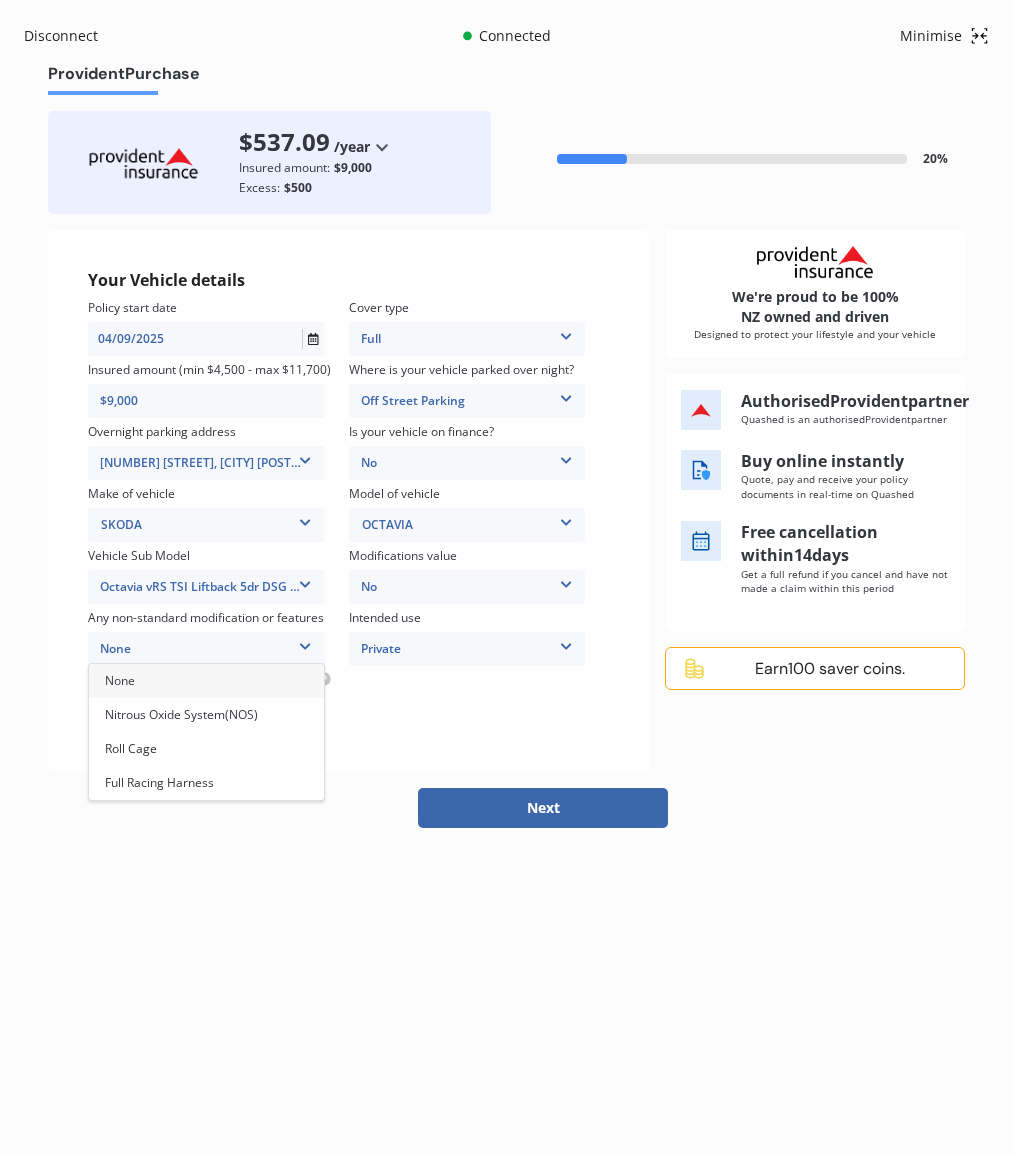 click on "Disconnect Connected Minimise Yearly Monthly $537.09 / yr Provident  Purchase $537.09 /year /year /month Insured amount: $9,000 Excess: $500 20 % Your Vehicle details Policy start date 04/09/2025 Sep 2025   Today Mo Tu We Th Fr Sa Su 01 02 03 04 05 06 07 08 09 10 11 12 13 14 15 16 17 18 19 20 21 22 23 24 25 26 27 28 29 30 01 02 03 04 05 Cover type Full Full Insured amount (min $4,500 - max $11,700) $9,000 Where is your vehicle parked over night? Off Street Parking Garage (fully enclosed) Off Street Parking Other Overnight parking address 3A Ashford Place, Havelock North 4130 3A Ashford Place, Havelock North 4130 Is your vehicle on finance? No No Yes Make of vehicle SKODA SKODA Model of vehicle OCTAVIA OCTAVIA Vehicle Sub Model Octavia vRS TSI Liftback 5dr DSG 6sp 2.0T MY12 Octavia vRS TSI Liftback 5dr DSG 6sp 2.0T MY12 Modifications value No No Up to $4000 Up to $6000 Greater than $6000 Any non-standard modification or features None None Nitrous Oxide System(NOS) Roll Cage Full Racing Harness Intended use Yes" at bounding box center [506, 577] 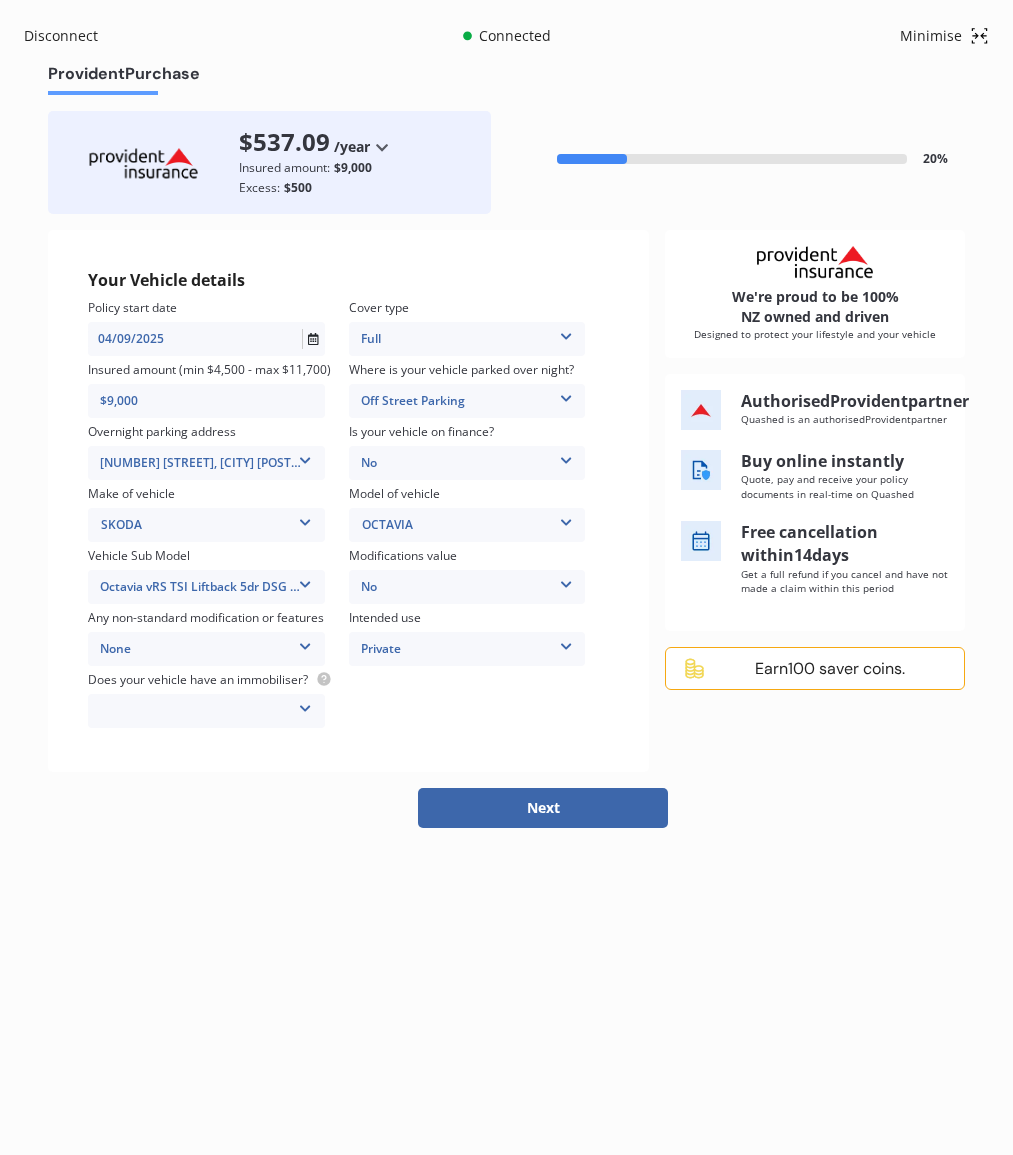 click on "Private" at bounding box center [467, 649] 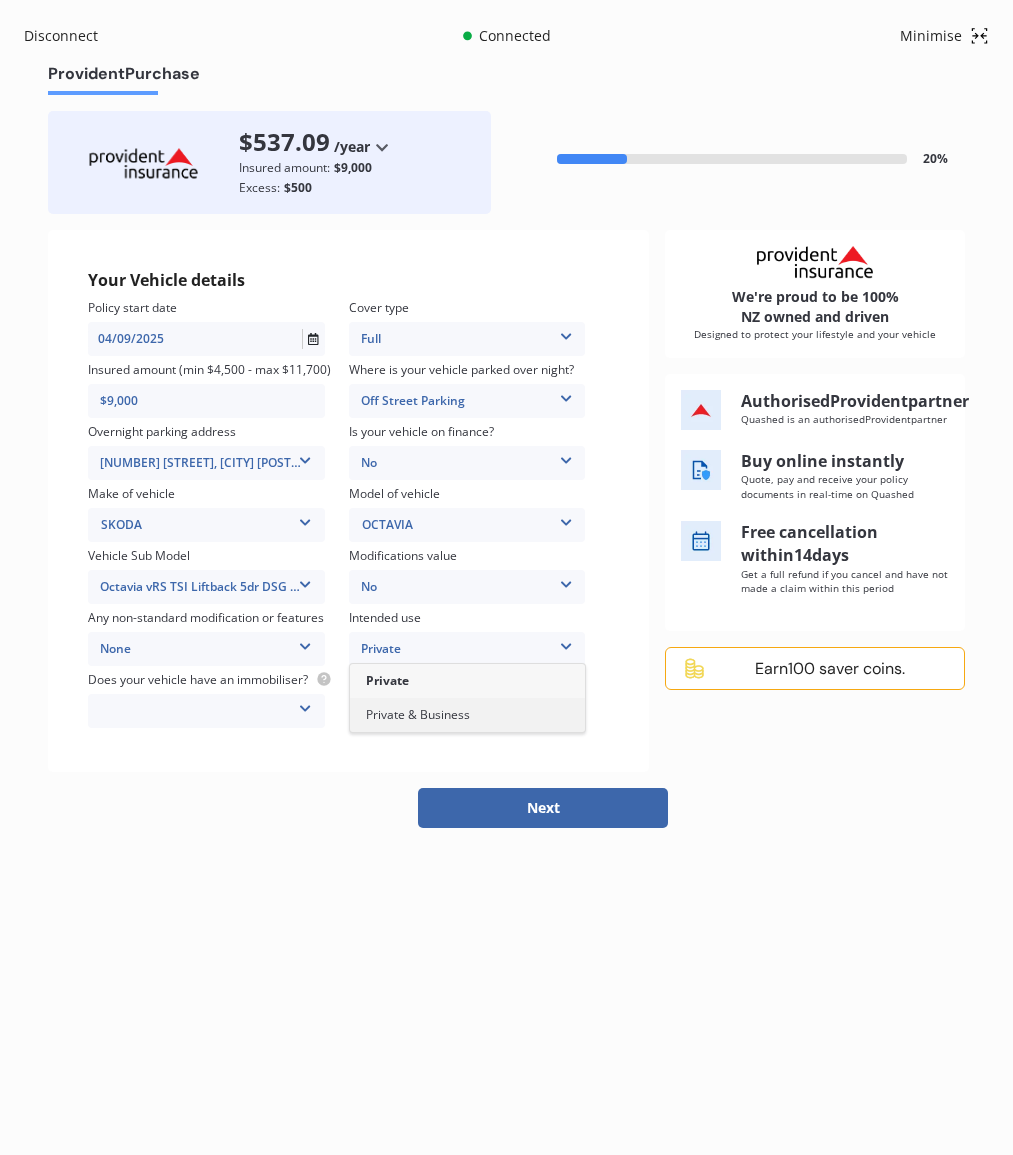 click on "Private & Business" at bounding box center [418, 714] 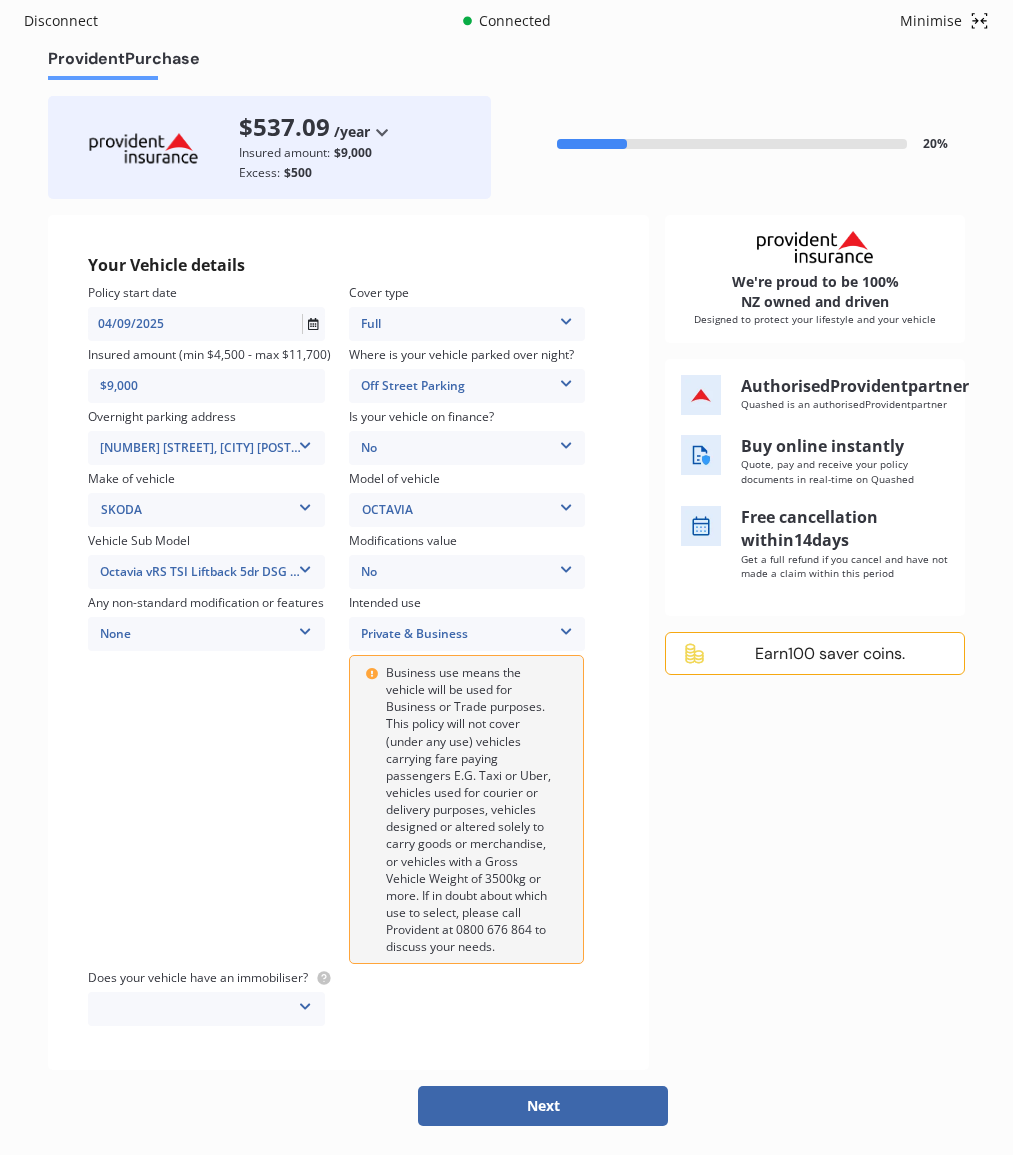 scroll, scrollTop: 20, scrollLeft: 0, axis: vertical 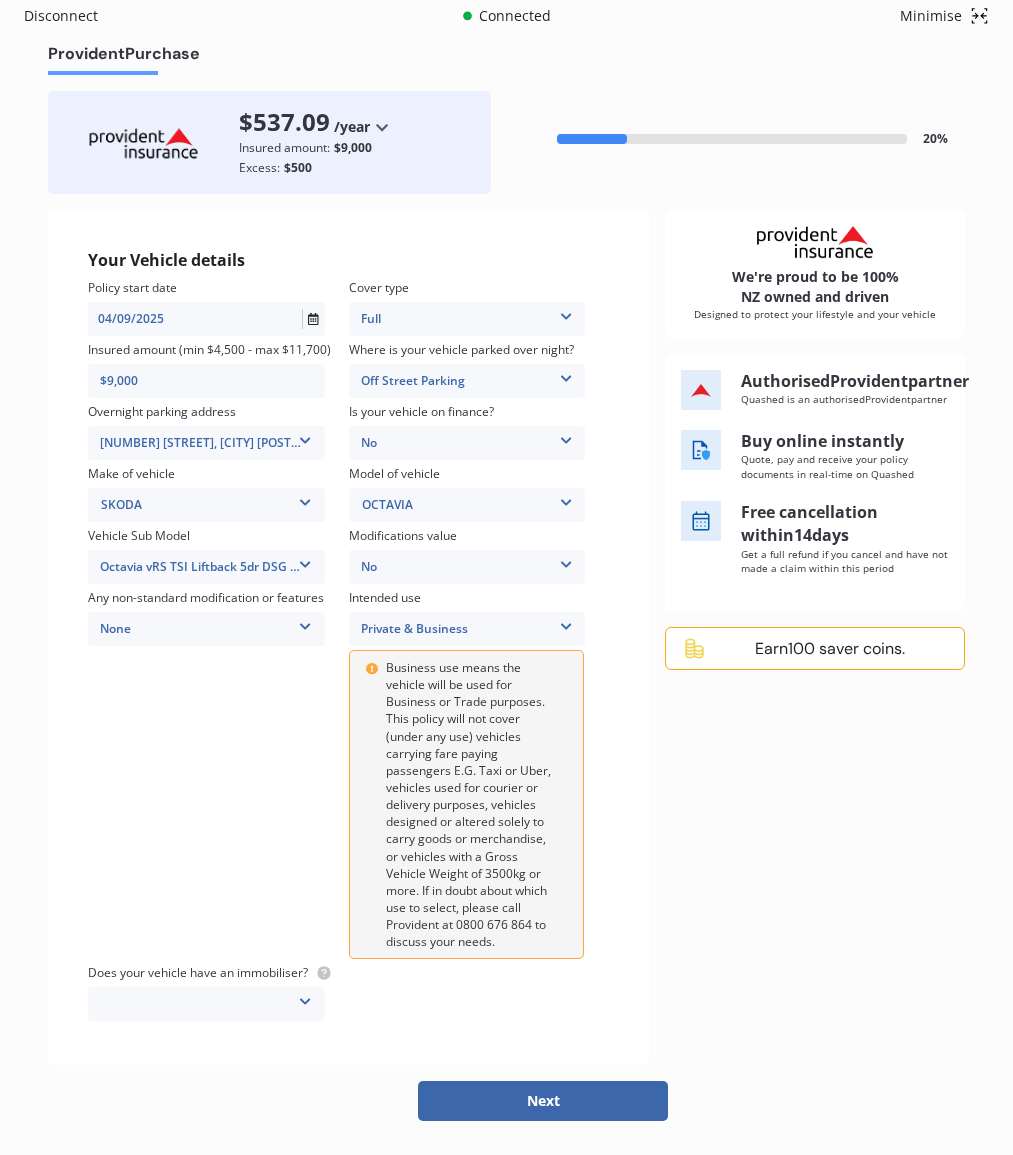click at bounding box center (306, 998) 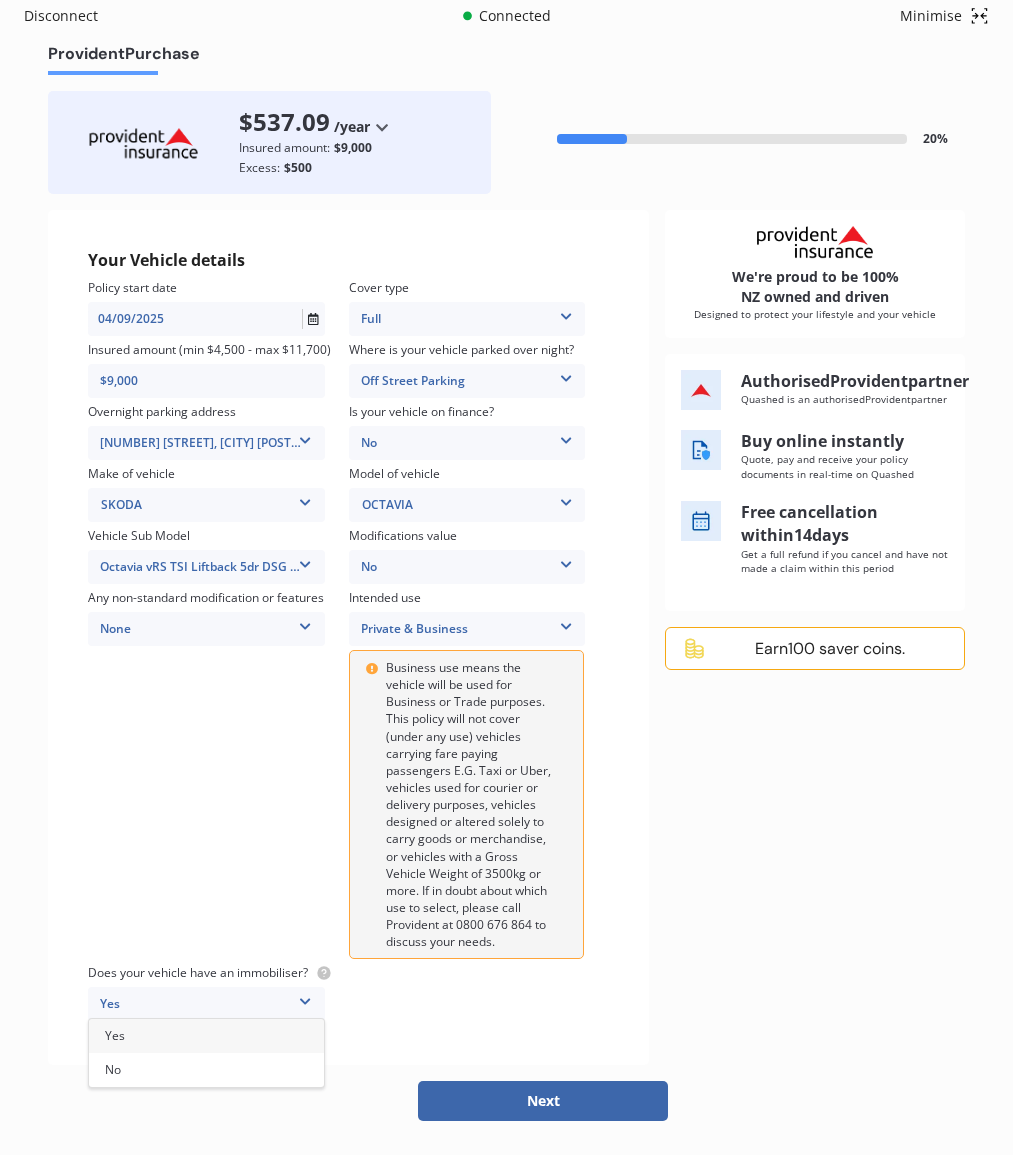 click on "Yes" at bounding box center (206, 1036) 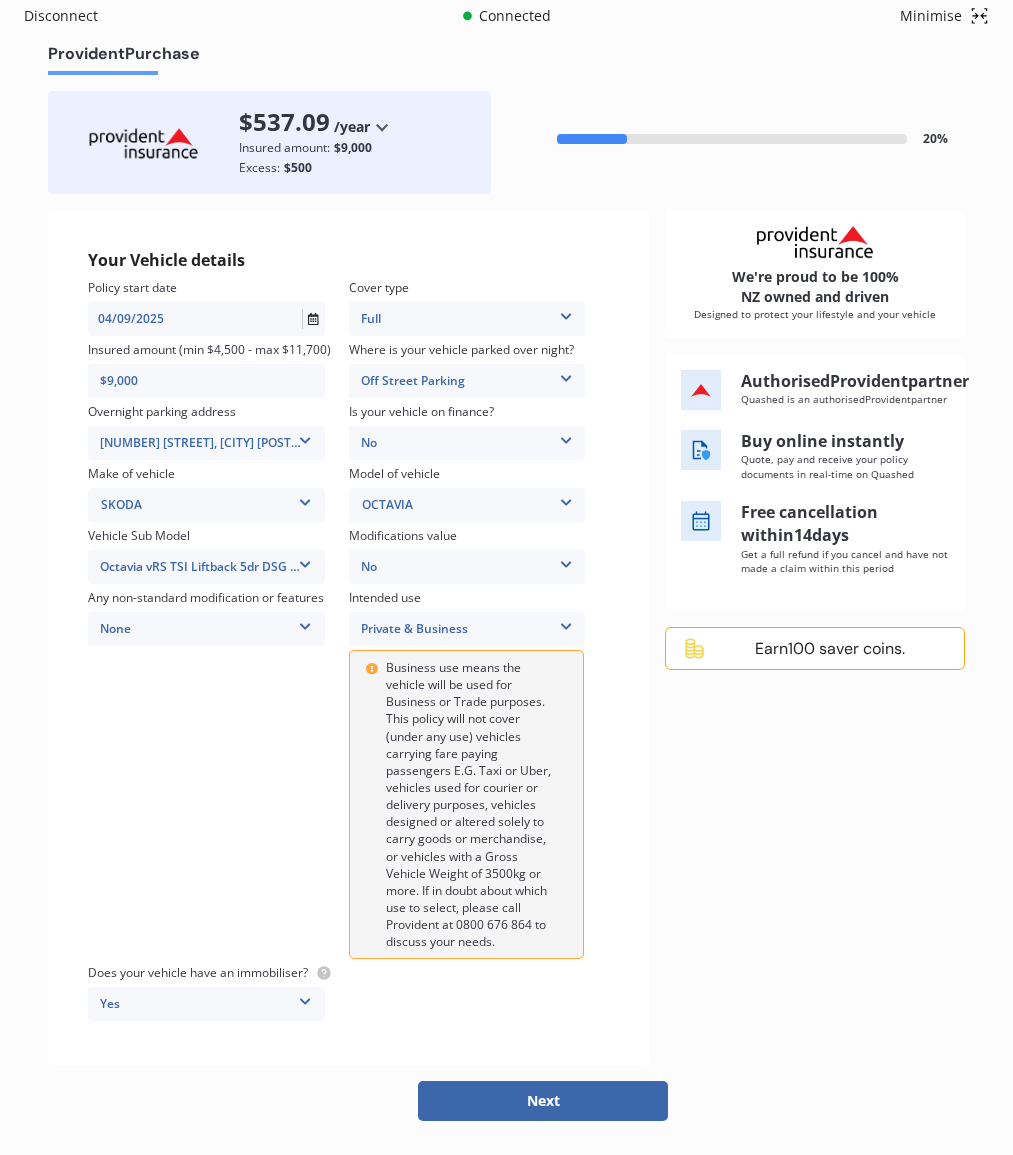 click on "Private & Business" at bounding box center (467, 629) 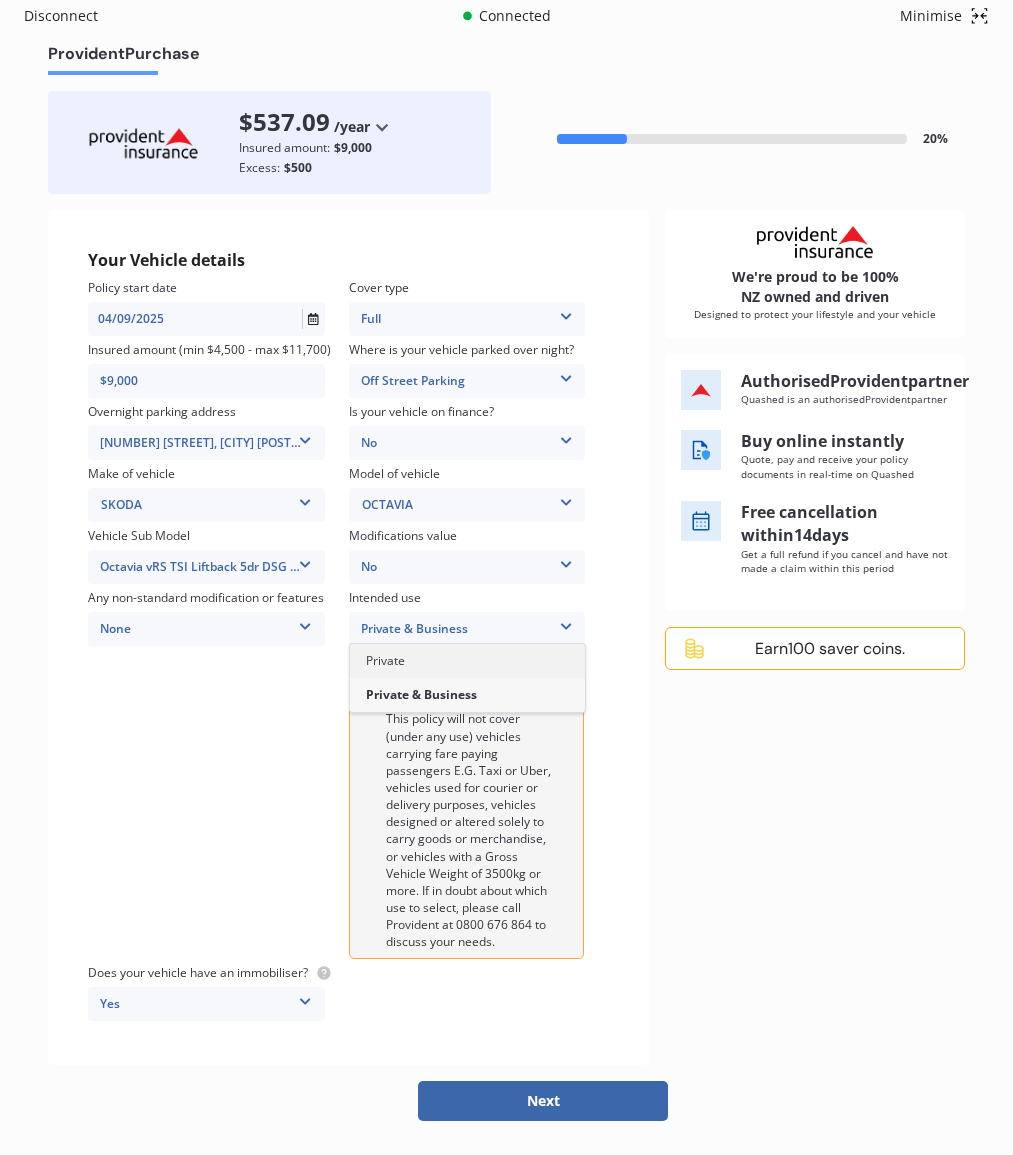 click on "Private" at bounding box center [467, 661] 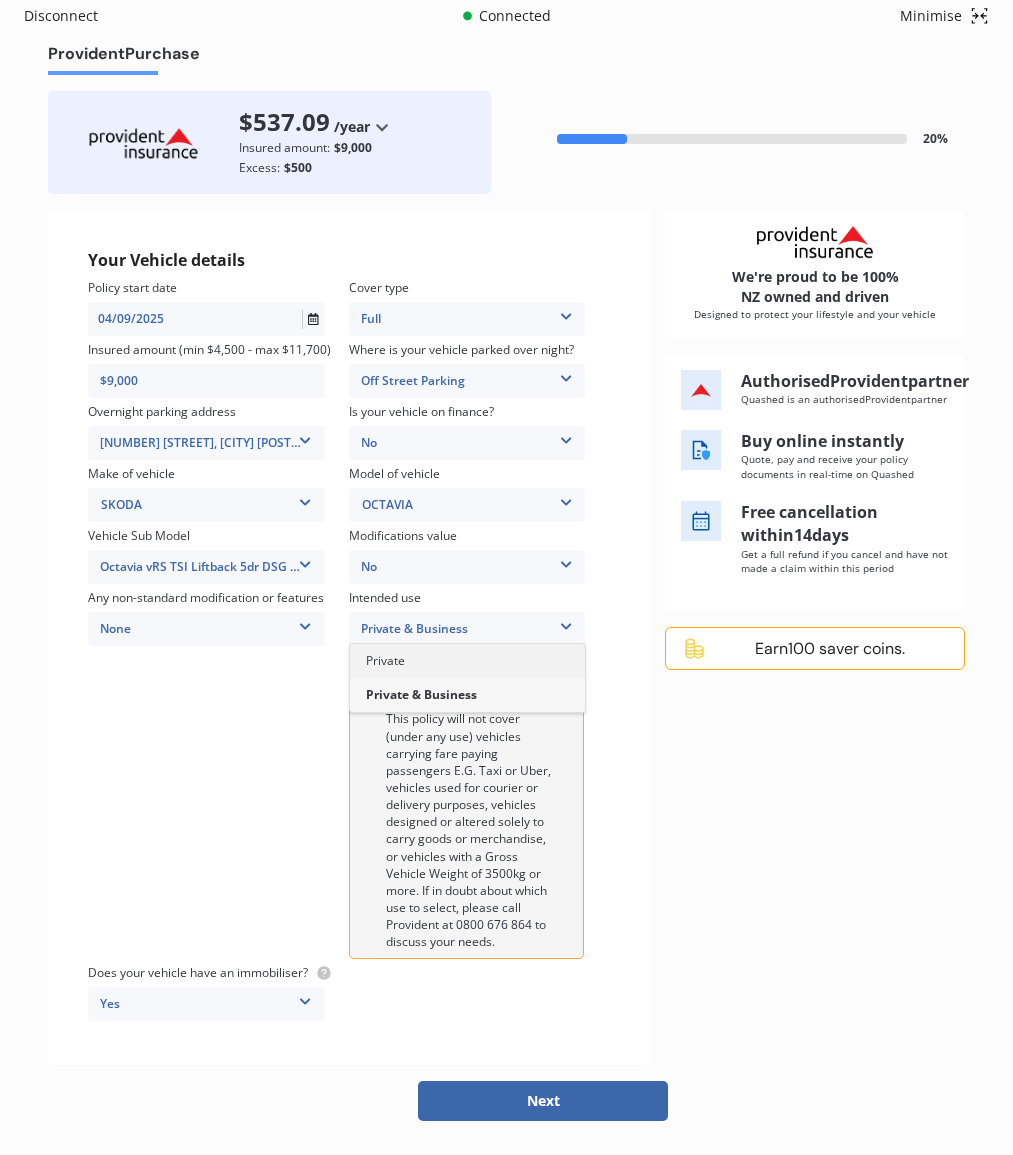 scroll, scrollTop: 0, scrollLeft: 0, axis: both 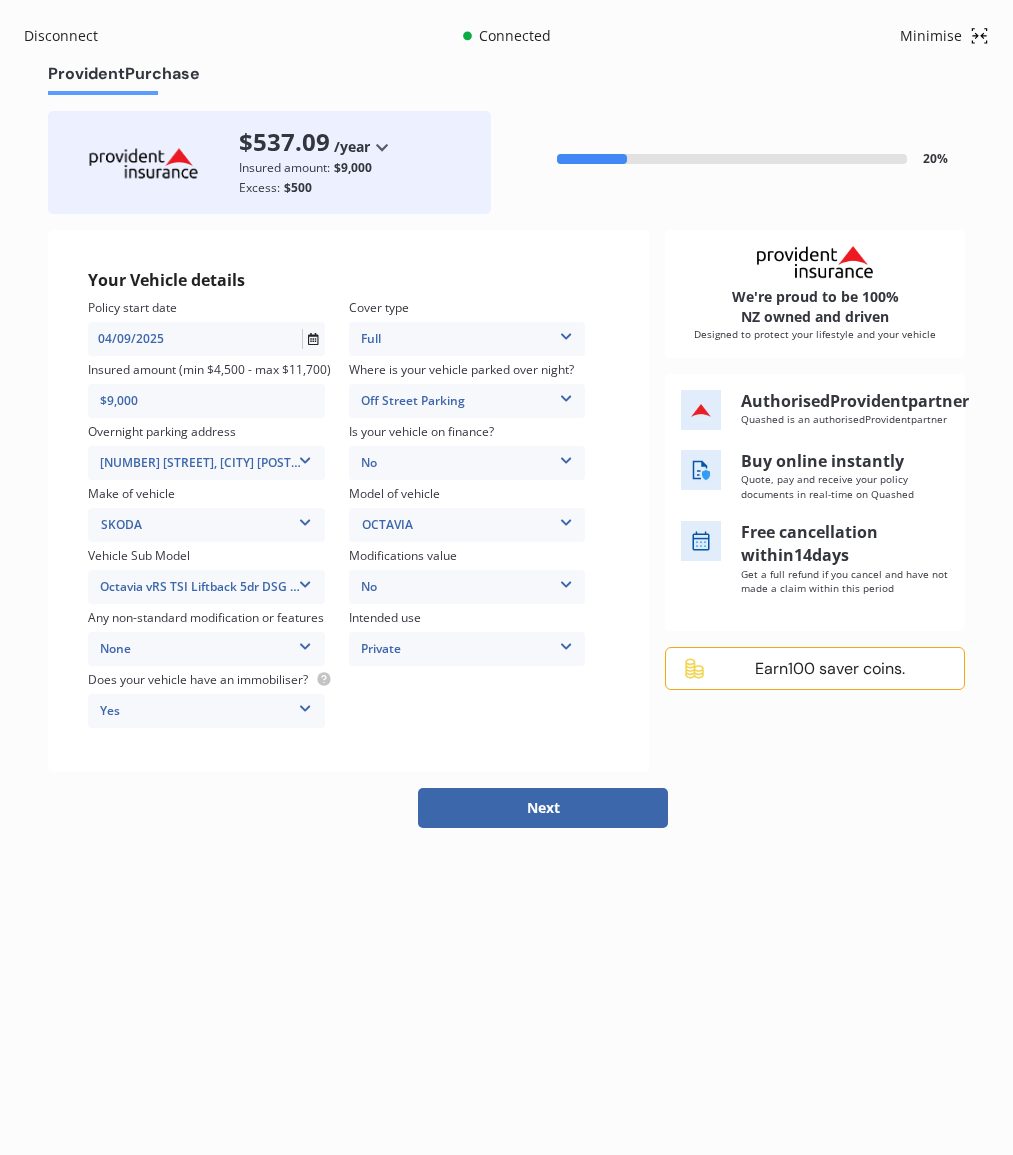 click on "Next" at bounding box center (543, 808) 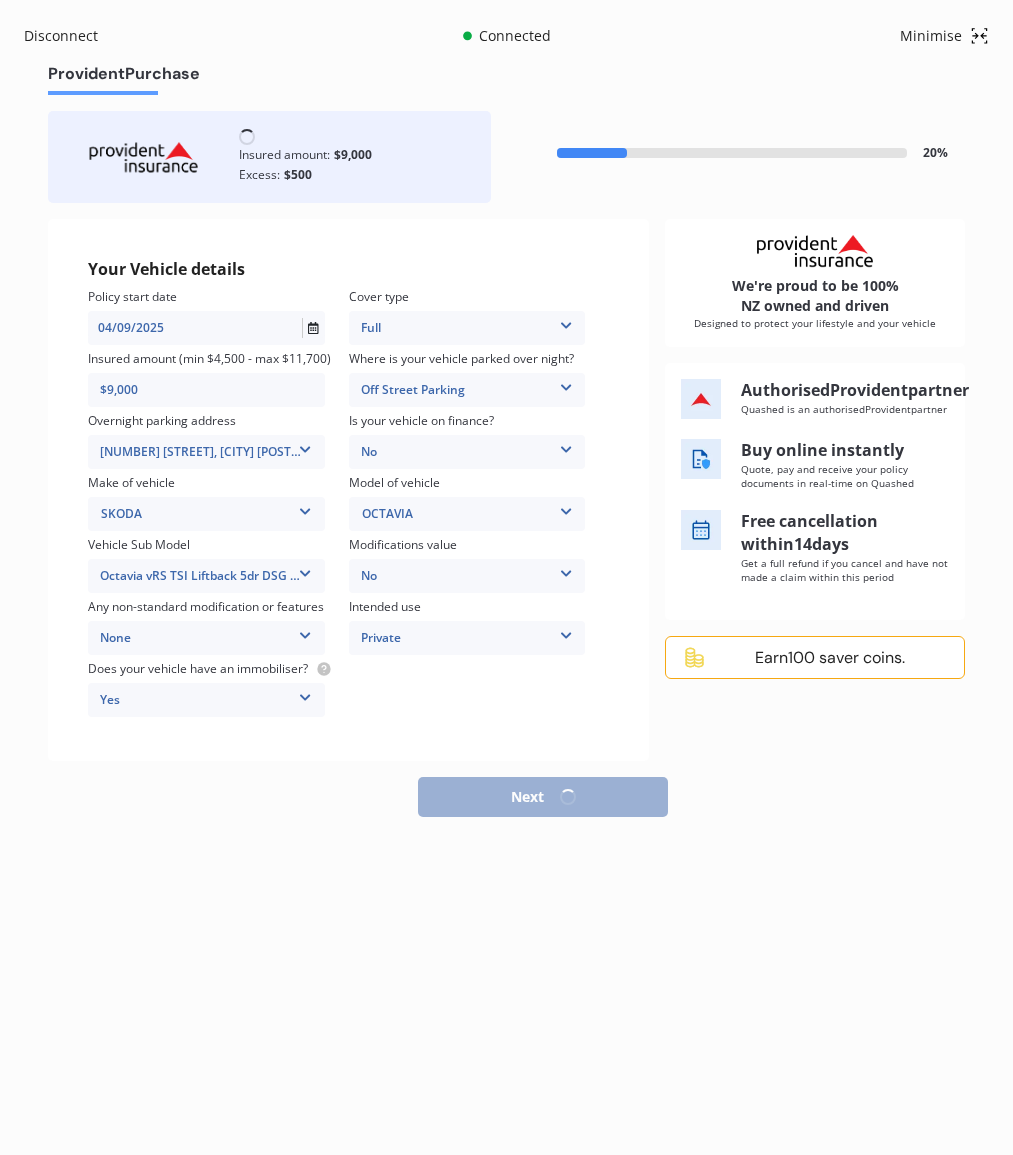 select on "17" 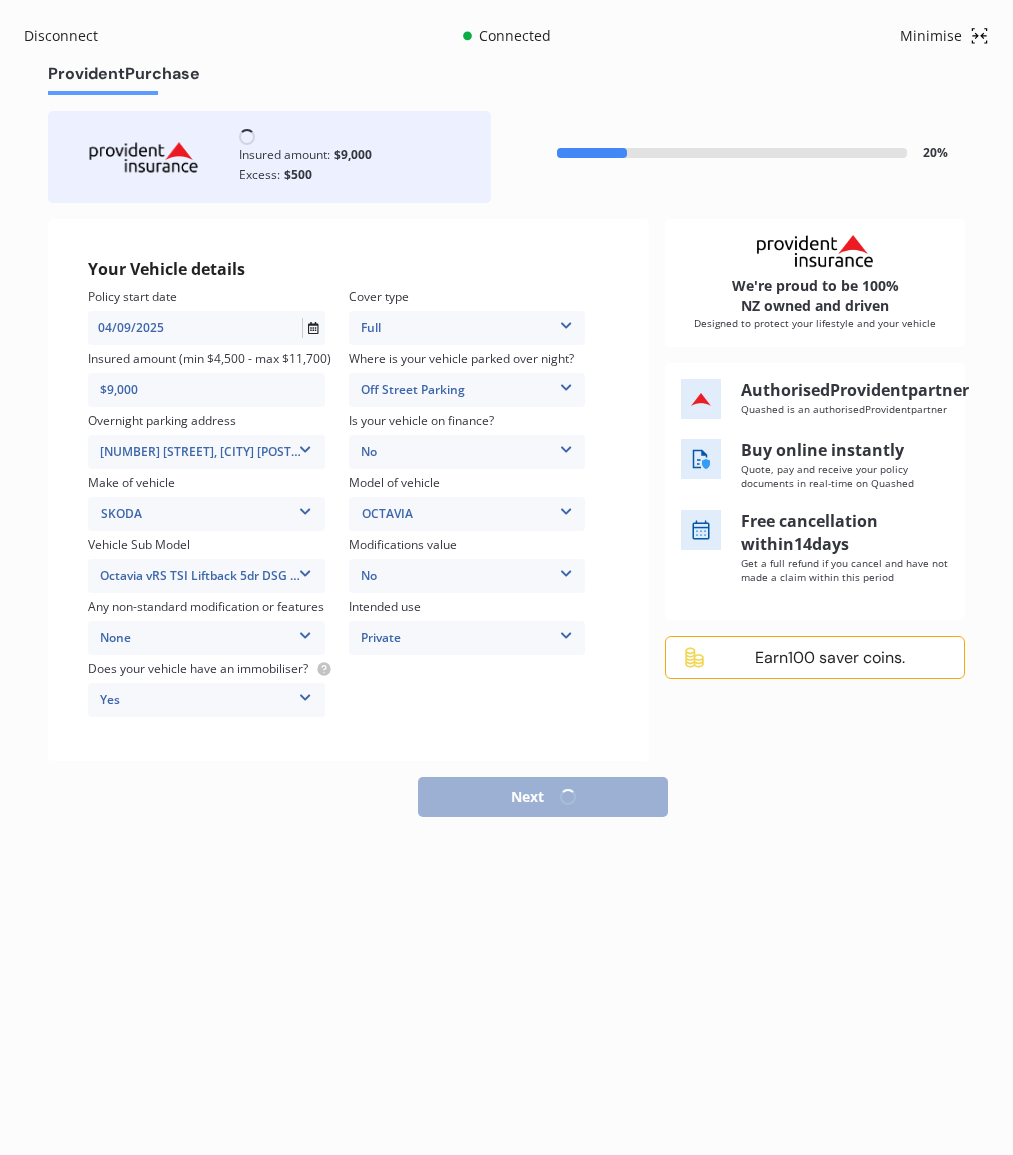 select on "1977" 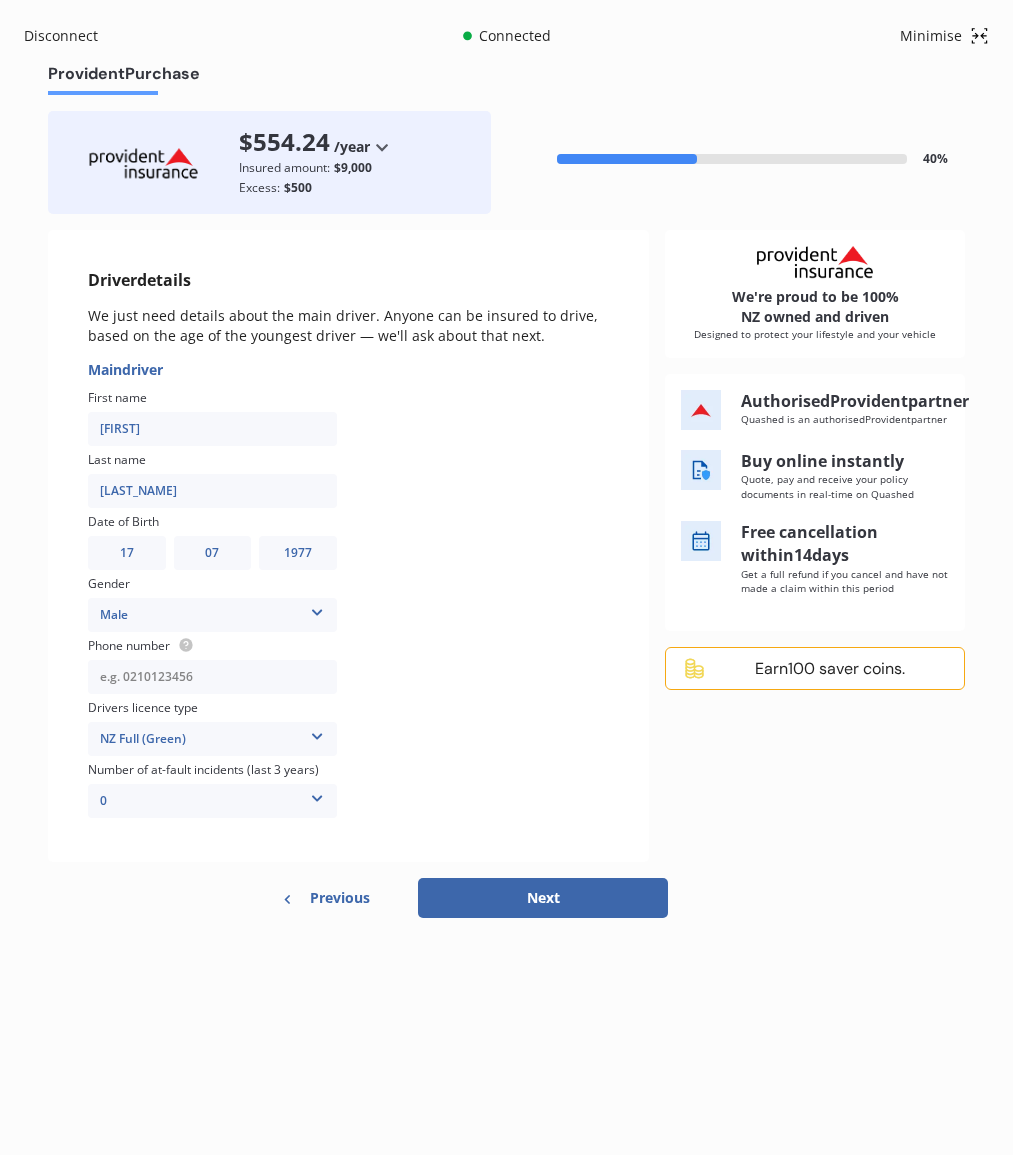 click at bounding box center (212, 677) 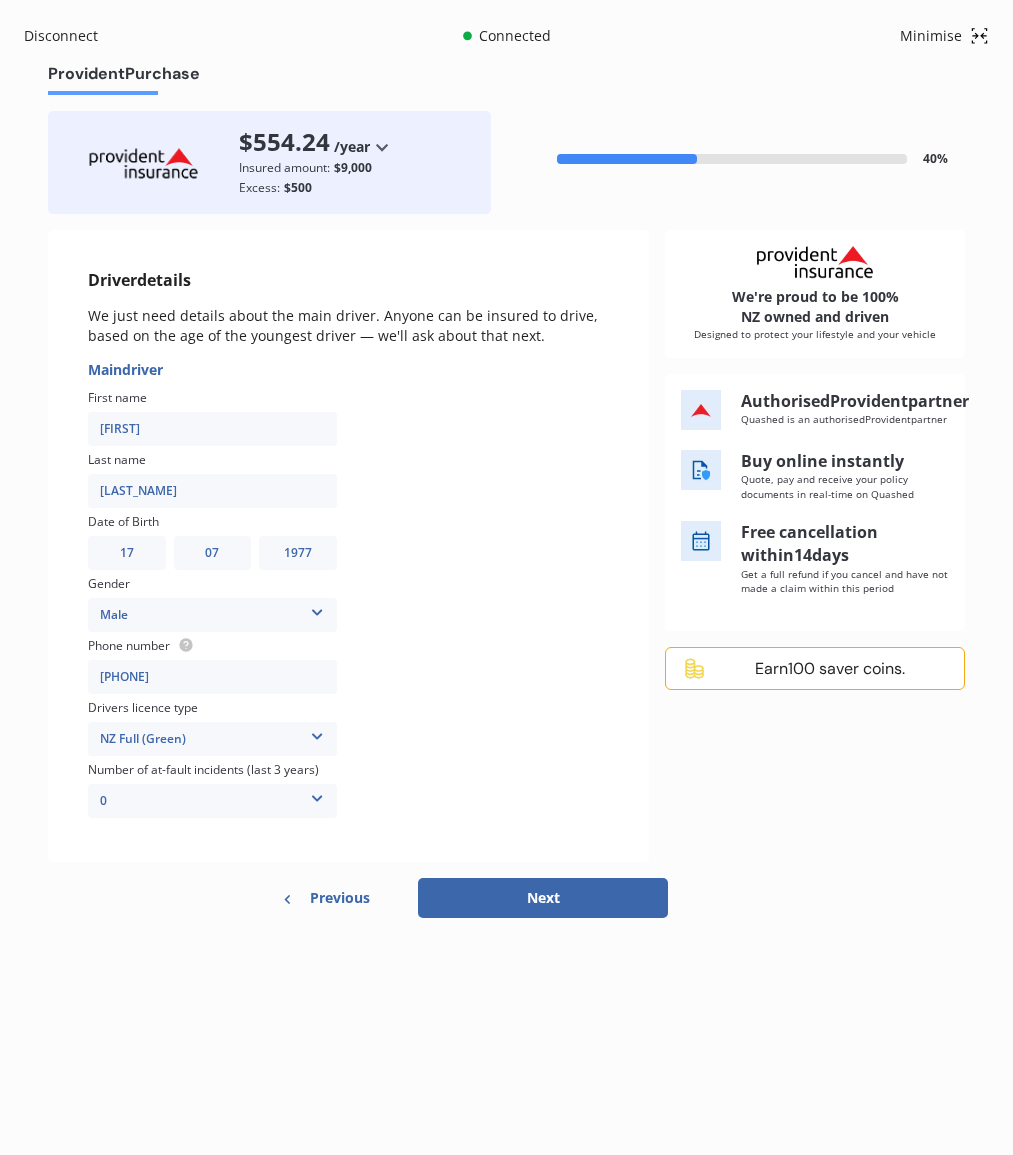 click at bounding box center [318, 733] 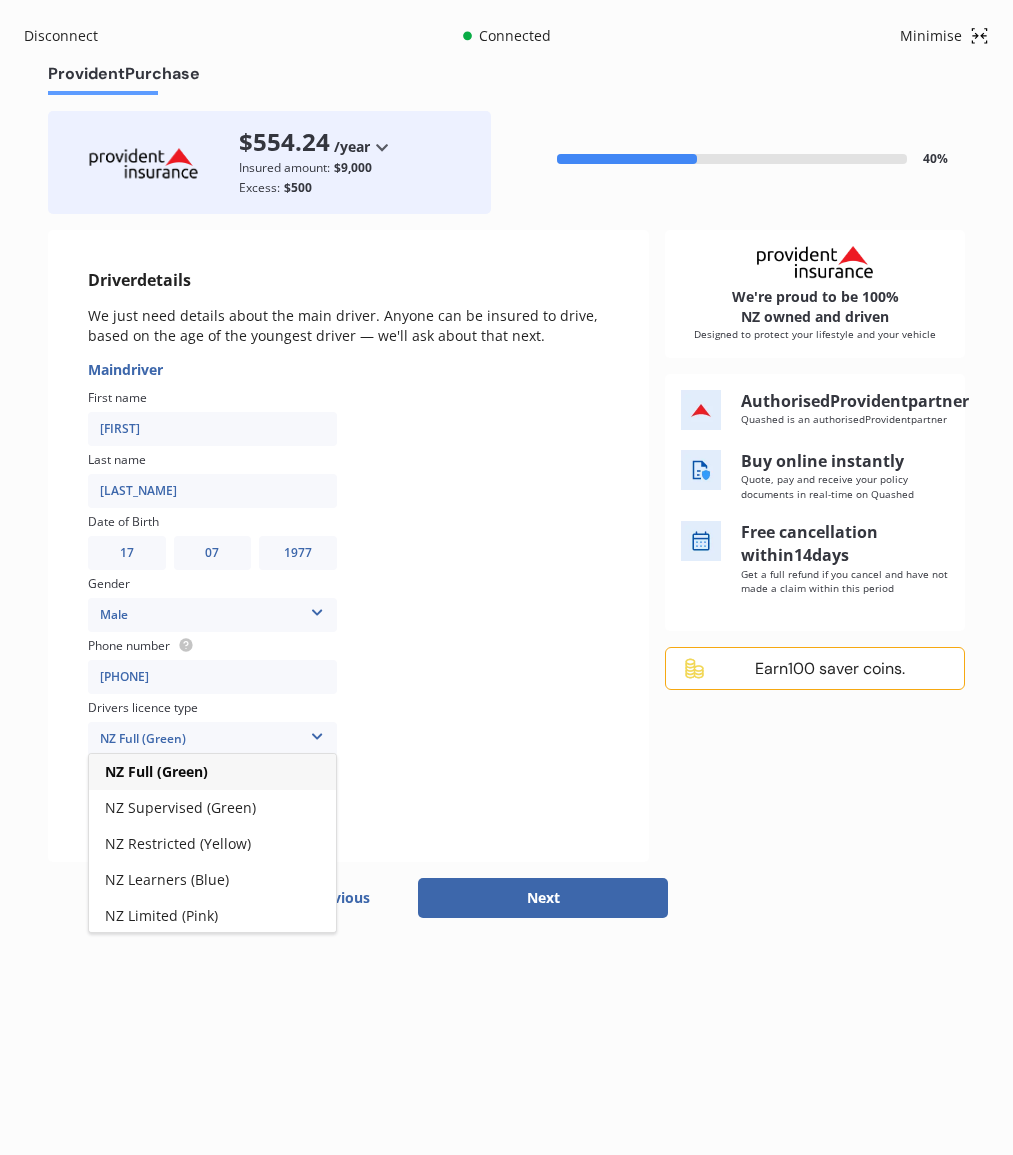 click at bounding box center [485, 591] 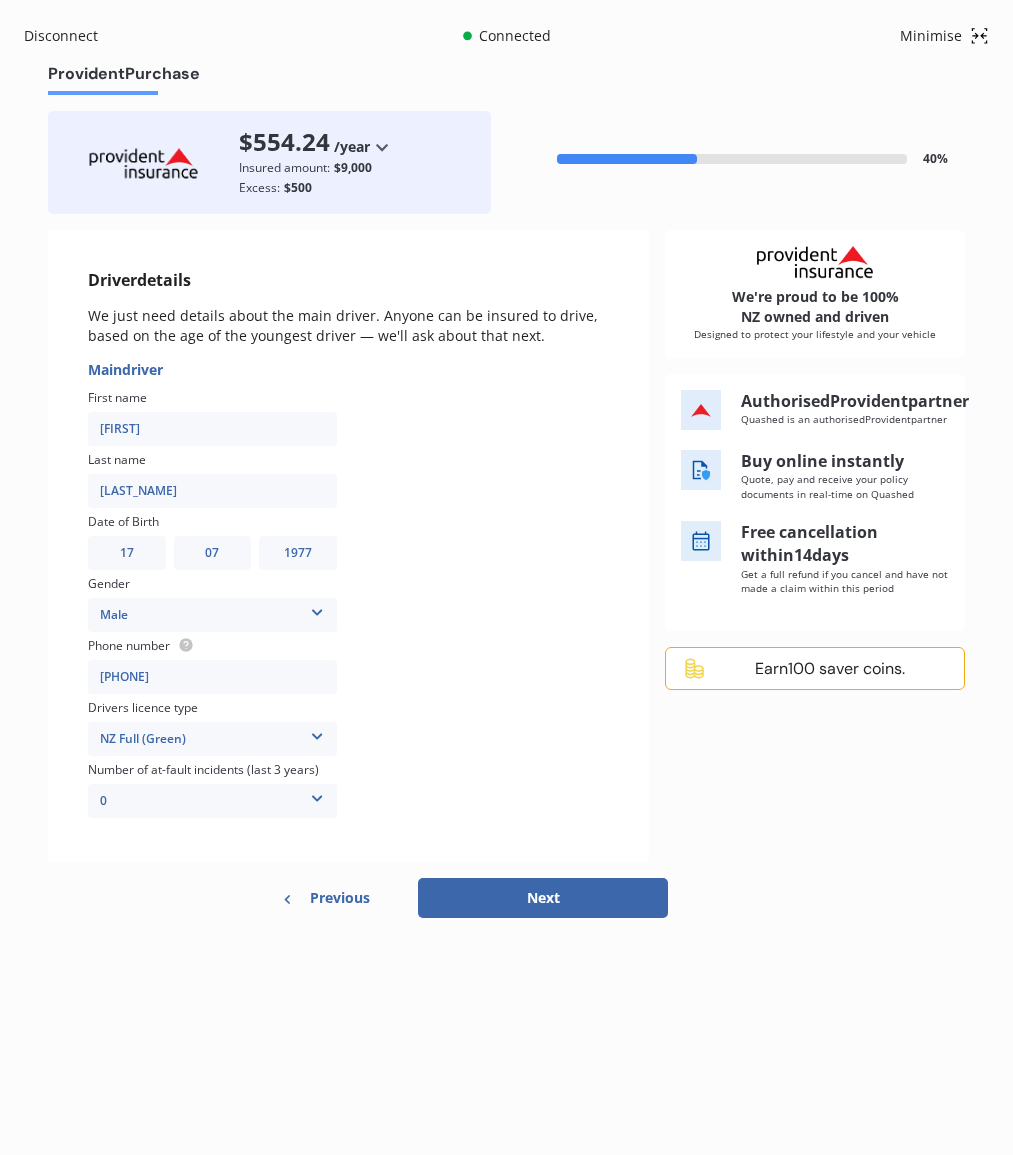 click on "Next" at bounding box center (543, 898) 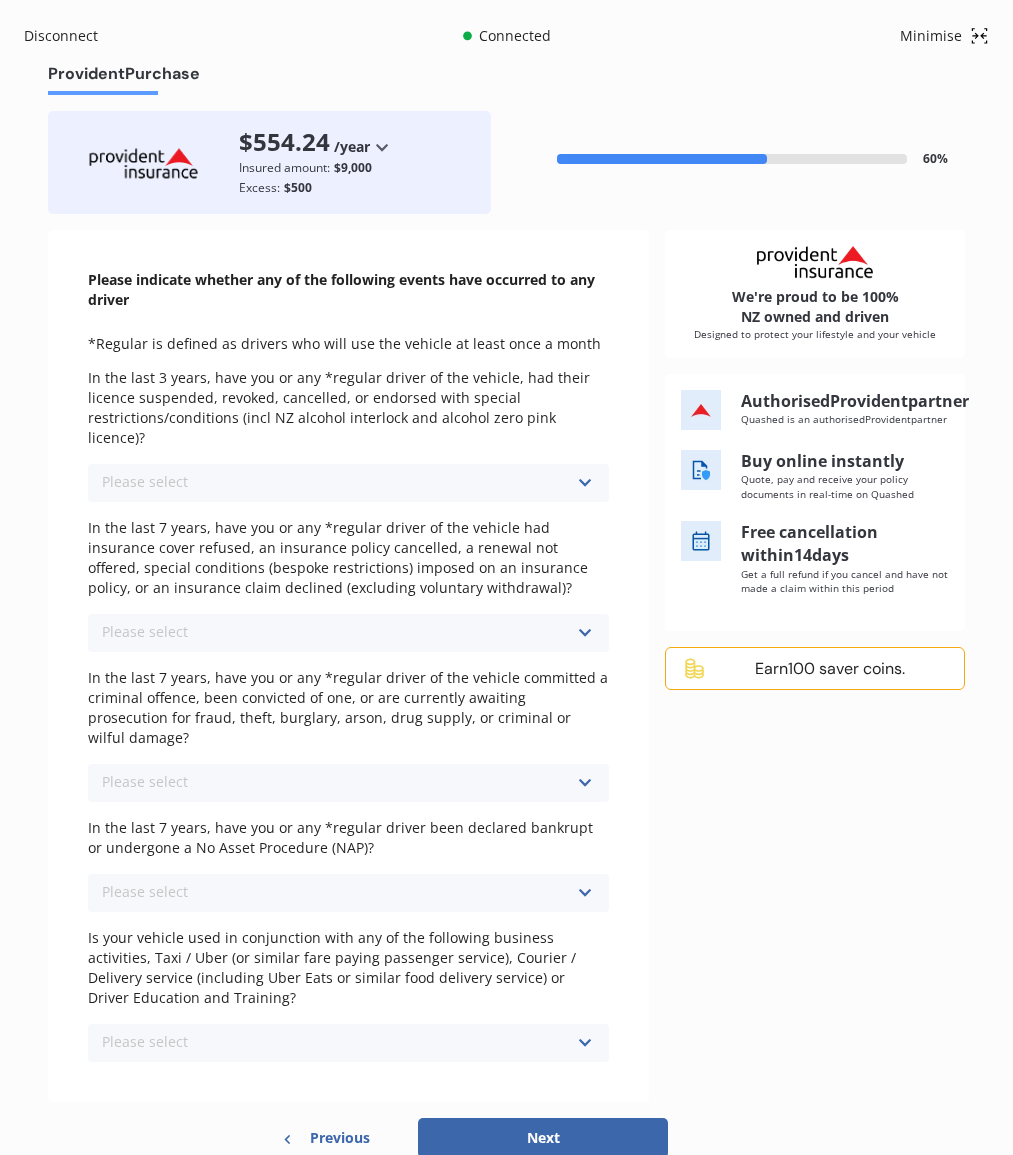 click on "Please select No Yes" at bounding box center (348, 483) 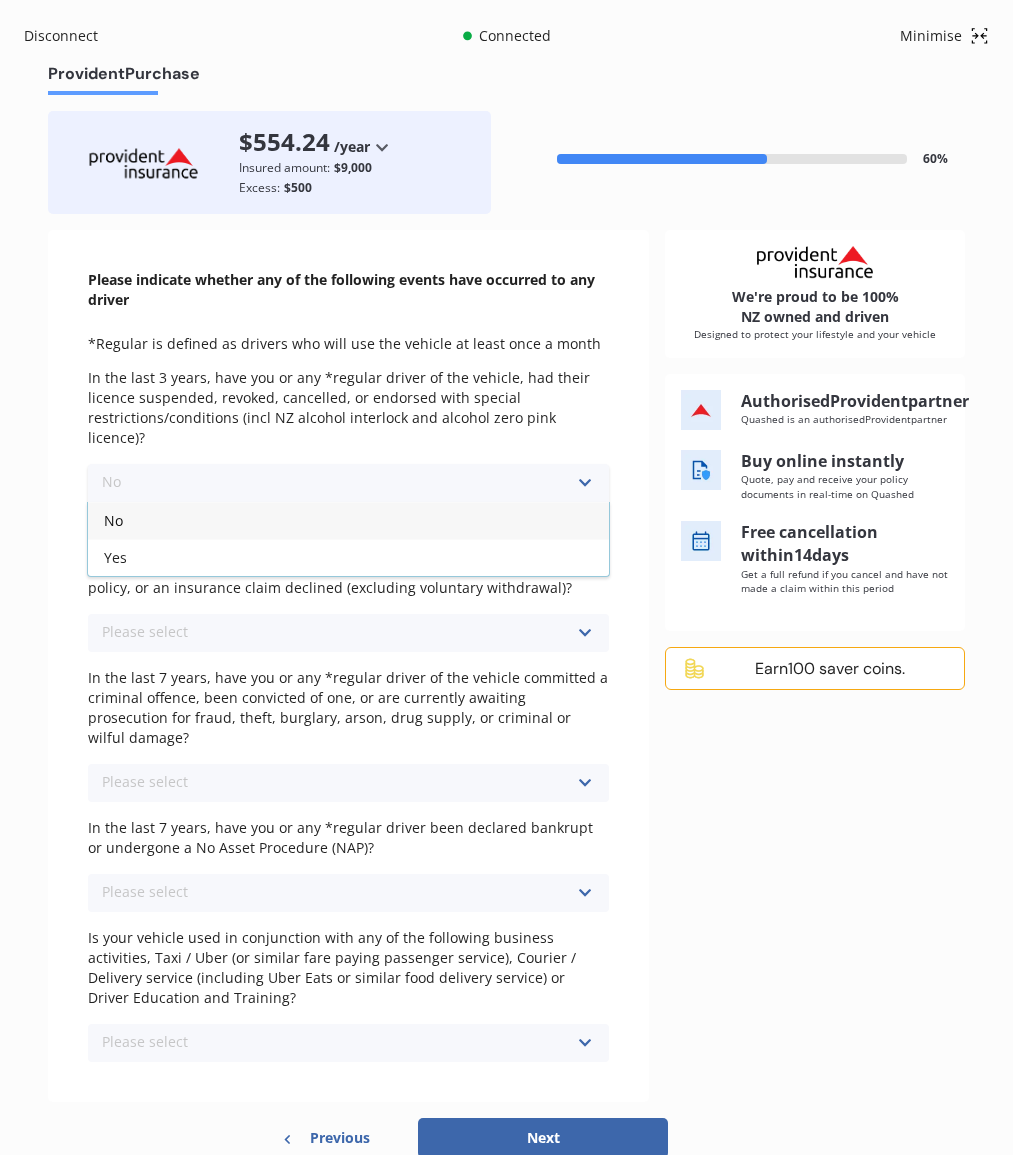 click on "No" at bounding box center (348, 520) 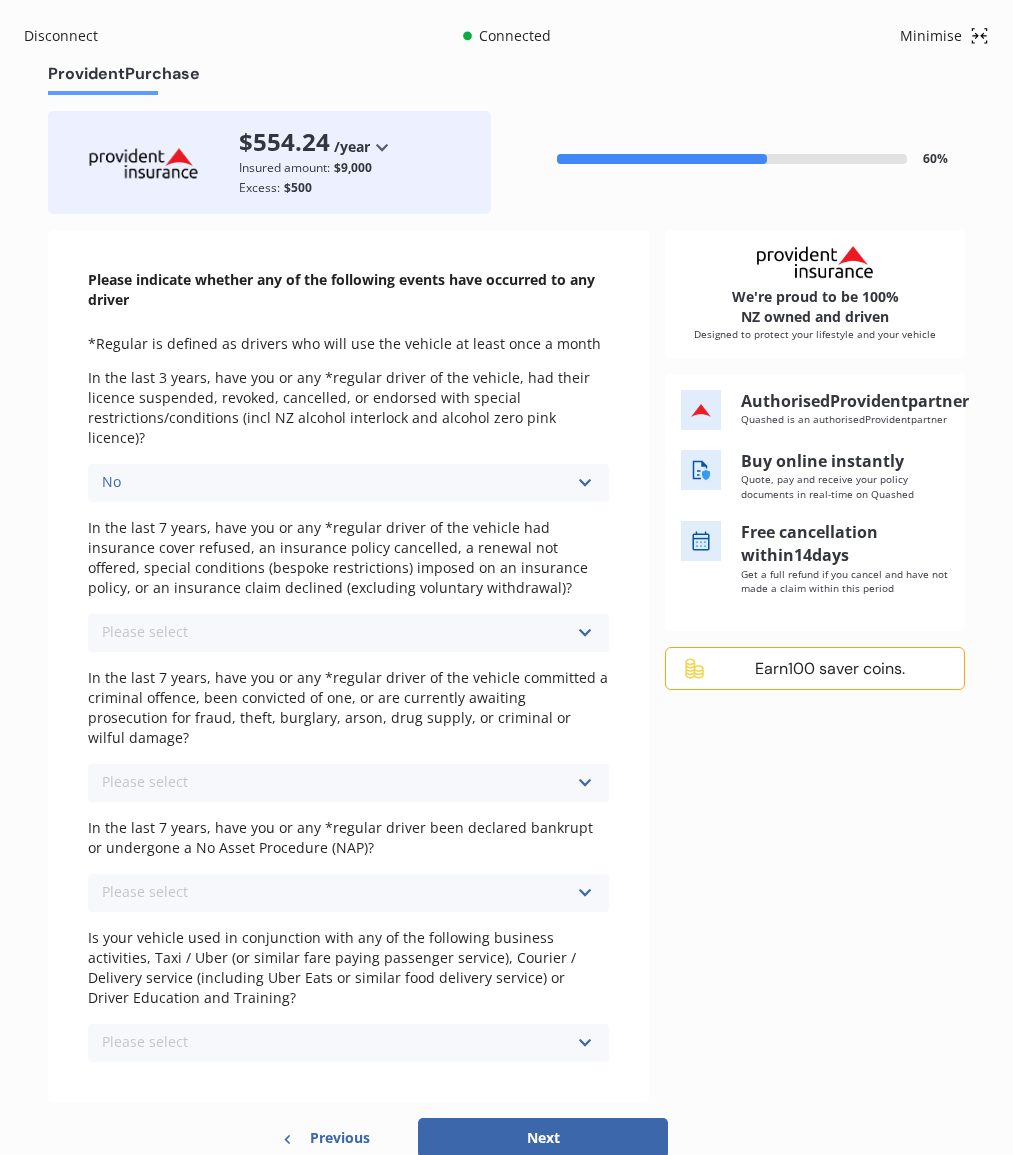 click on "Please select No Yes" at bounding box center [348, 633] 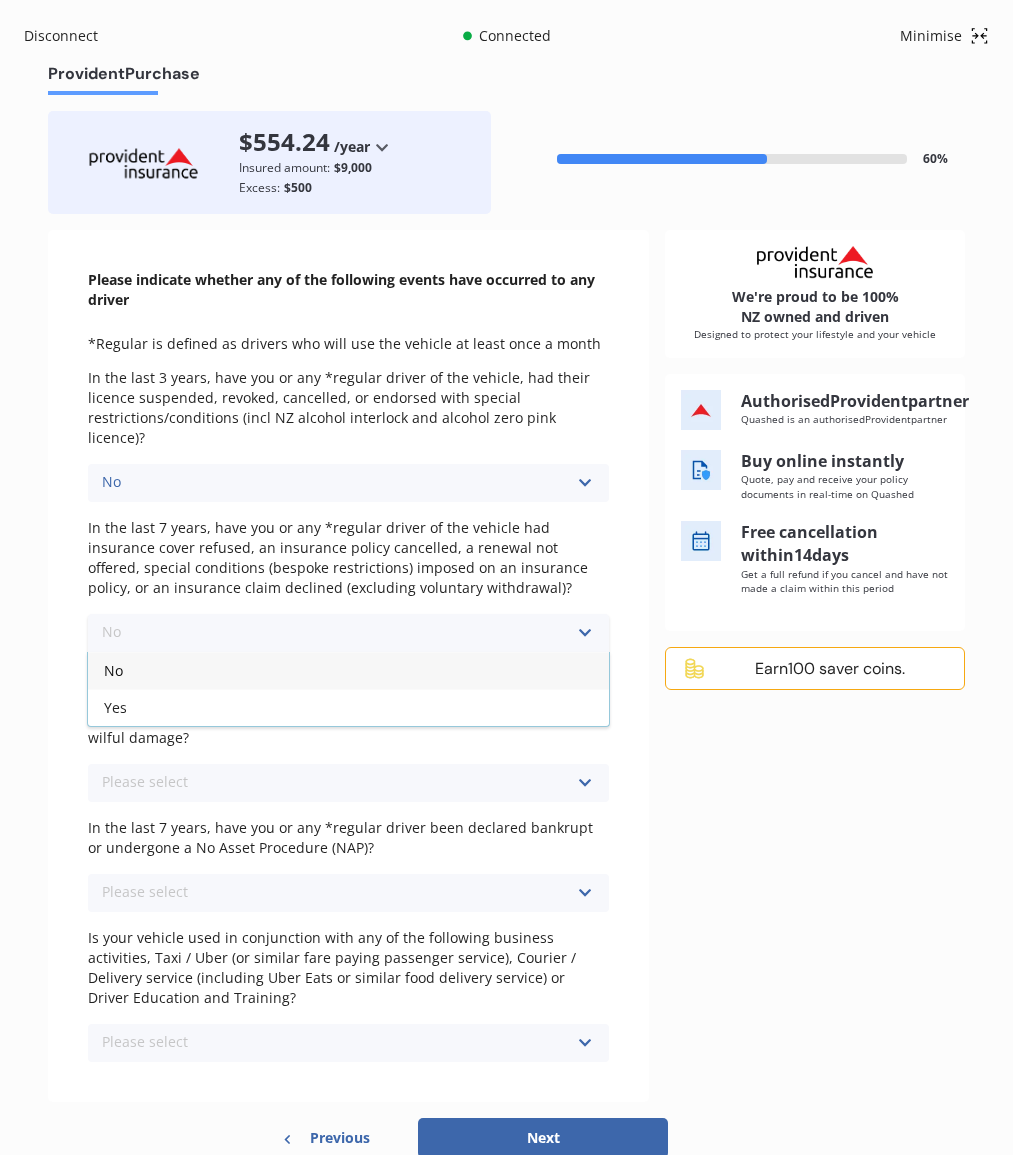 click on "No" at bounding box center (348, 670) 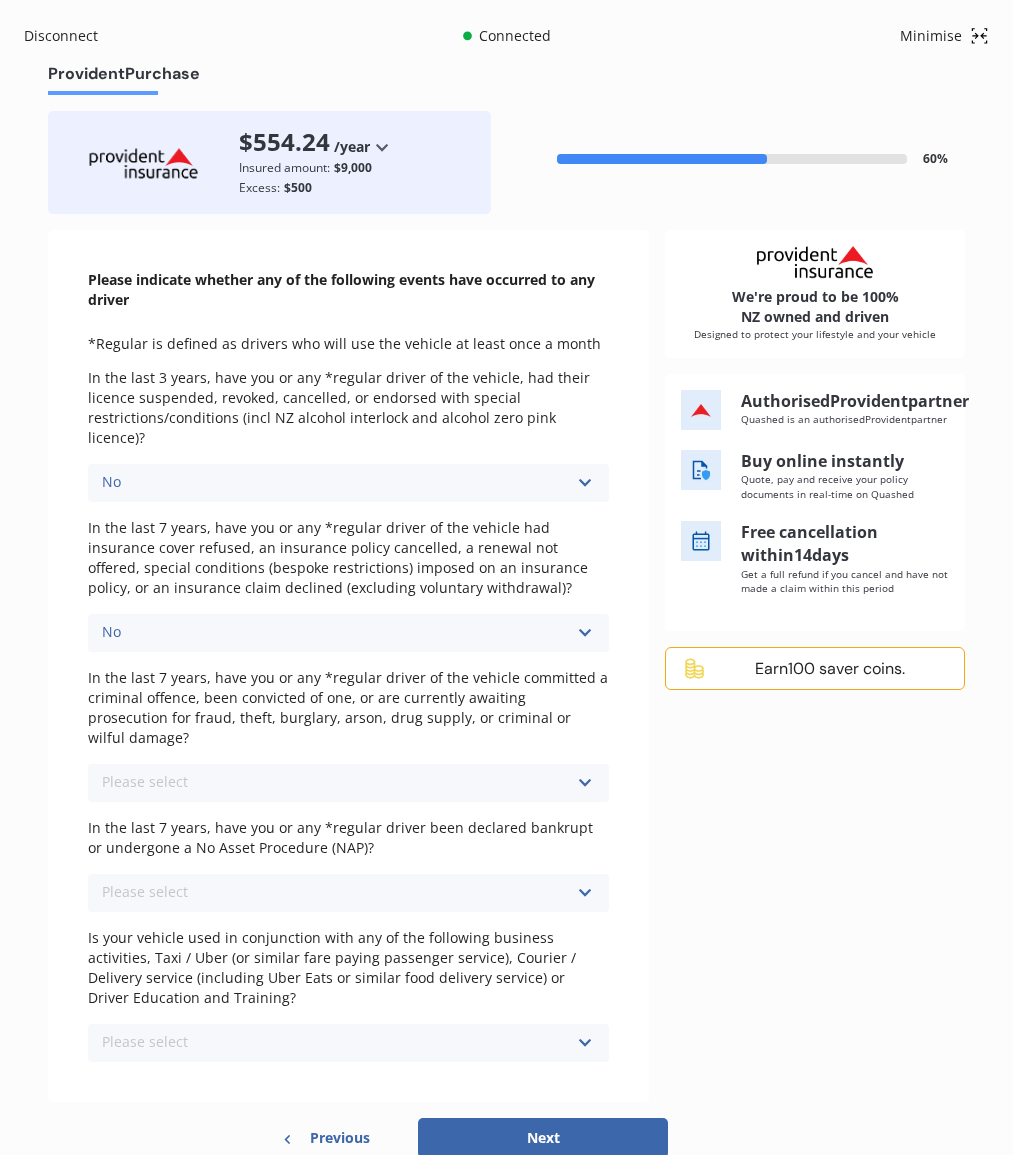 click on "Please select No Yes" at bounding box center (348, 783) 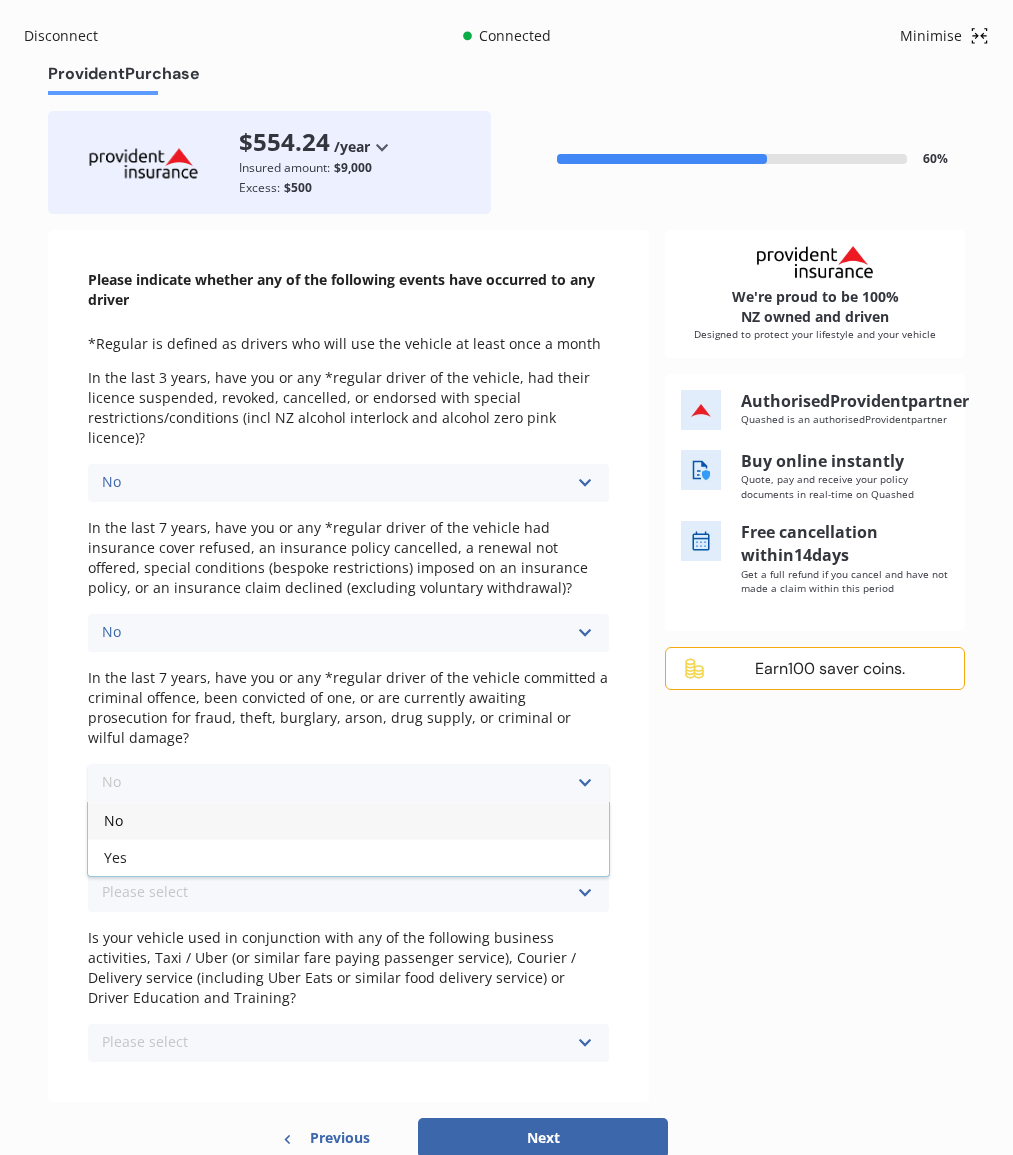 click on "No" at bounding box center (348, 820) 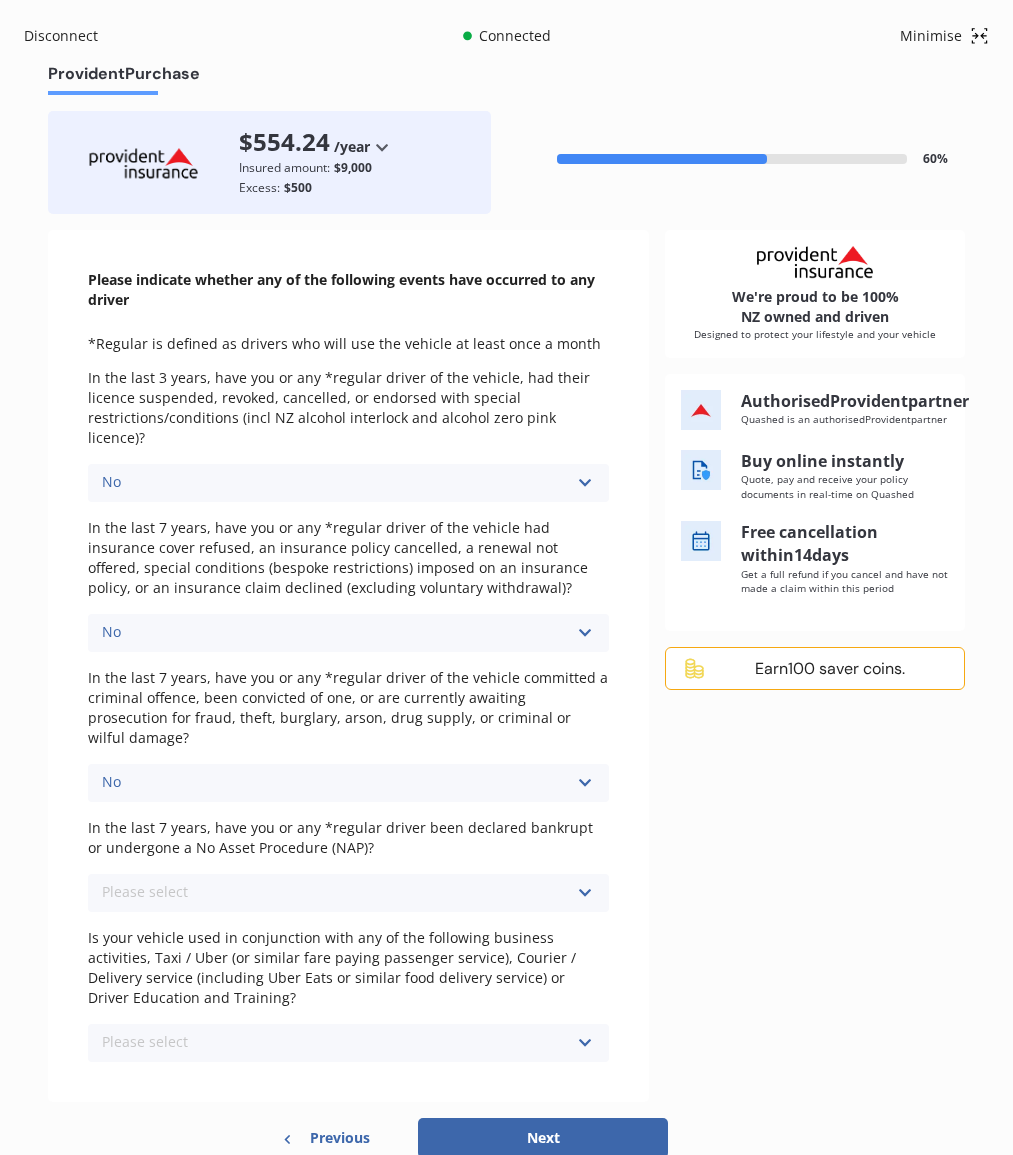click on "Please select No Yes" at bounding box center [348, 893] 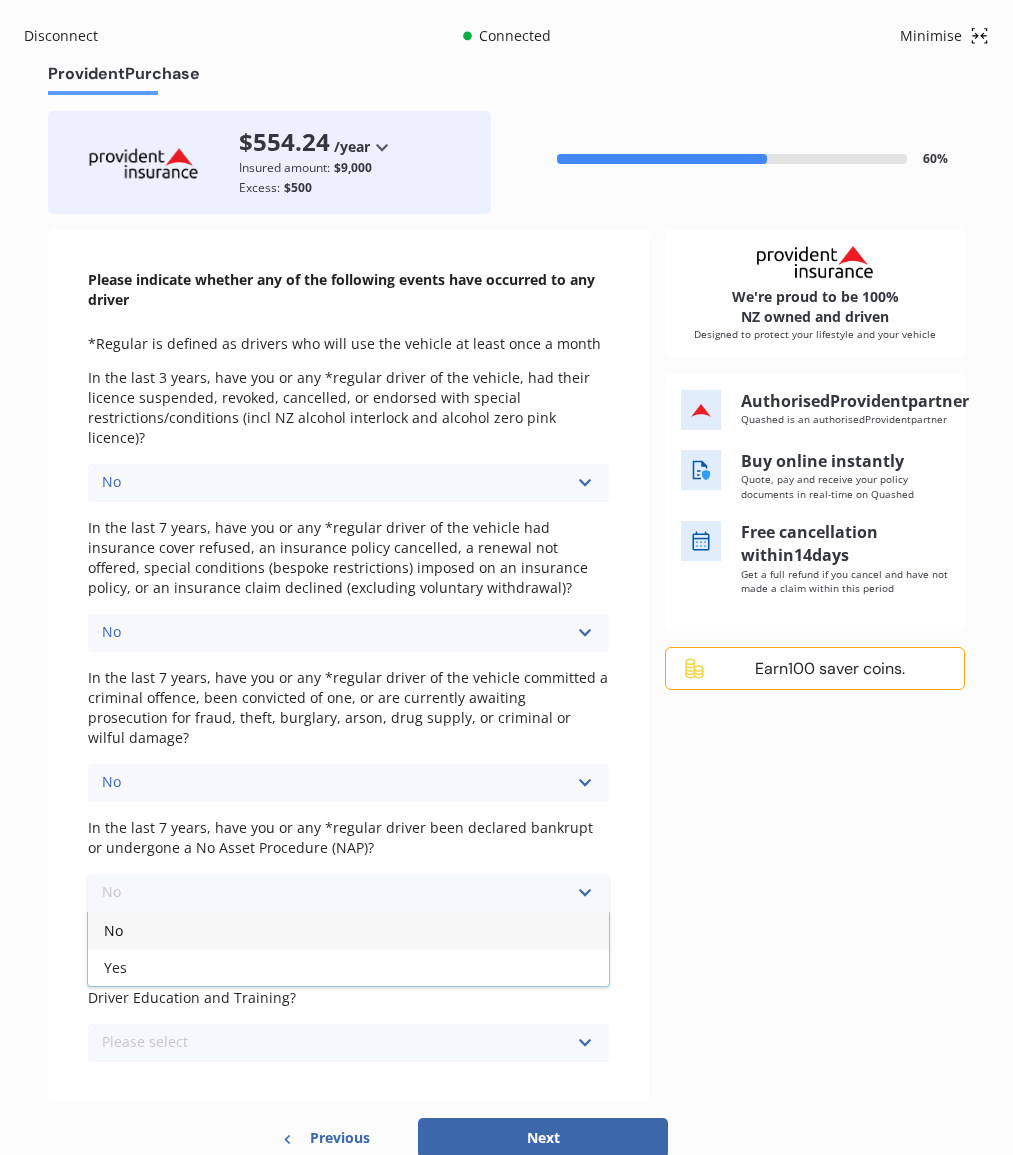 click on "No" at bounding box center (348, 930) 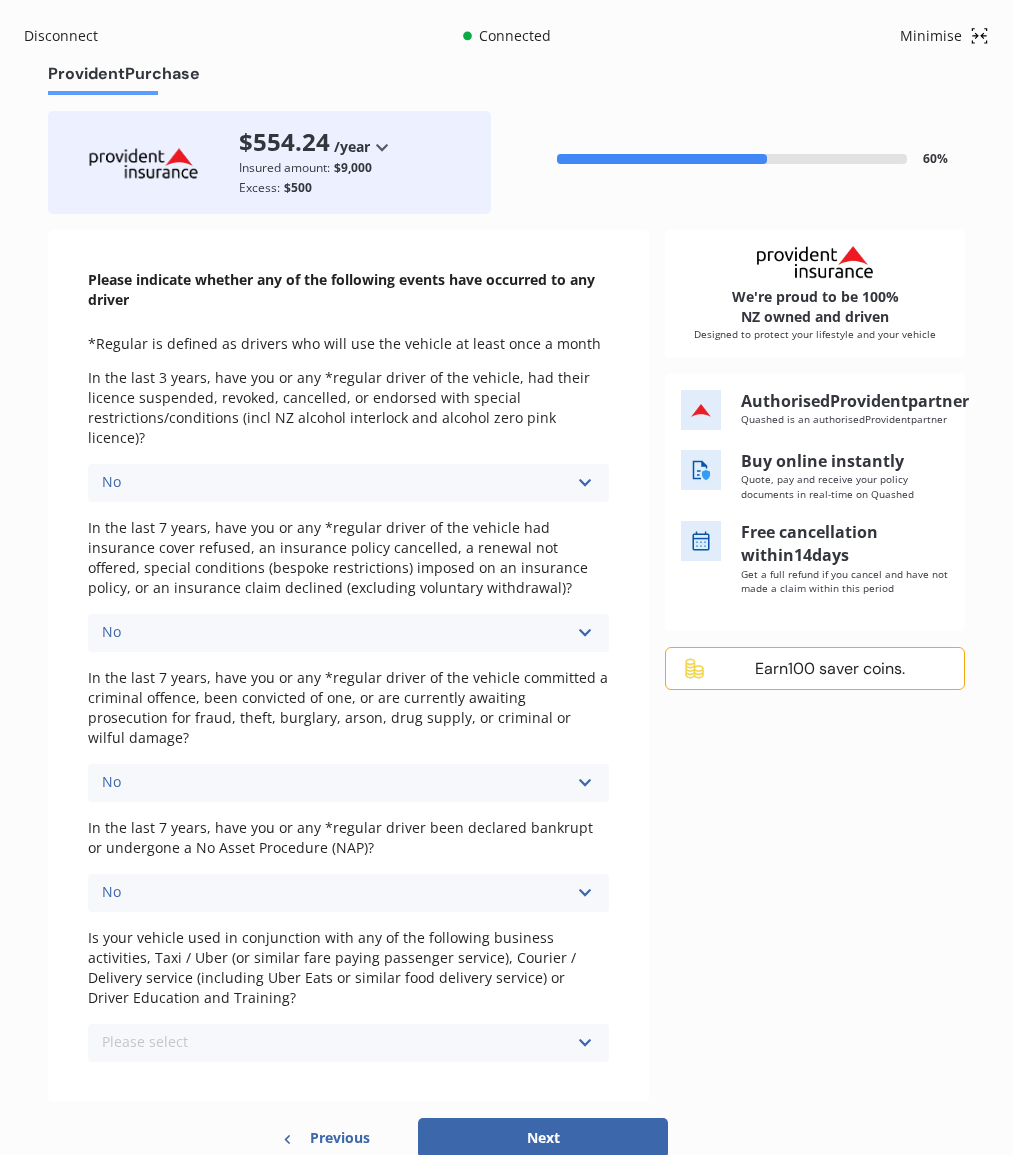 click on "Please select No Yes" at bounding box center [348, 1043] 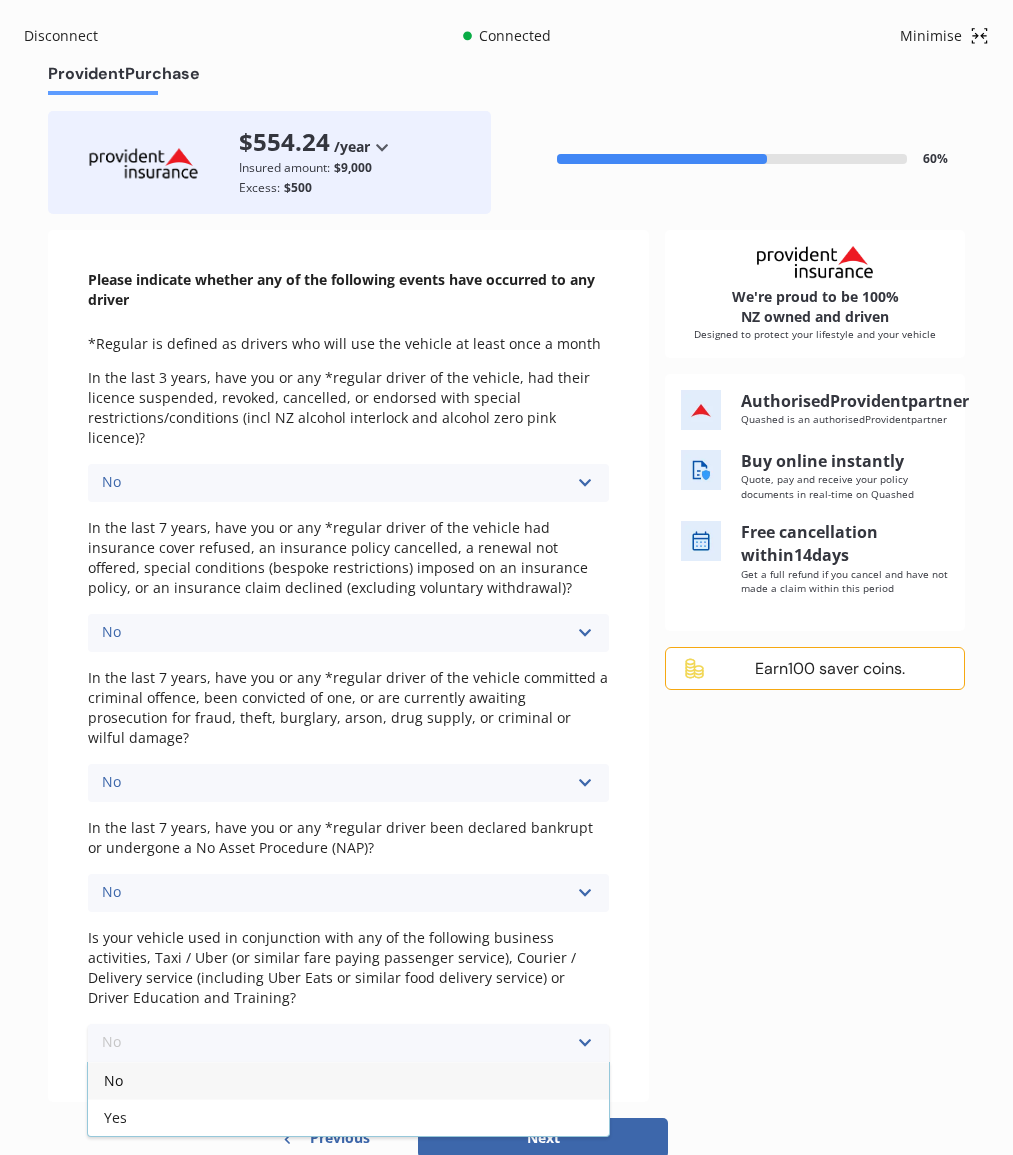 click on "No" at bounding box center (348, 1080) 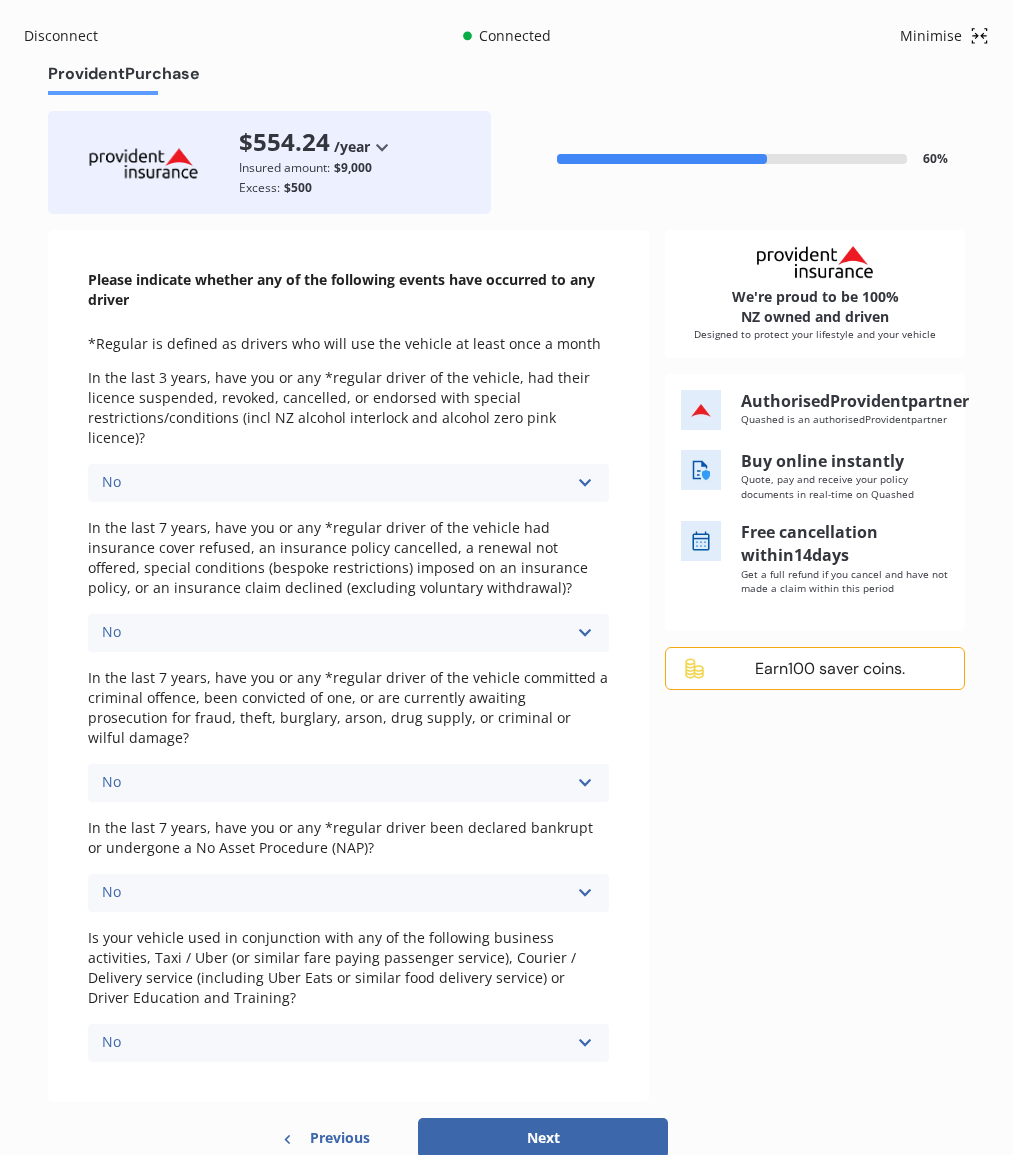 click on "Next" at bounding box center [543, 1138] 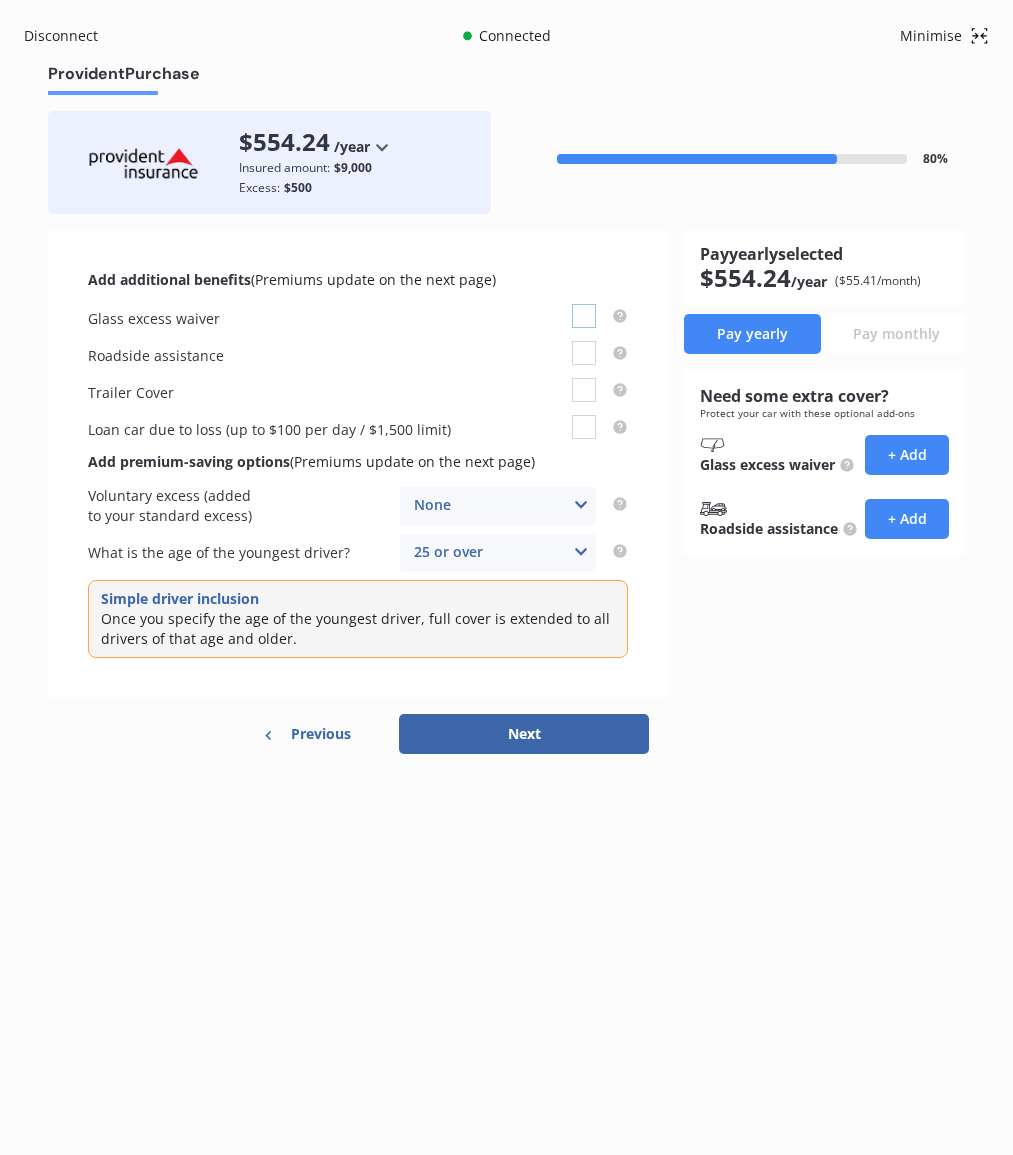 click at bounding box center [584, 304] 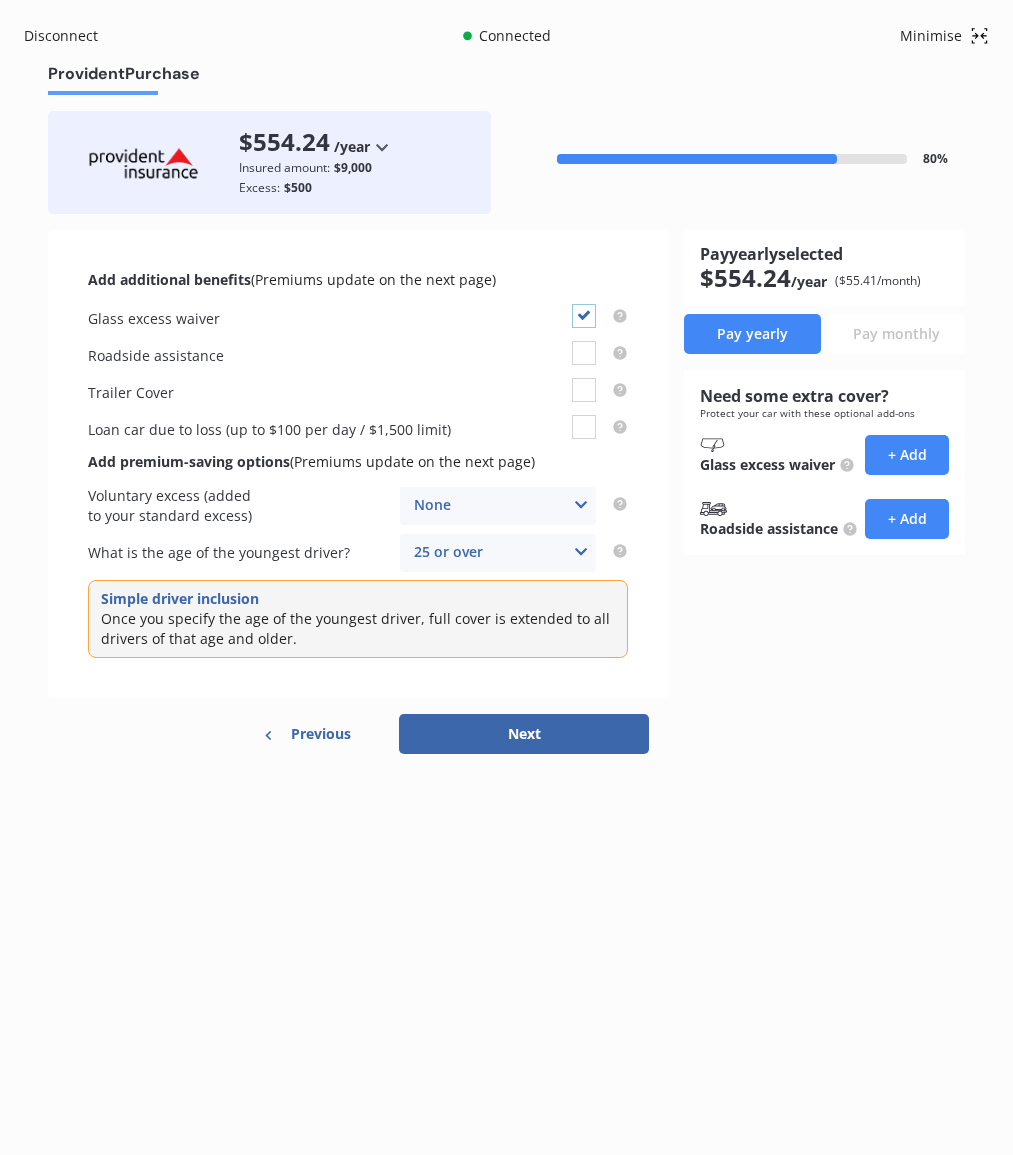 checkbox on "true" 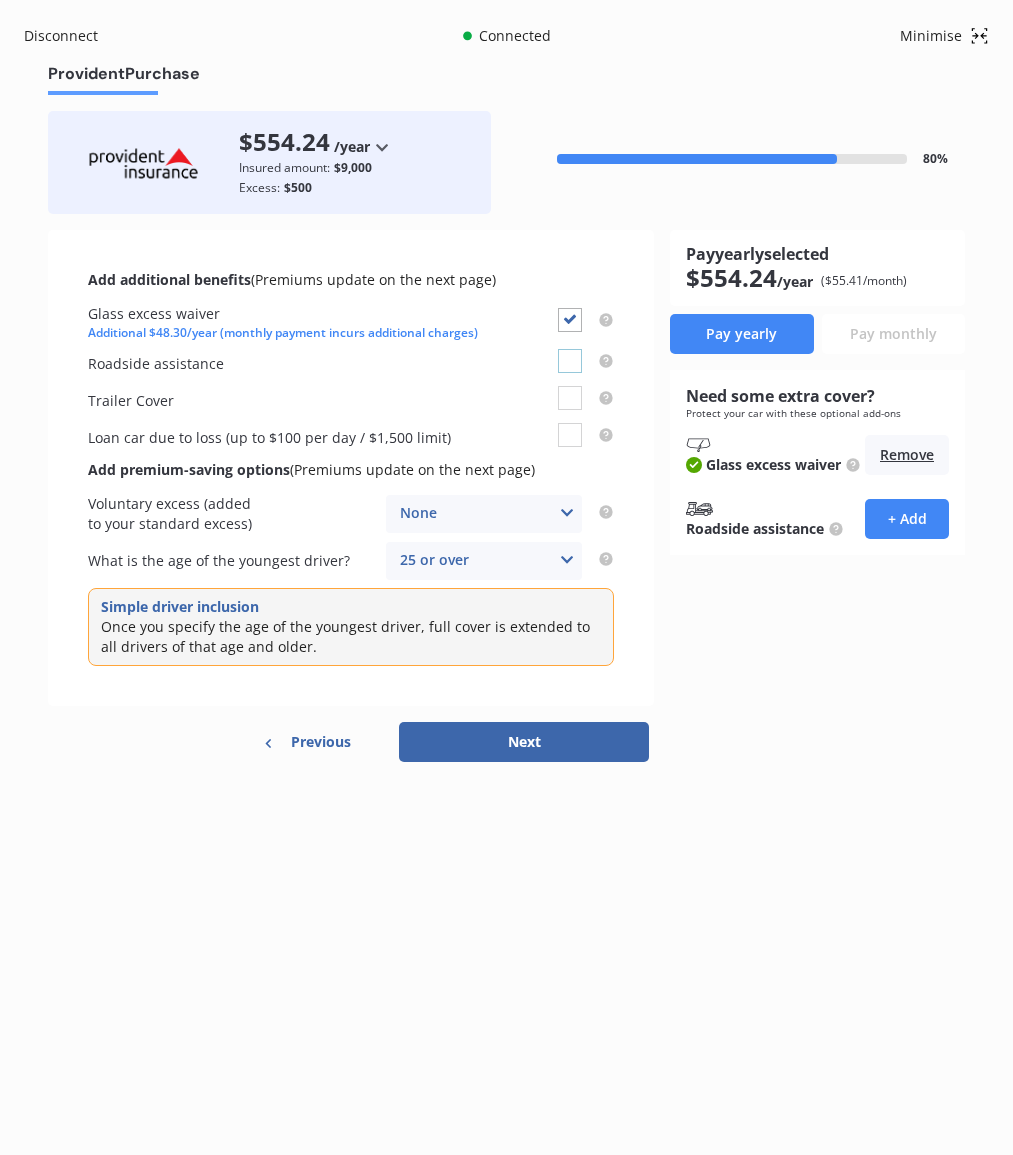 click at bounding box center (570, 349) 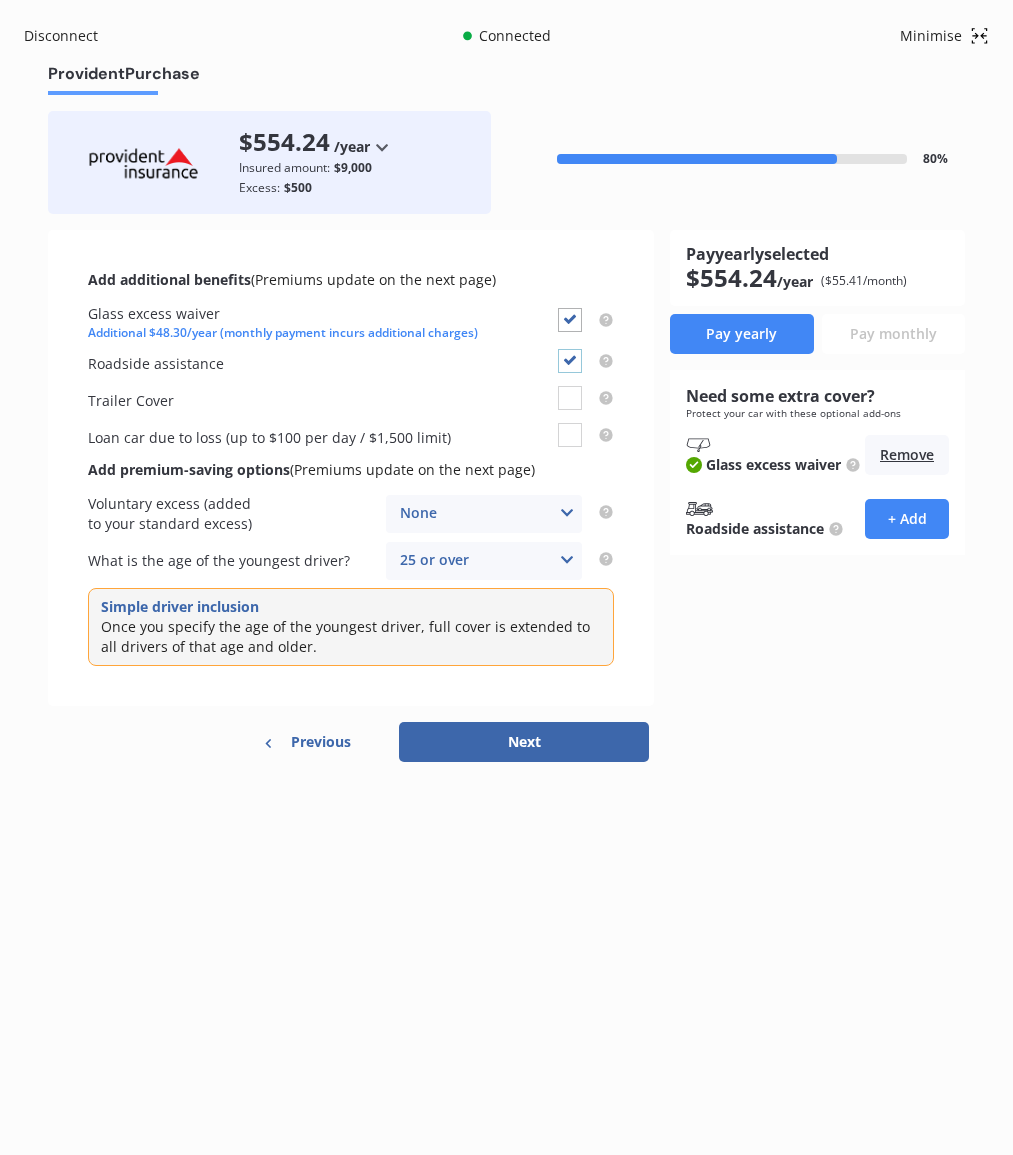 checkbox on "true" 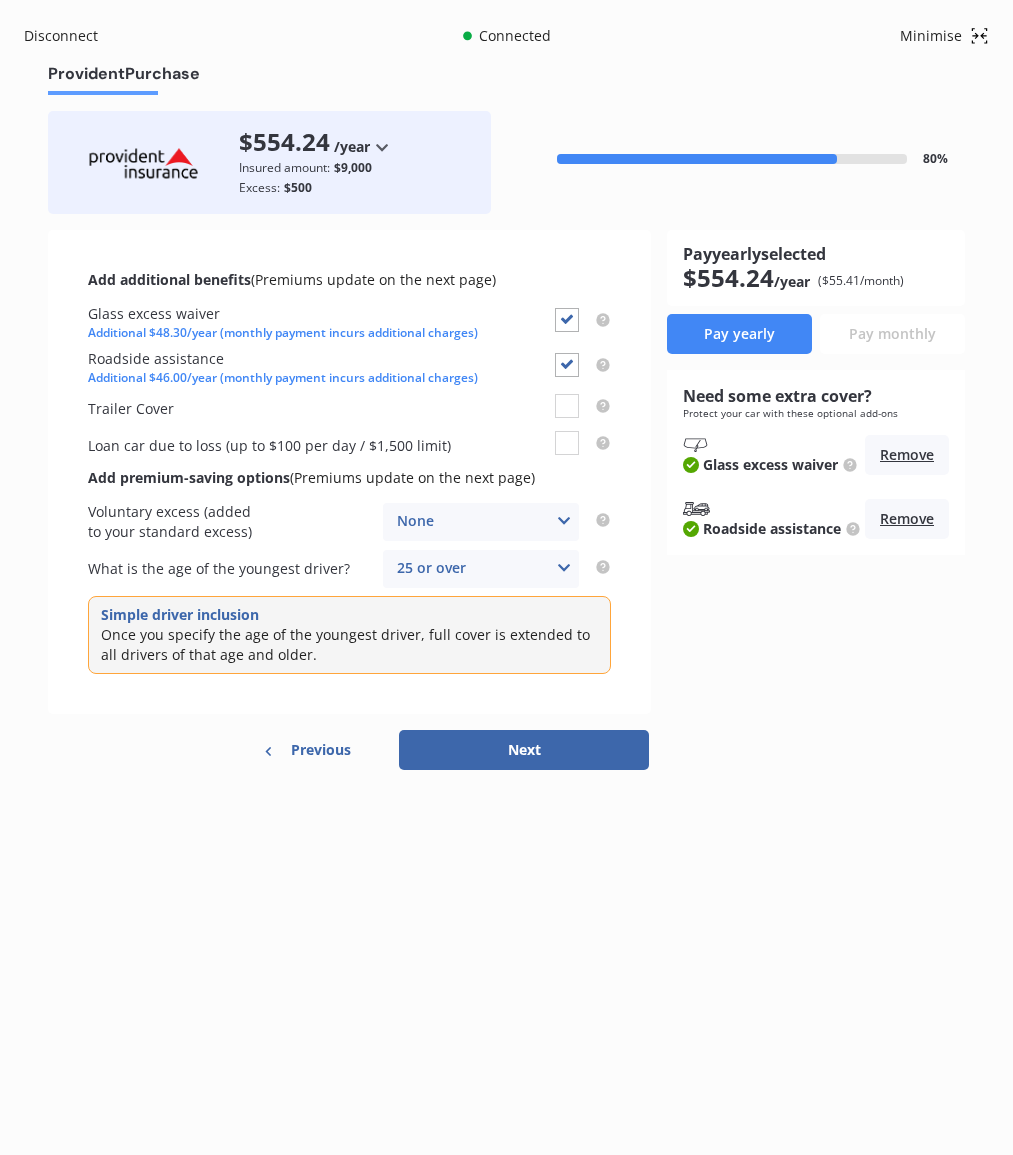 click on "None None $200 $450 $700 $950 $1,200 $1,700" at bounding box center (481, 522) 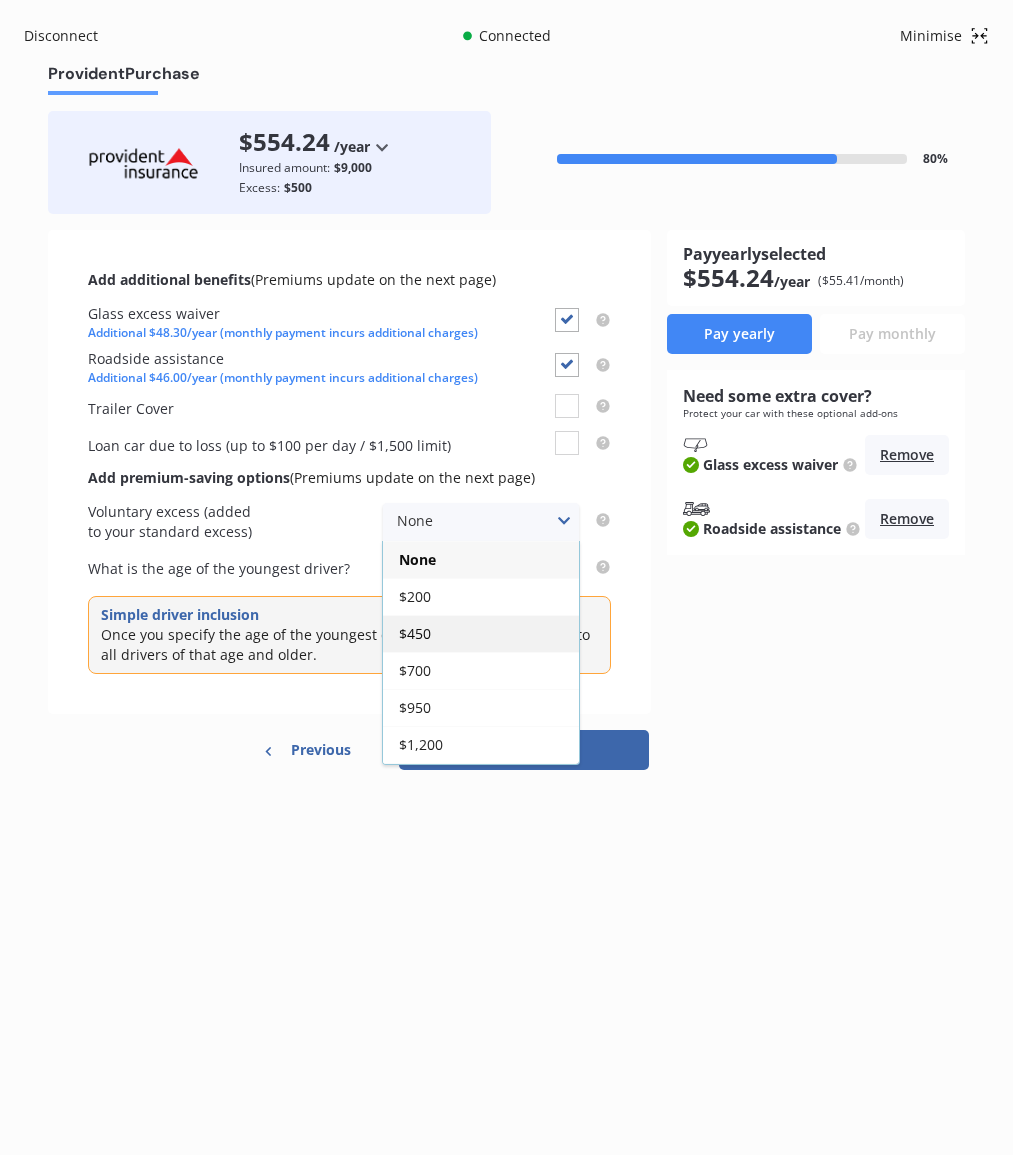 click on "$450" at bounding box center [481, 633] 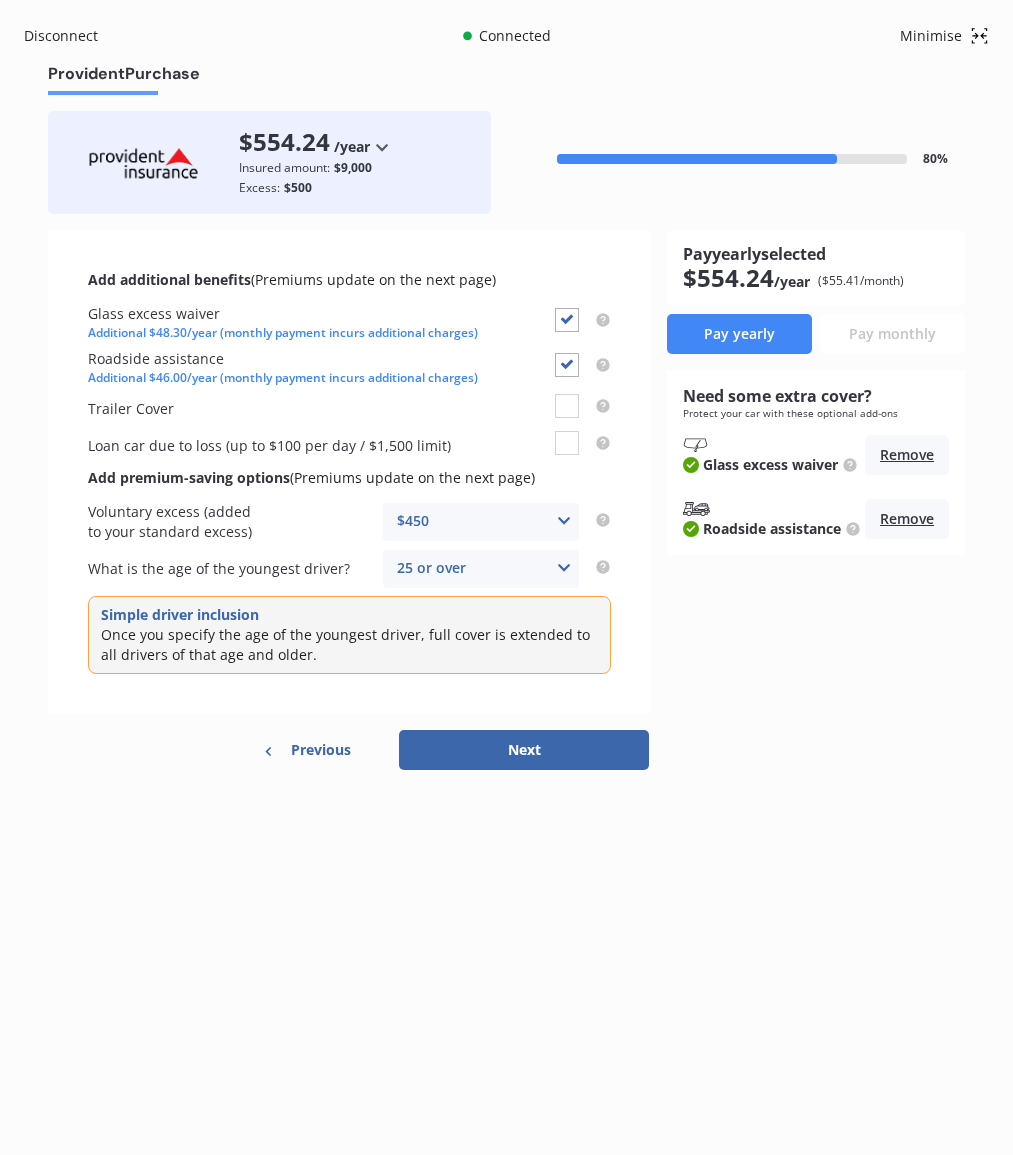 click on "$450 None $200 $450 $700 $950 $1,200 $1,700" at bounding box center [481, 522] 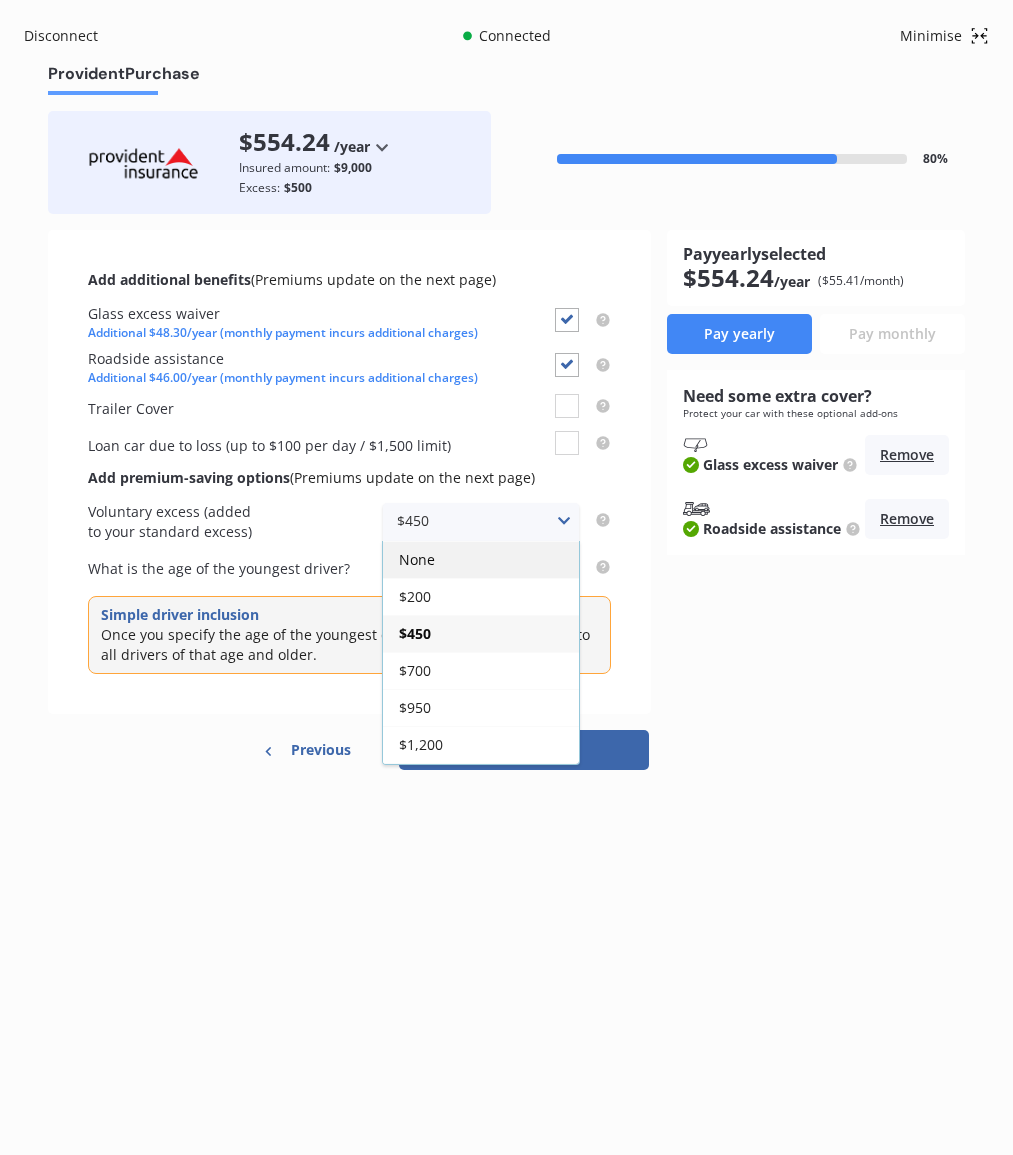 click on "None" at bounding box center (481, 559) 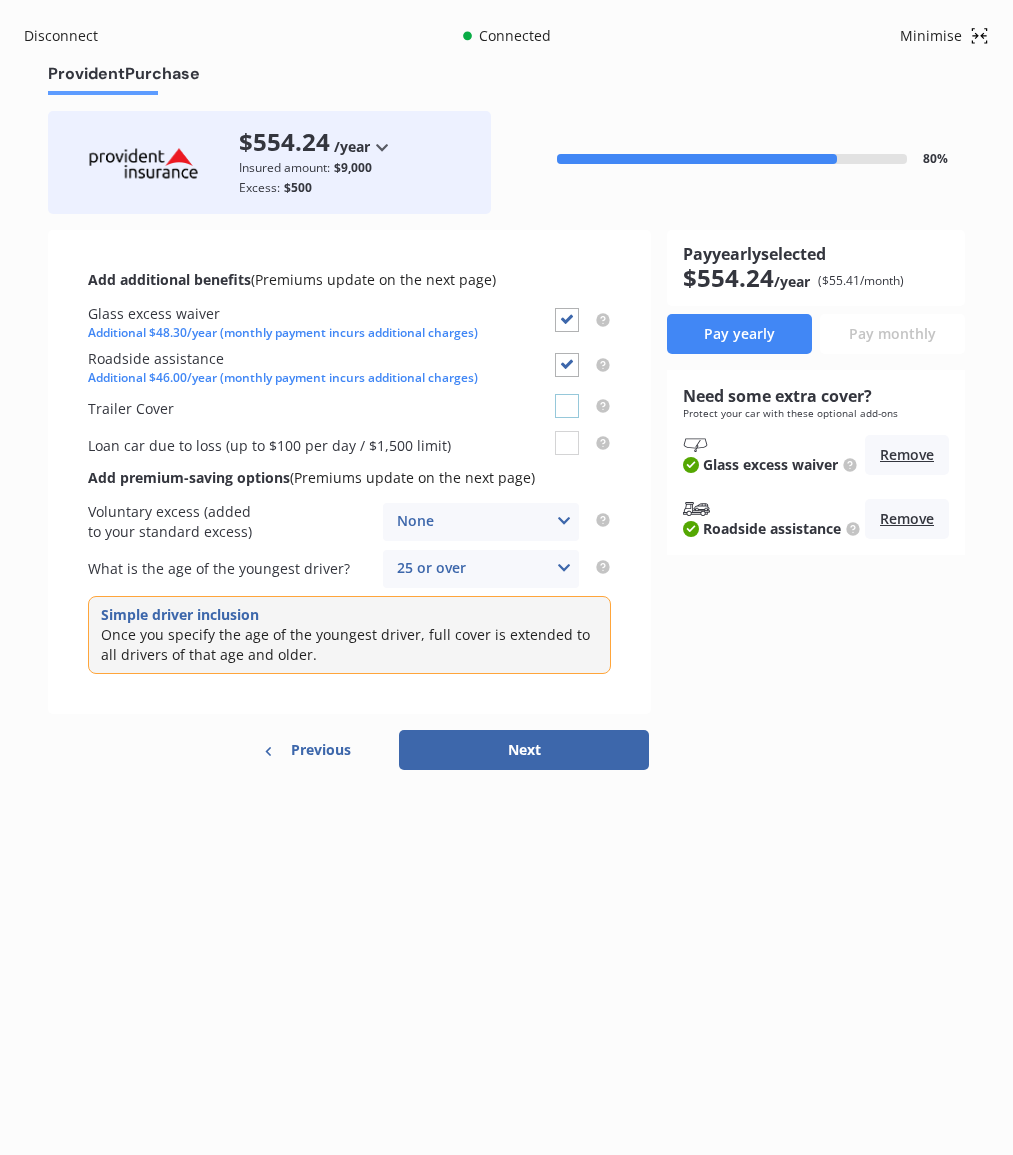 click at bounding box center (567, 394) 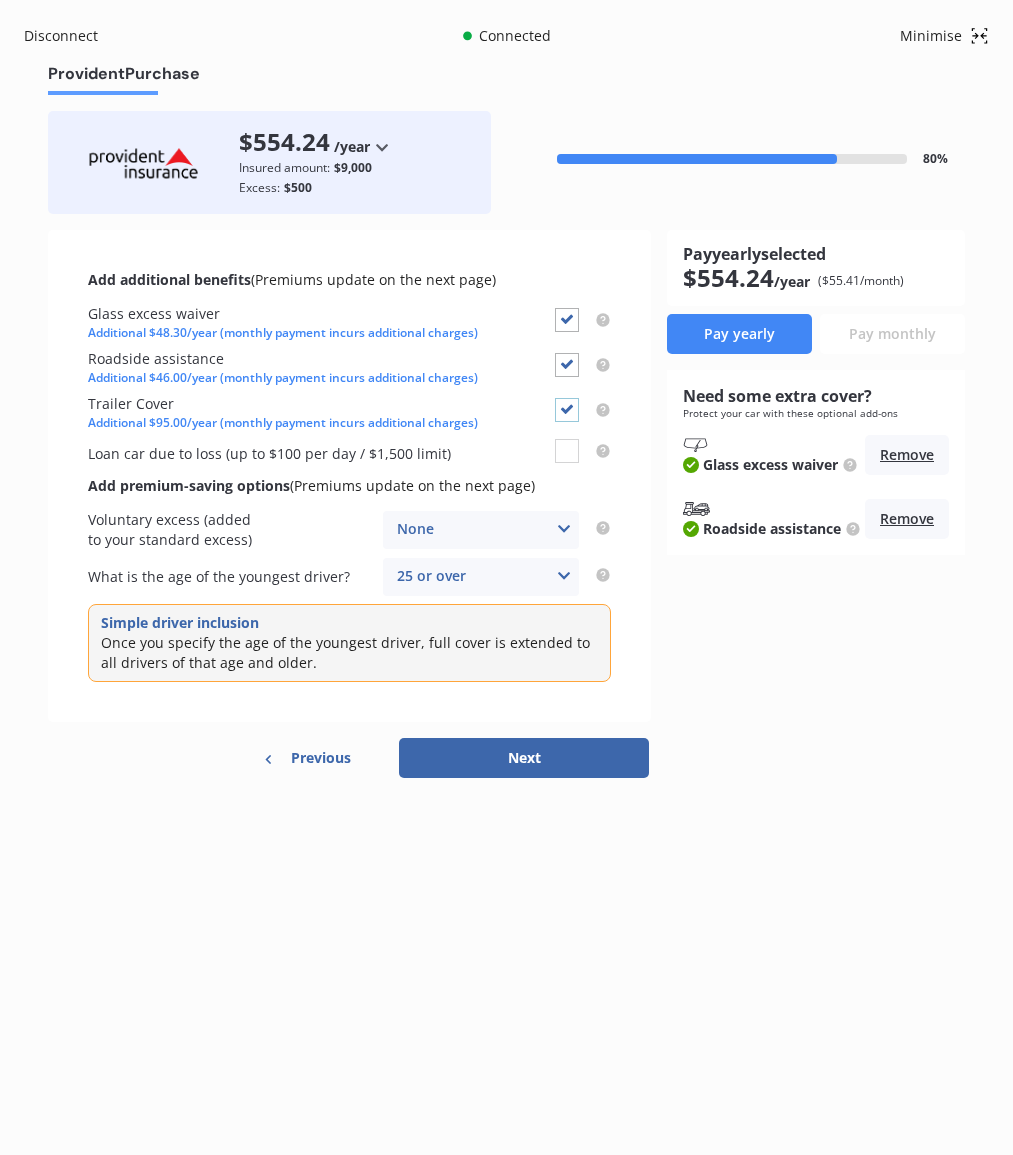 click at bounding box center [567, 398] 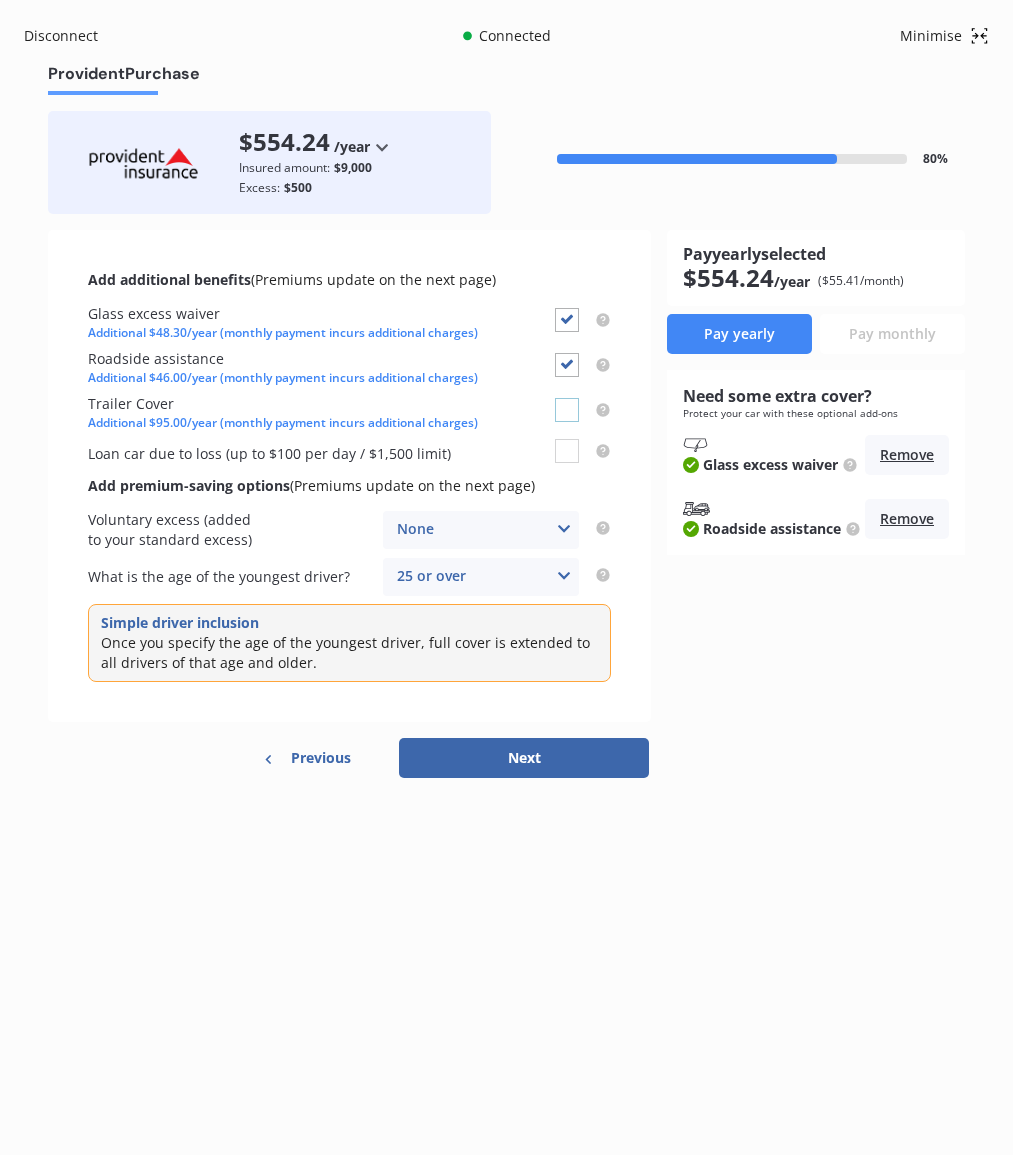 checkbox on "false" 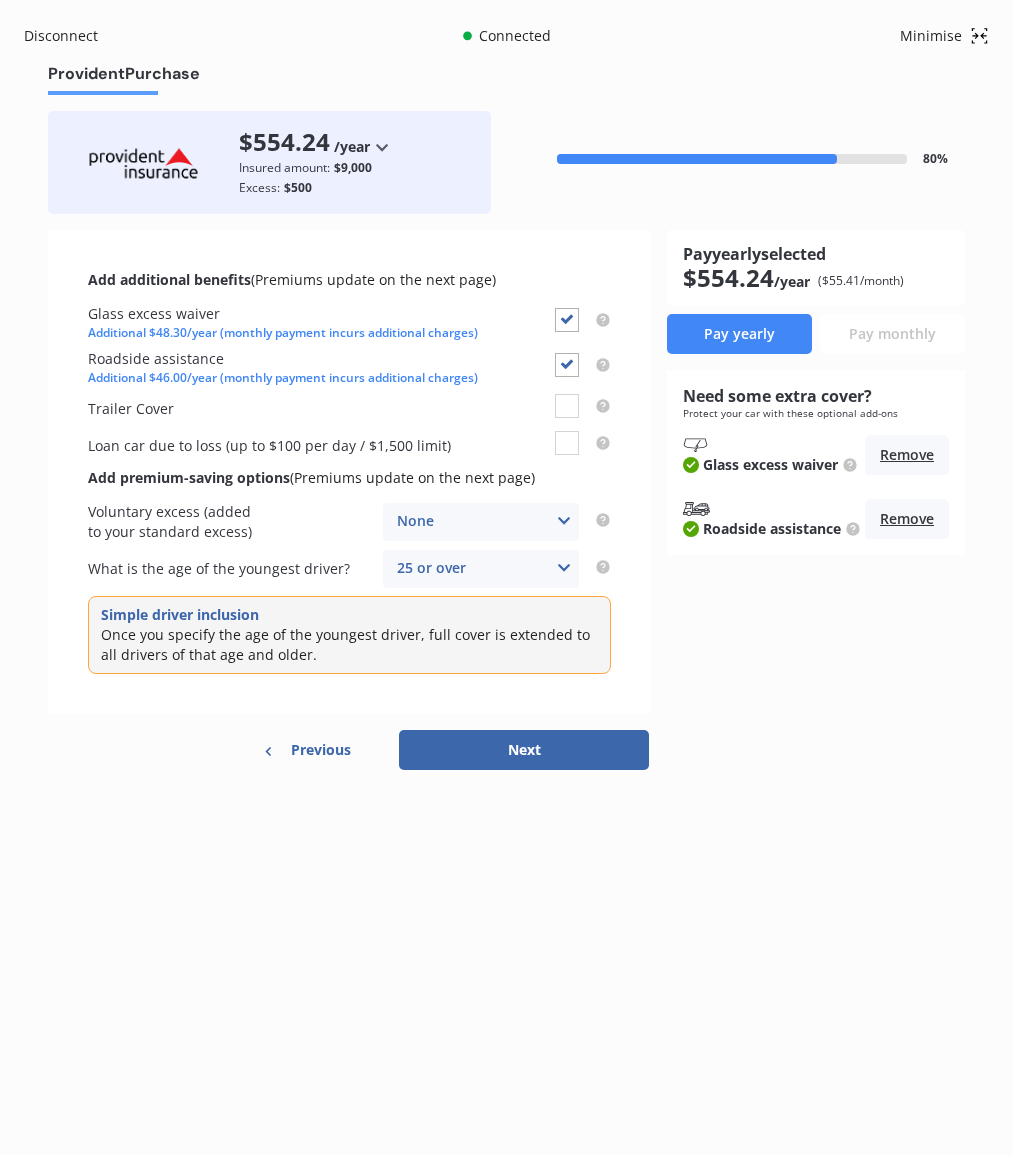 click on "Next" at bounding box center (524, 750) 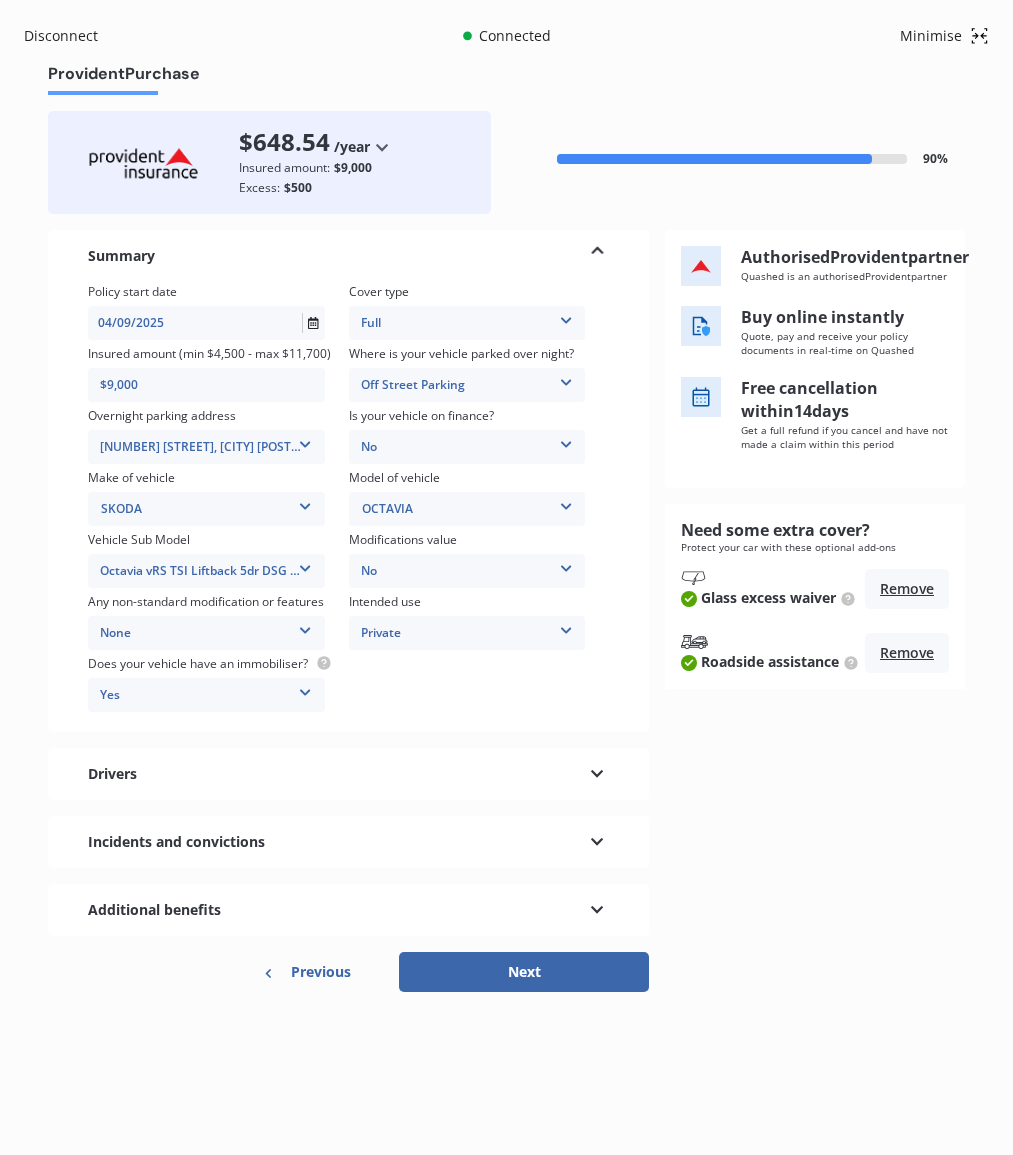 click on "Drivers" at bounding box center [348, 774] 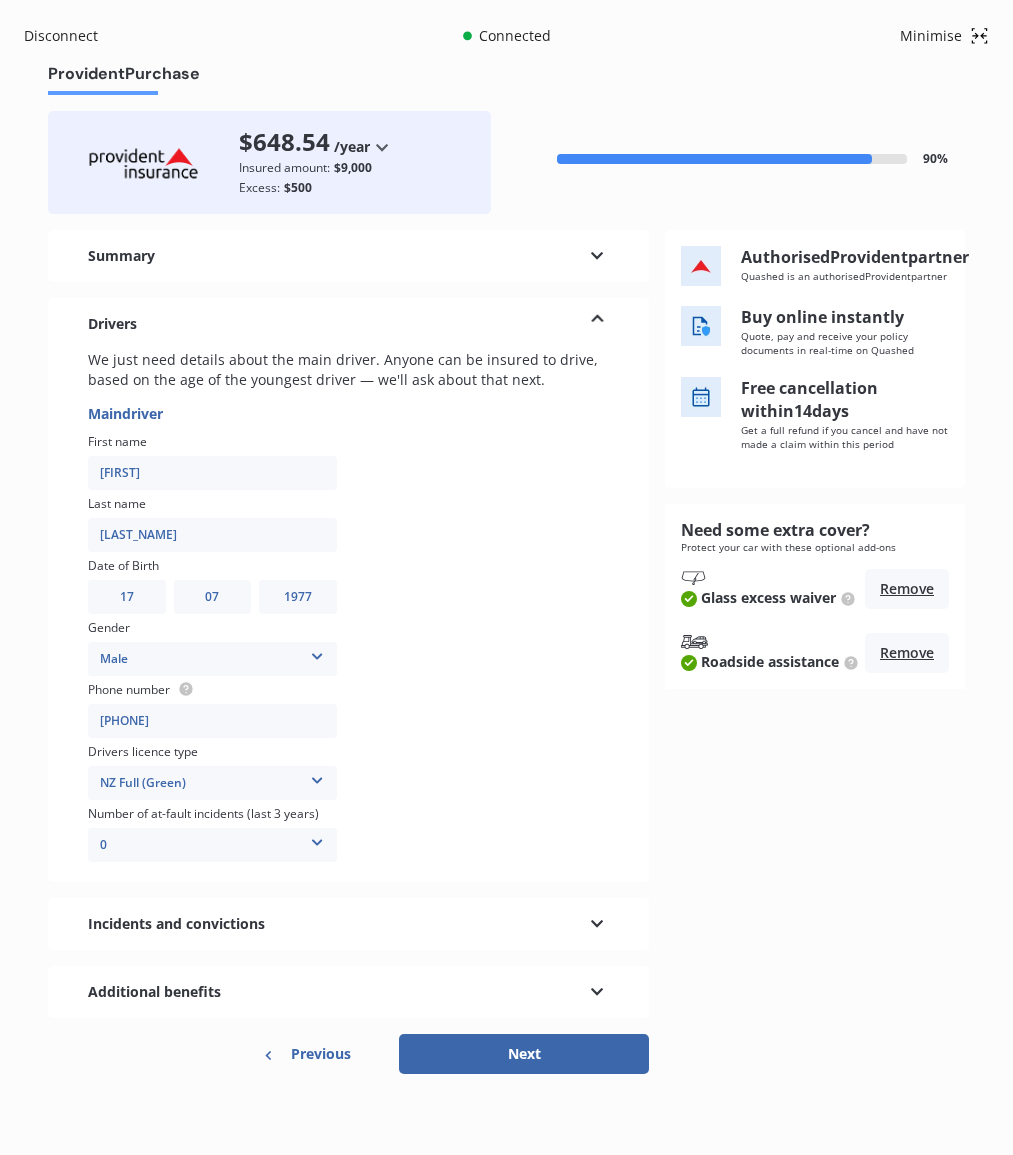 click on "Next" at bounding box center (524, 1054) 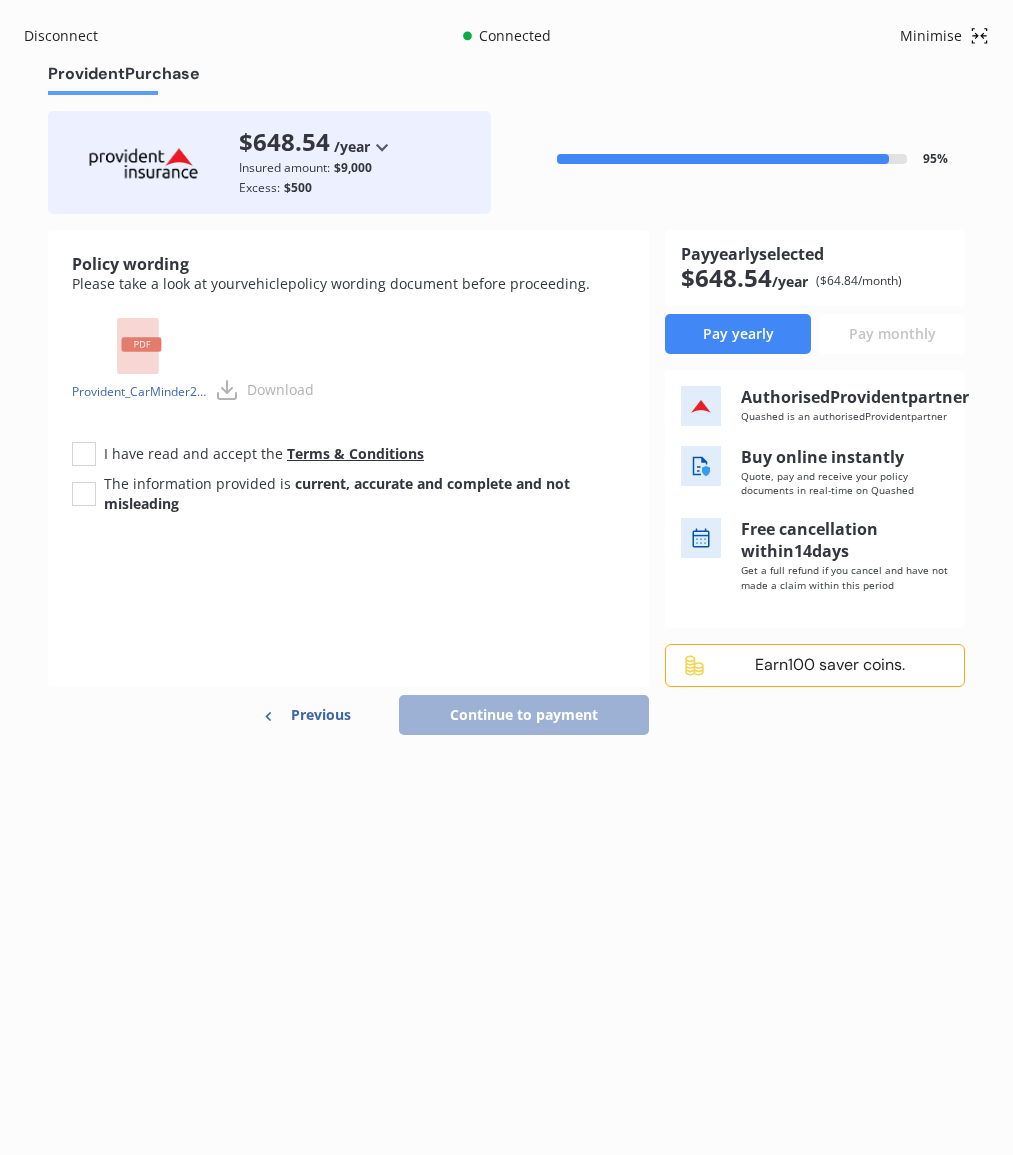 click 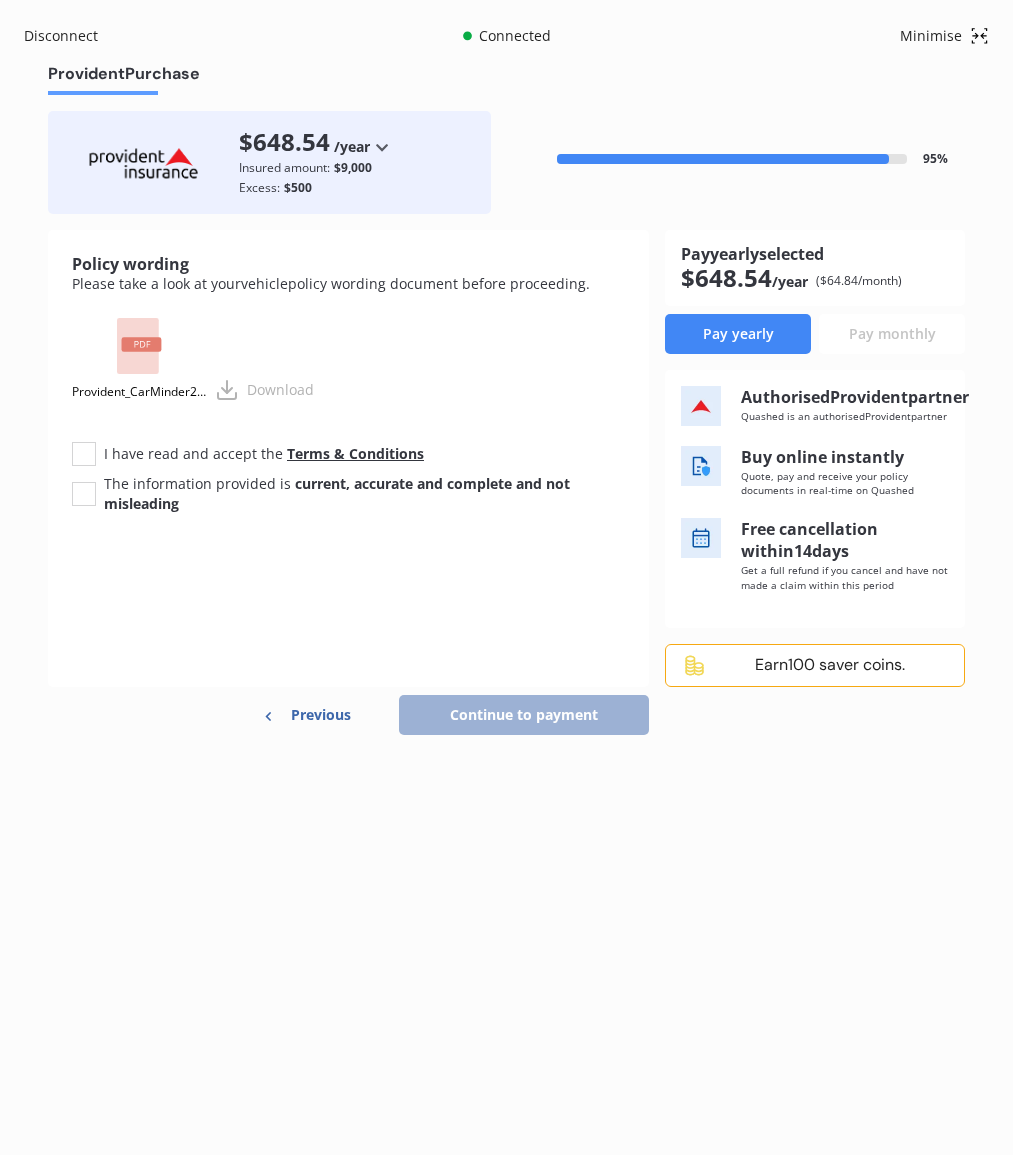 click on "Previous" at bounding box center (321, 715) 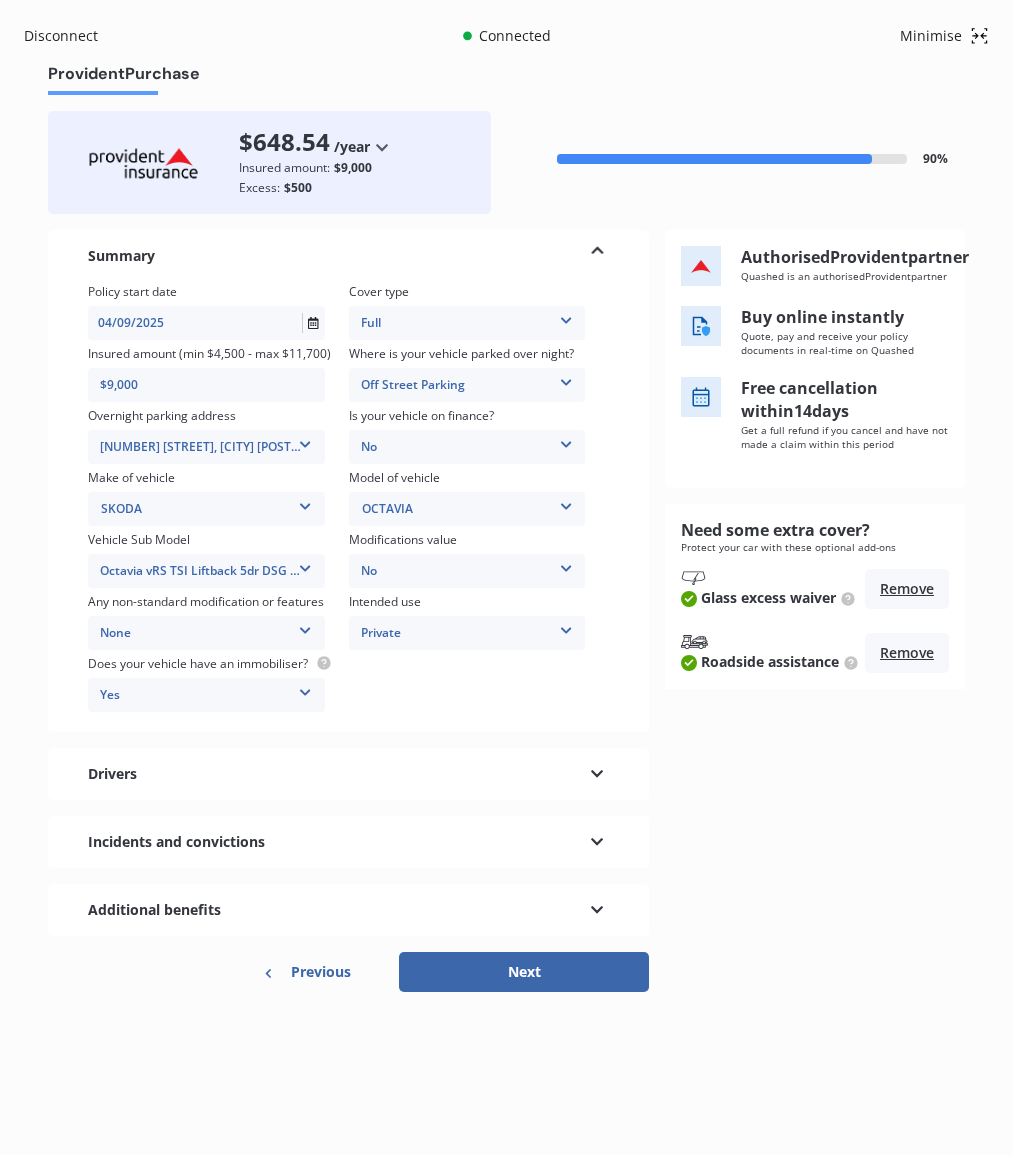 click on "Drivers" at bounding box center [348, 774] 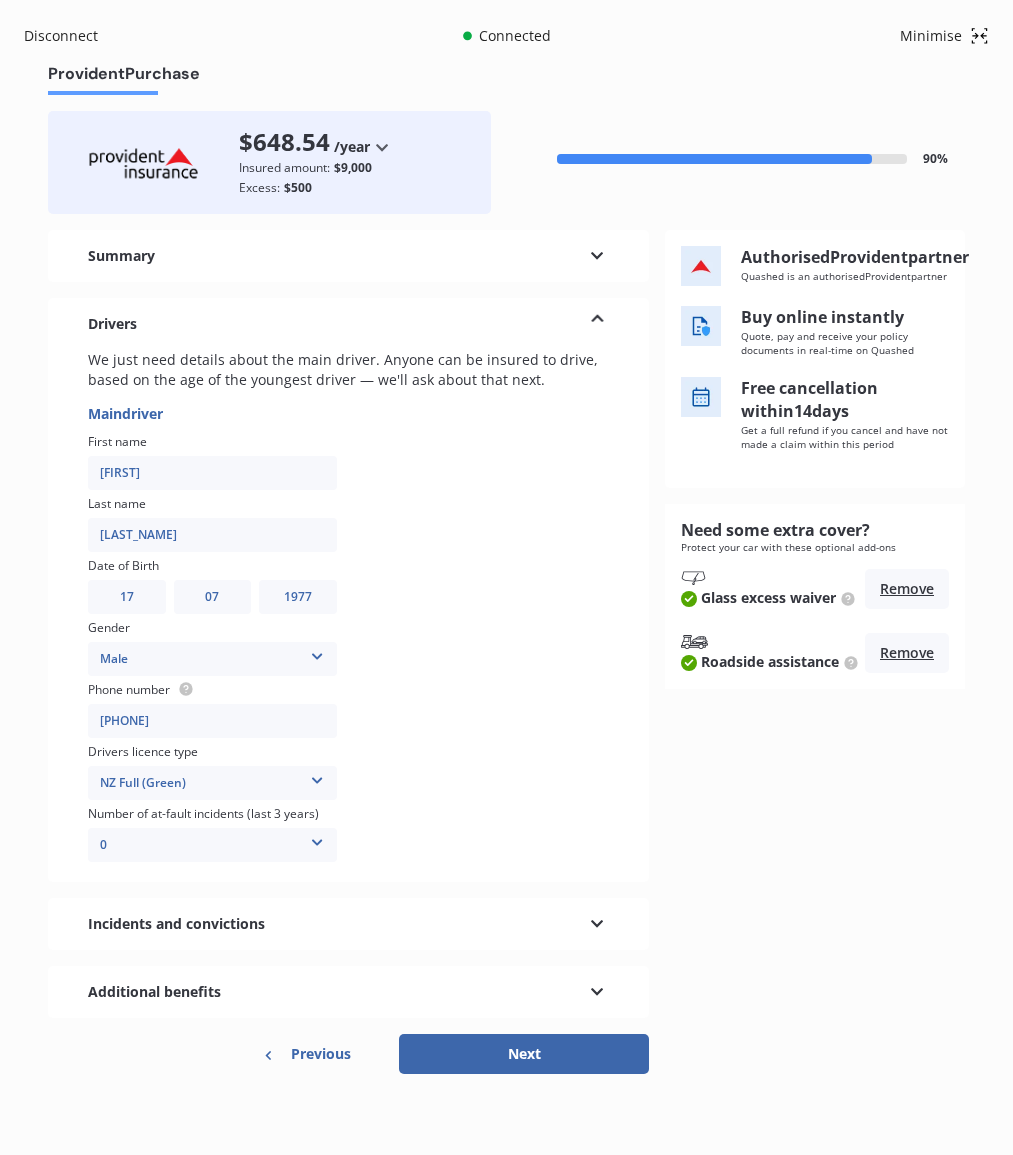 click on "Additional benefits" at bounding box center (348, 992) 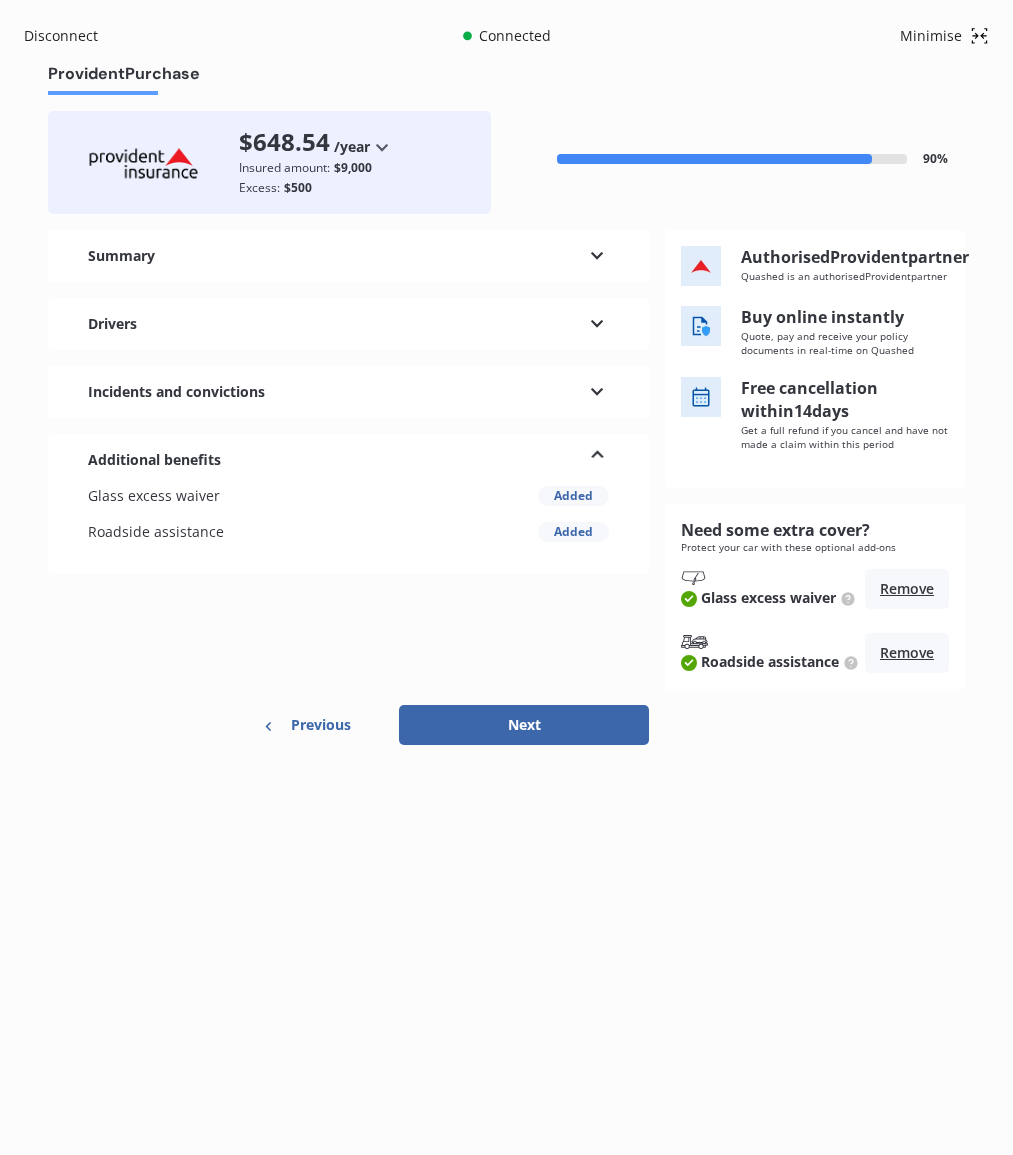 click on "Next" at bounding box center (524, 725) 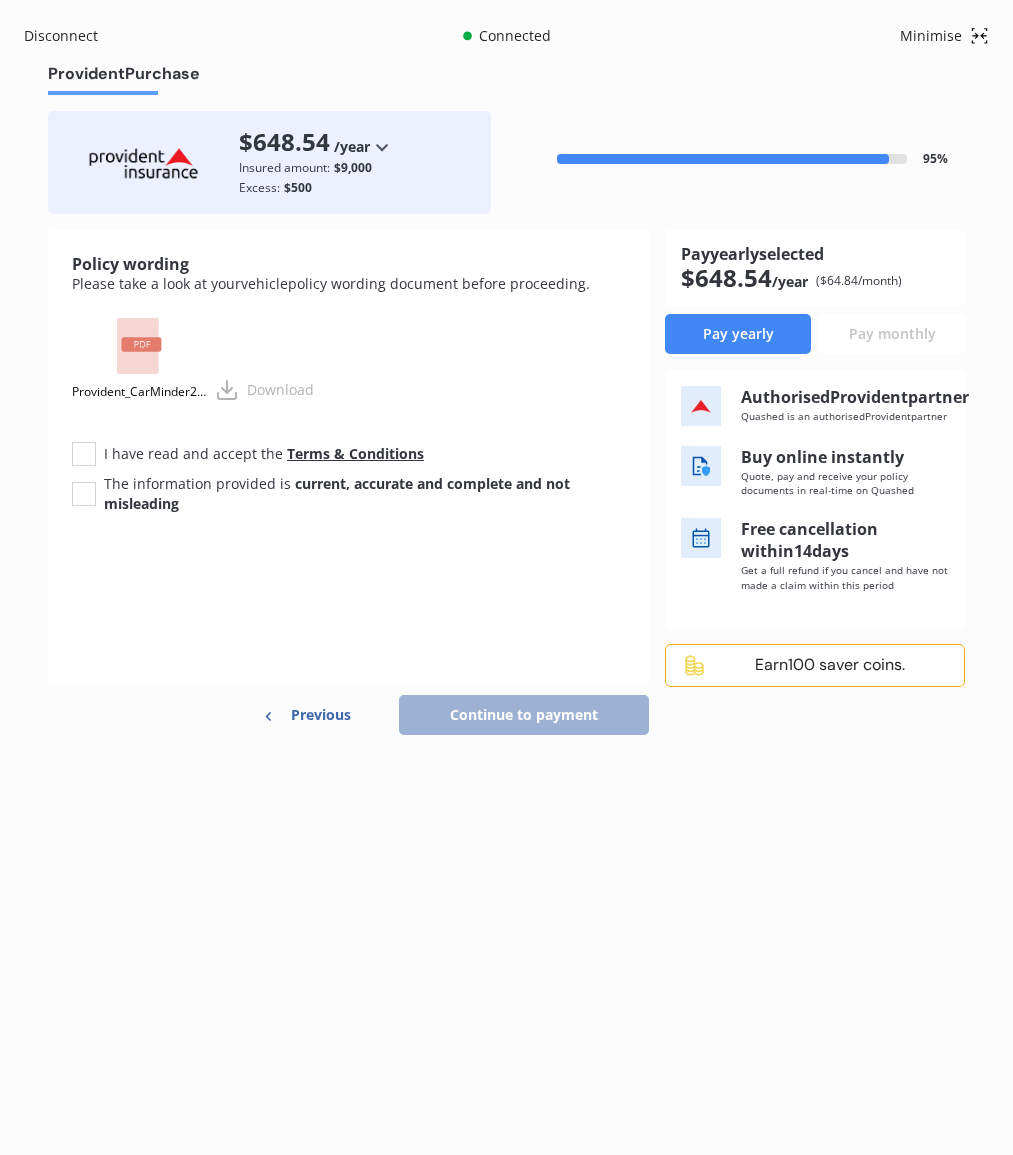 click on "Previous" at bounding box center [321, 715] 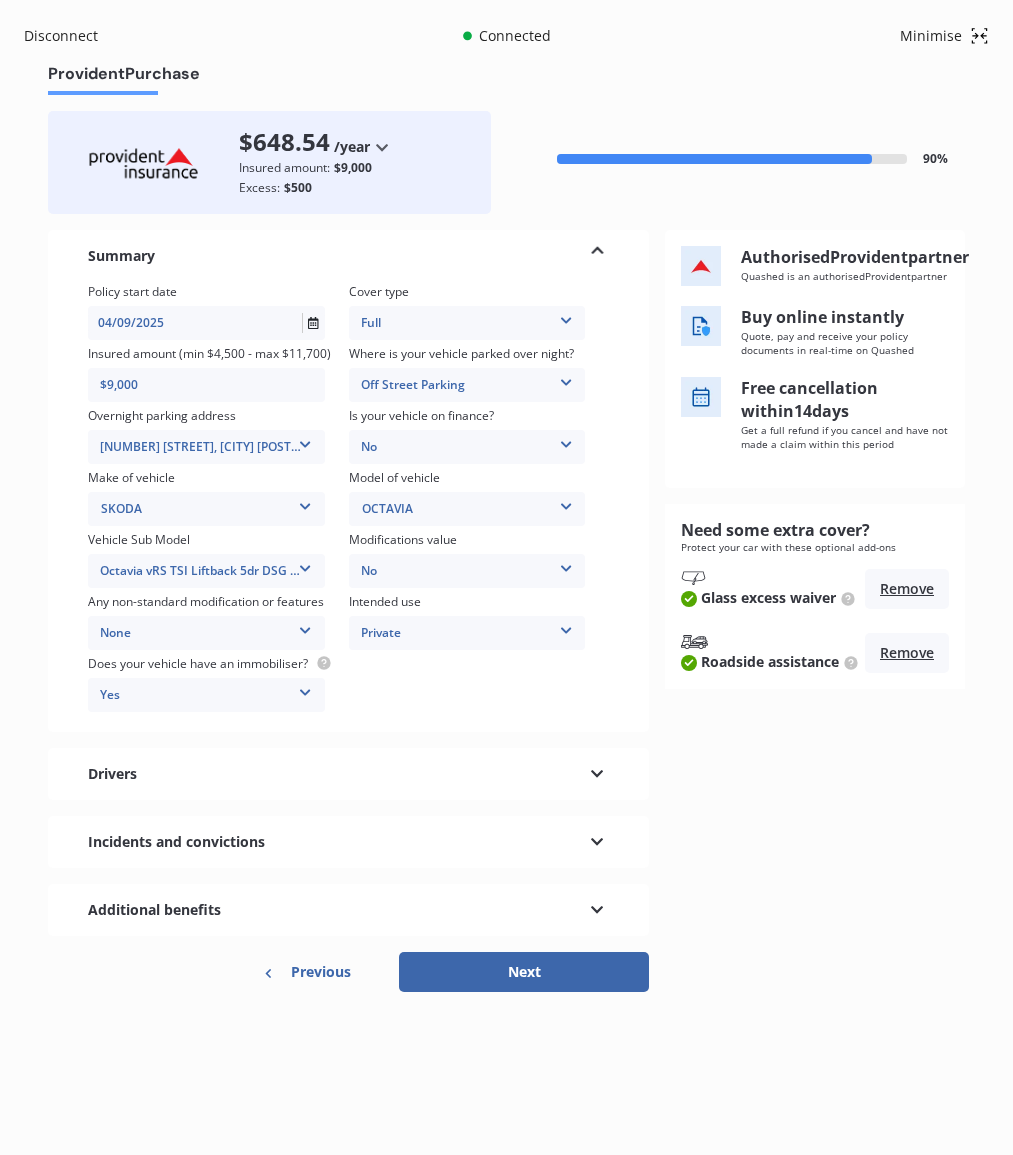 click on "Drivers" at bounding box center (348, 774) 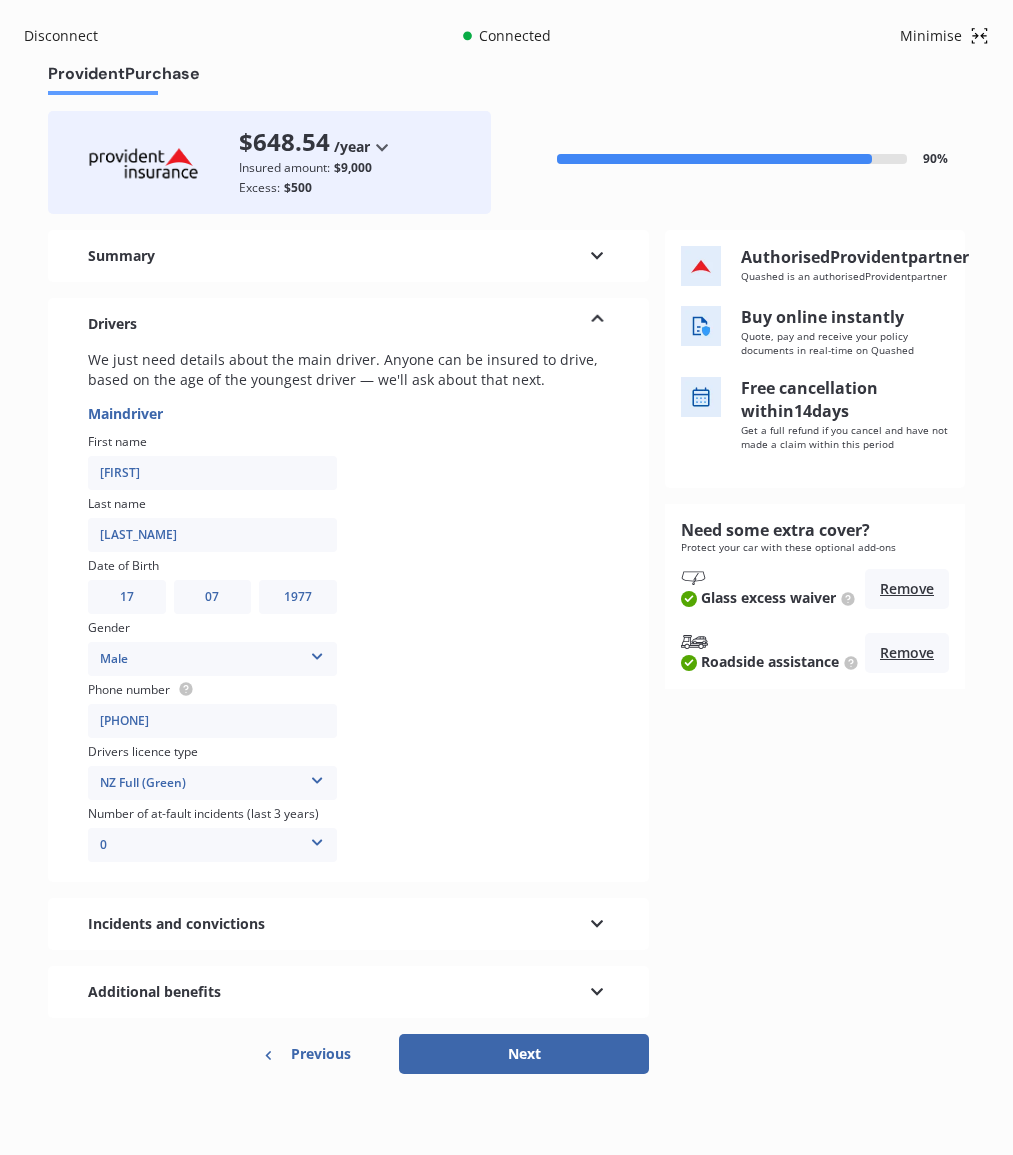 click on "Incidents and convictions" at bounding box center [348, 924] 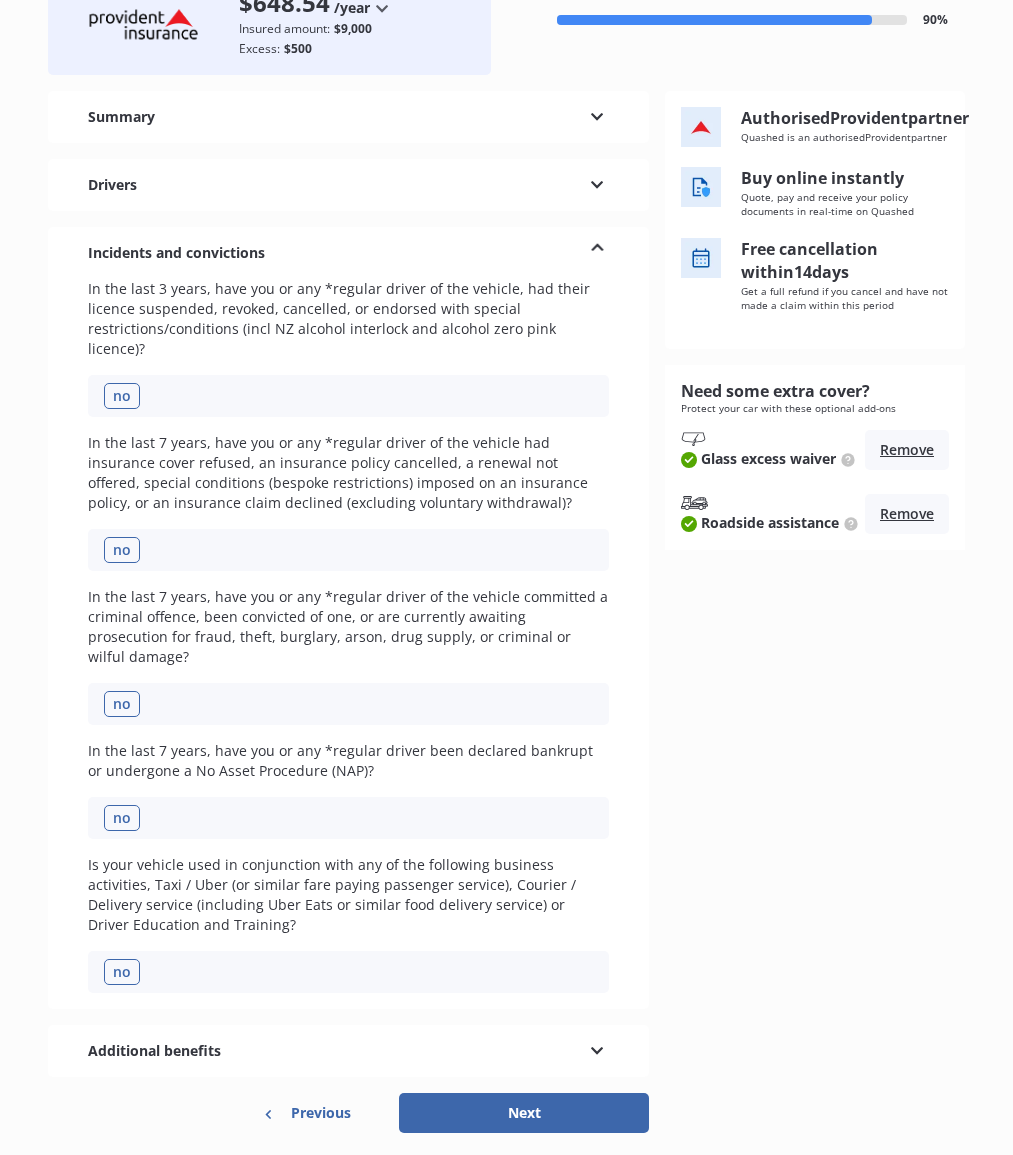 scroll, scrollTop: 169, scrollLeft: 0, axis: vertical 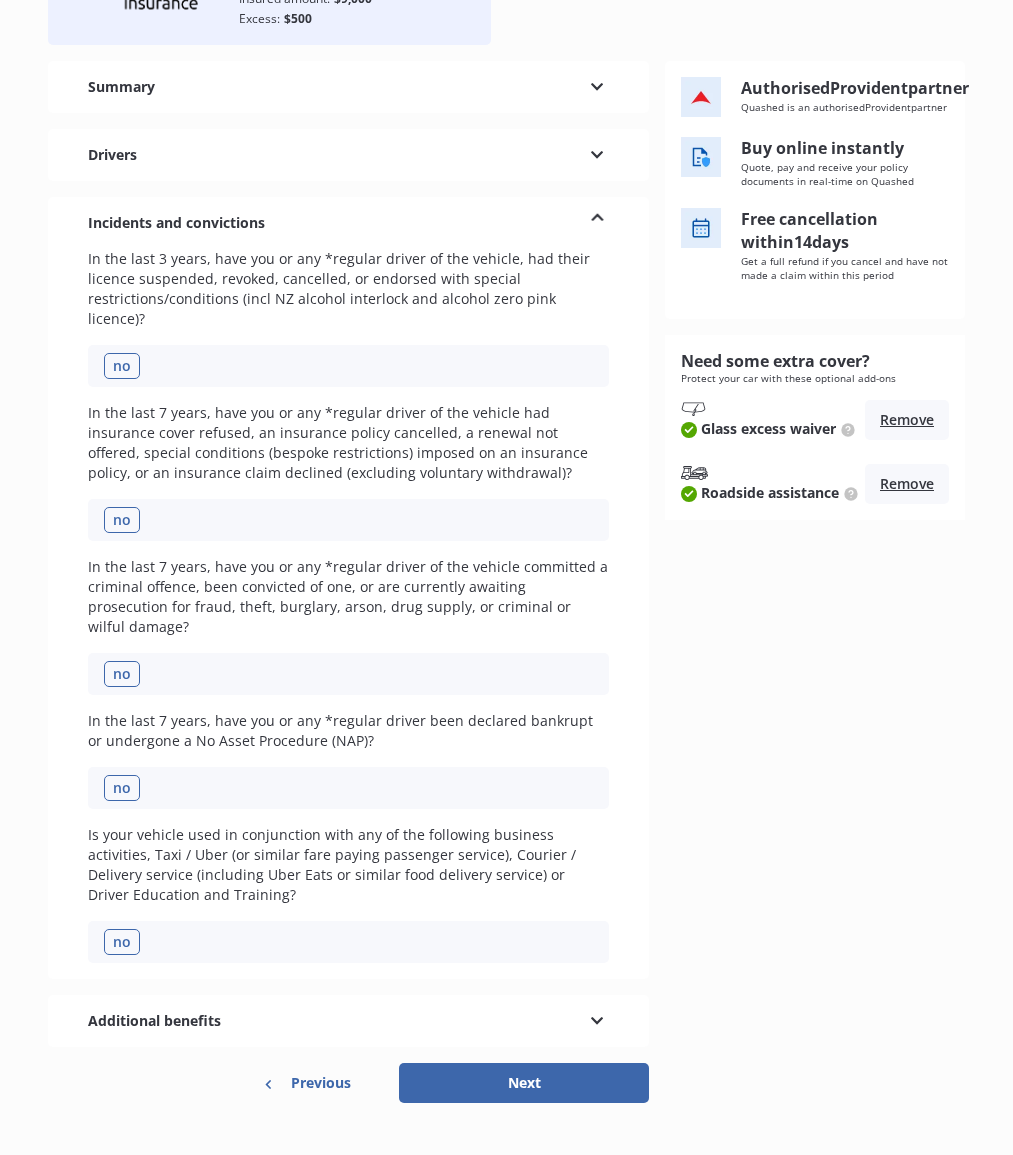 click on "Additional benefits" at bounding box center [348, 1021] 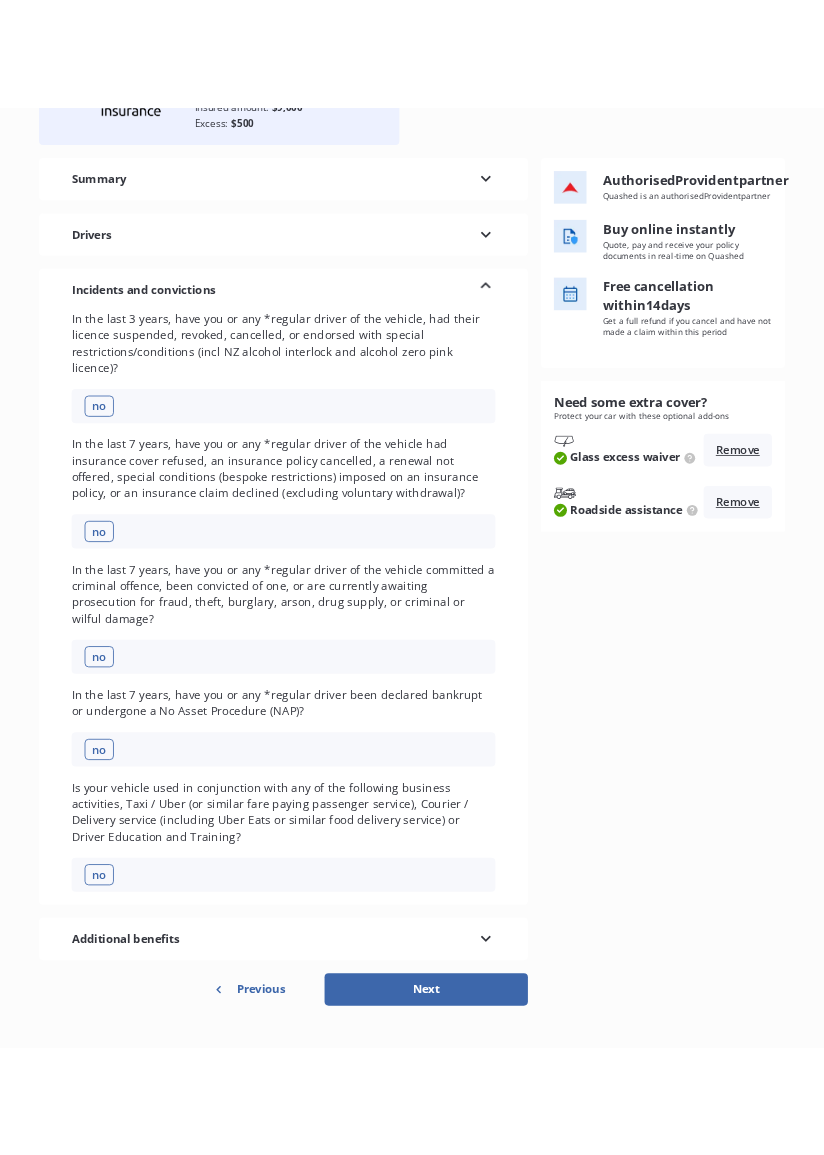 scroll, scrollTop: 0, scrollLeft: 0, axis: both 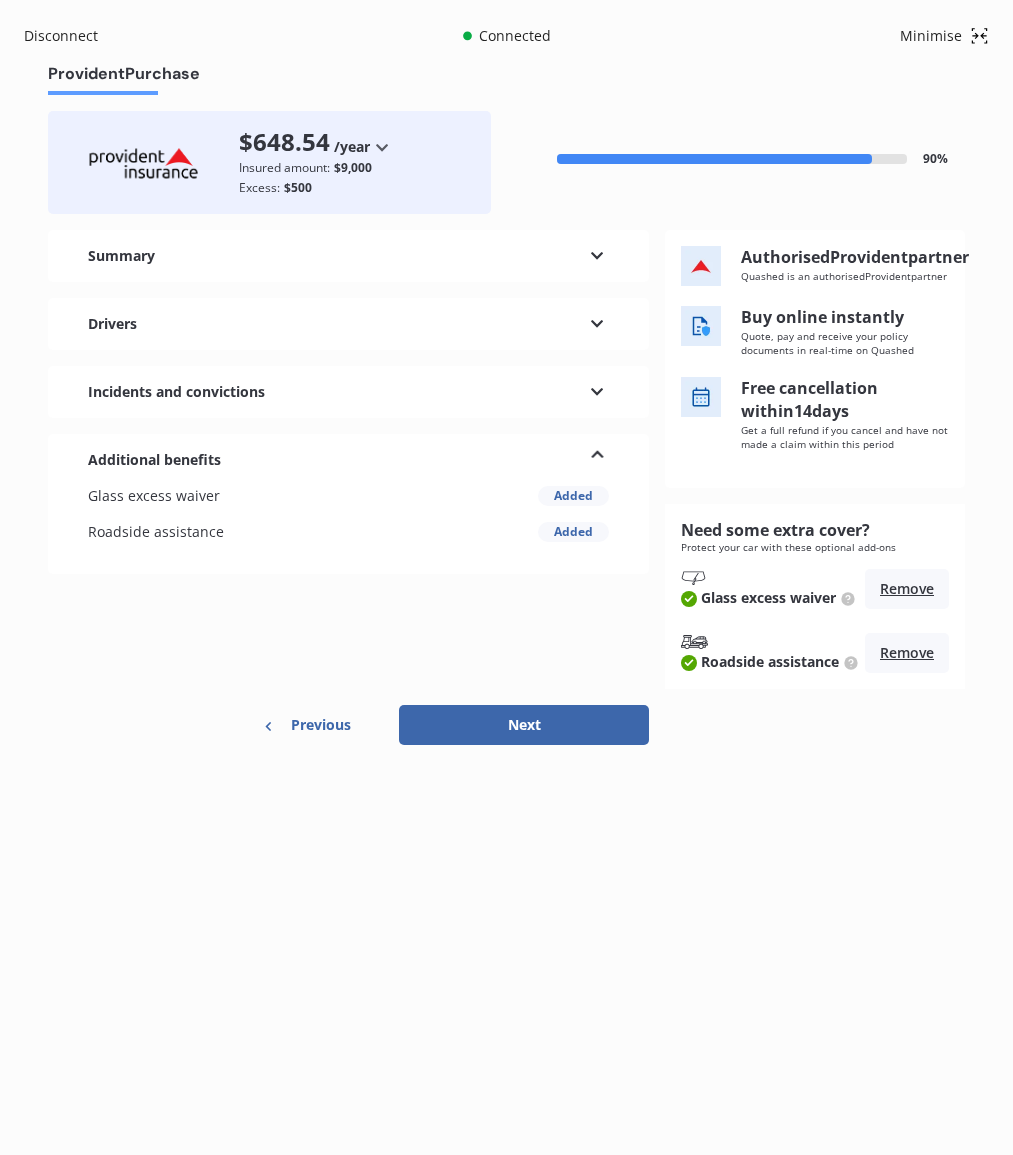 click on "Summary" at bounding box center [348, 256] 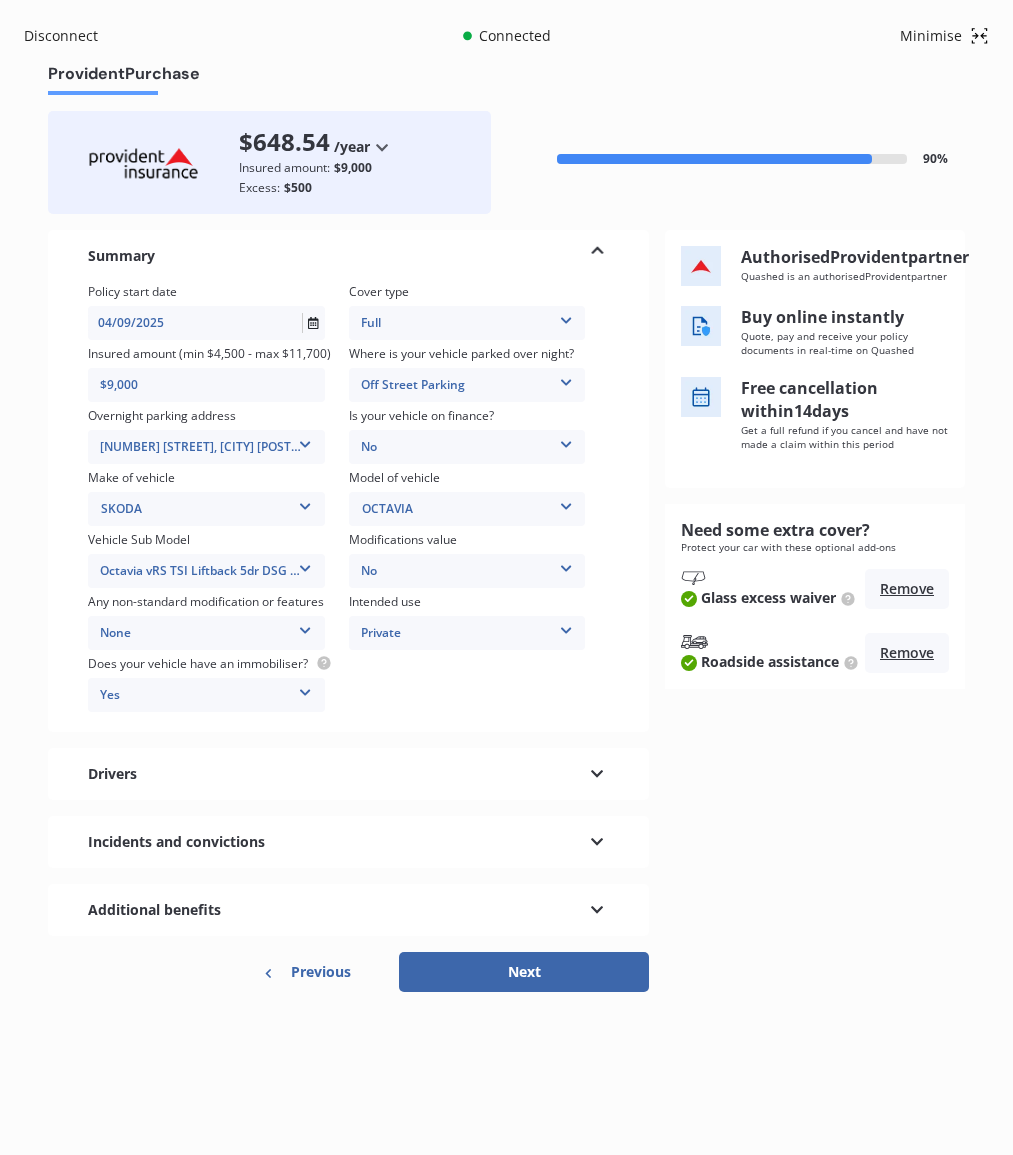 click on "Previous" at bounding box center [321, 972] 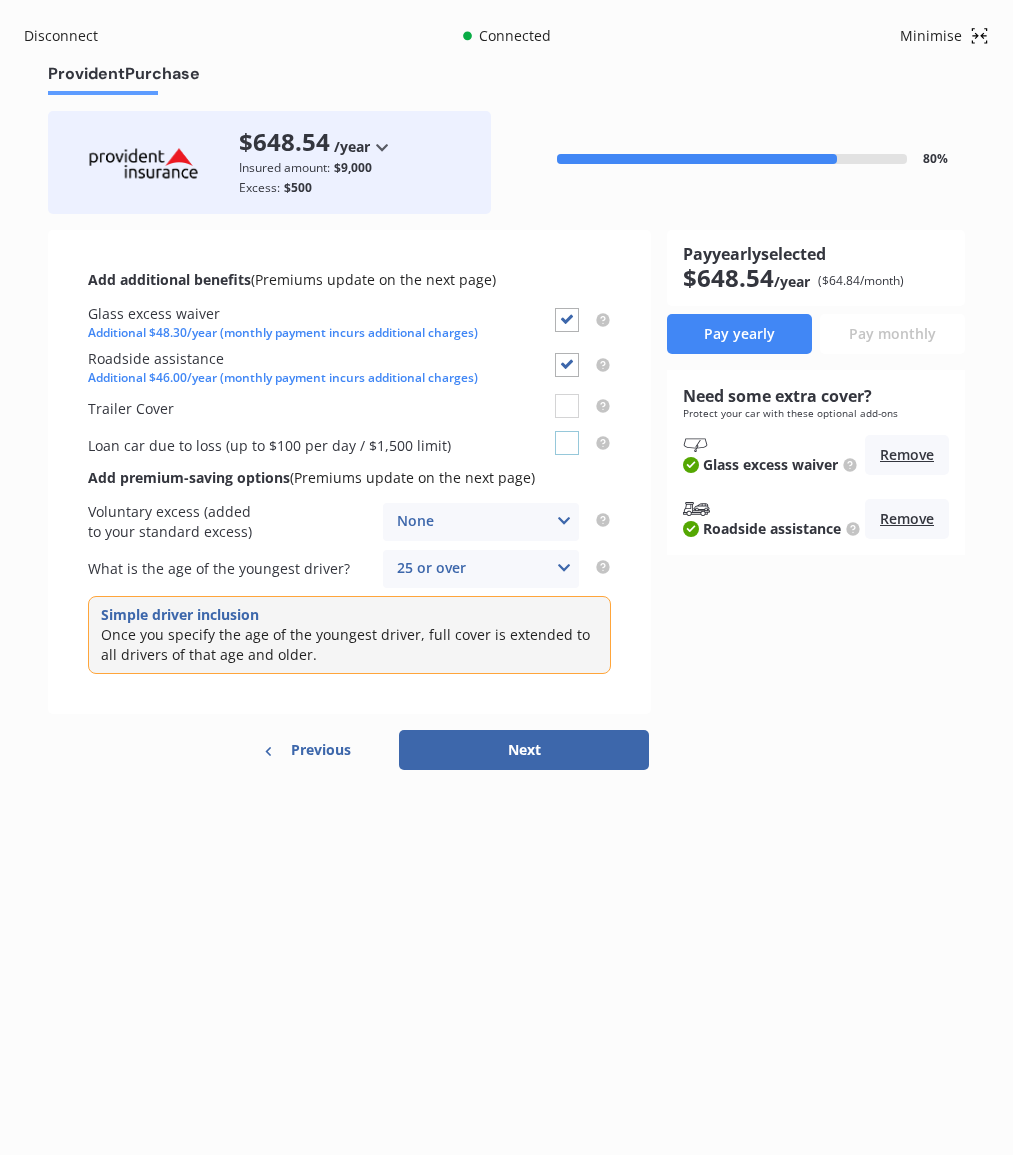 click at bounding box center (567, 431) 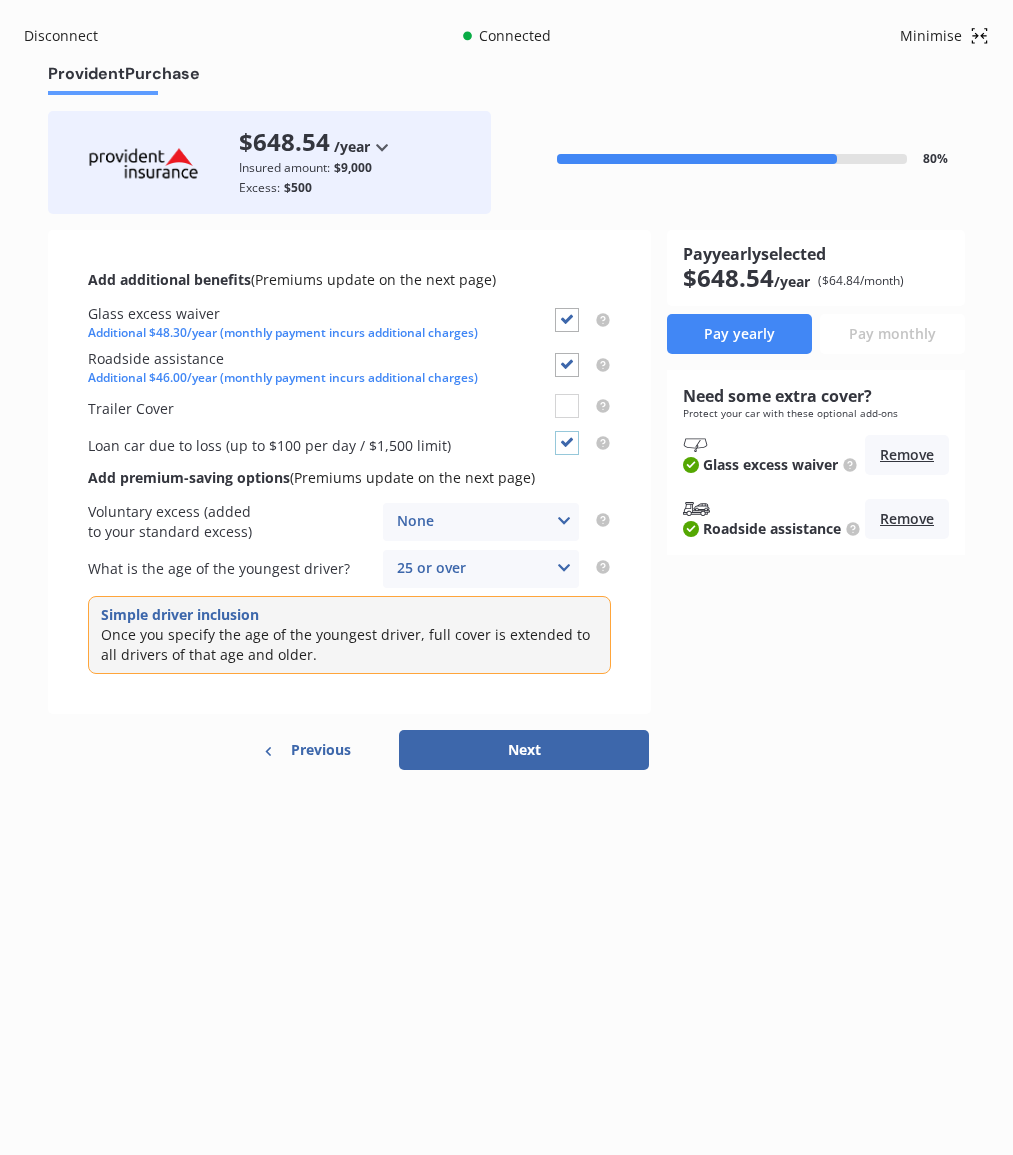 checkbox on "true" 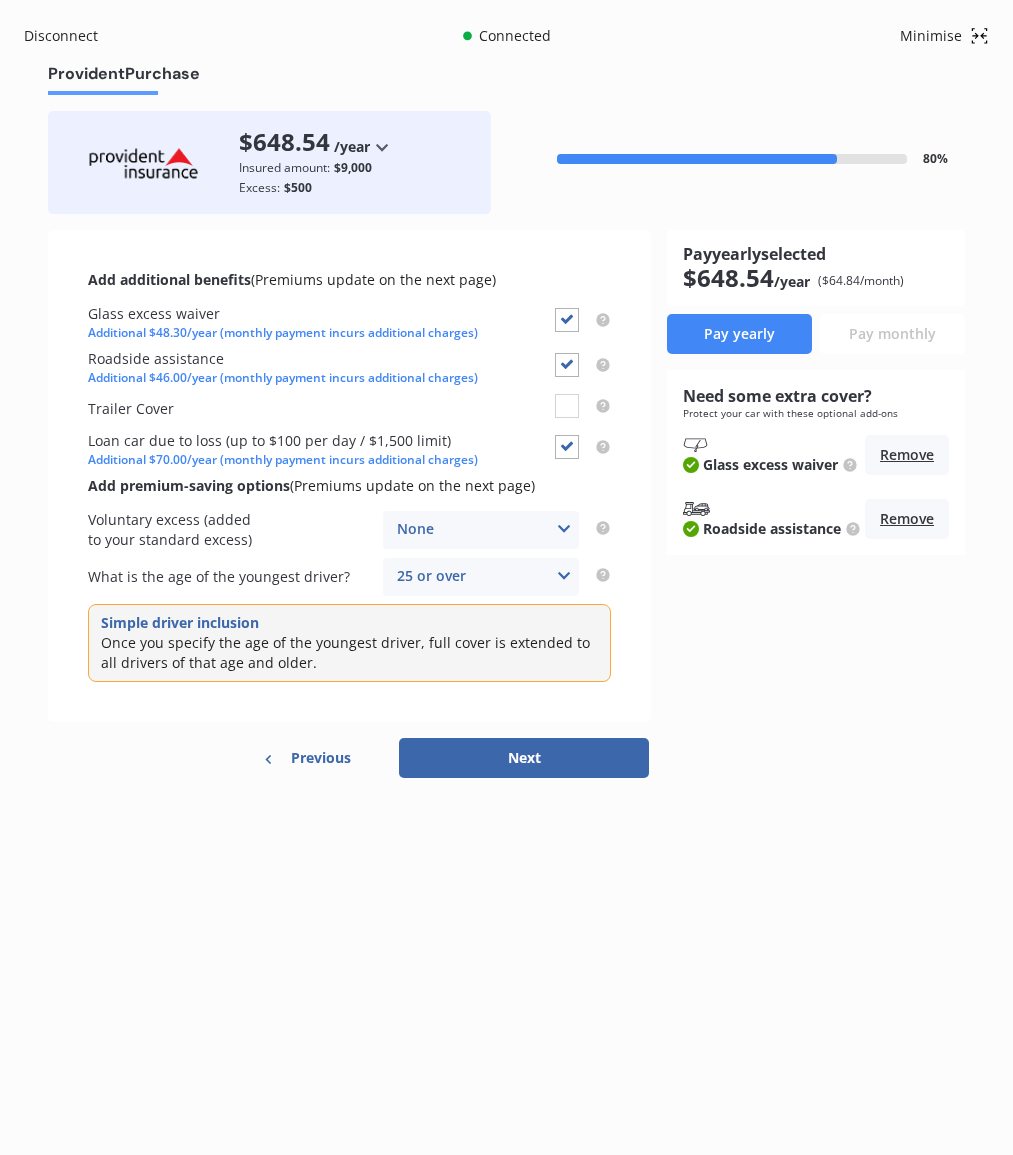 click on "Next" at bounding box center [524, 758] 